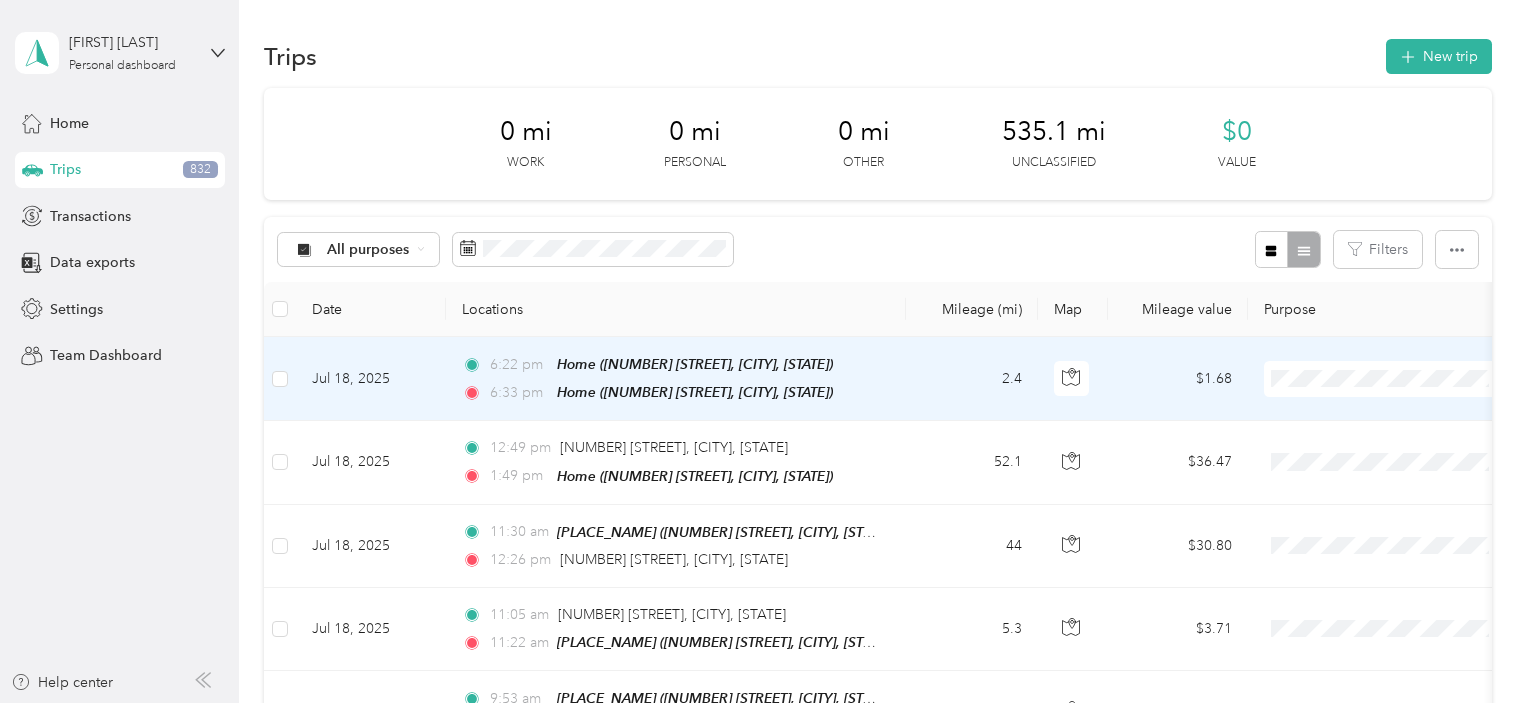 scroll, scrollTop: 0, scrollLeft: 0, axis: both 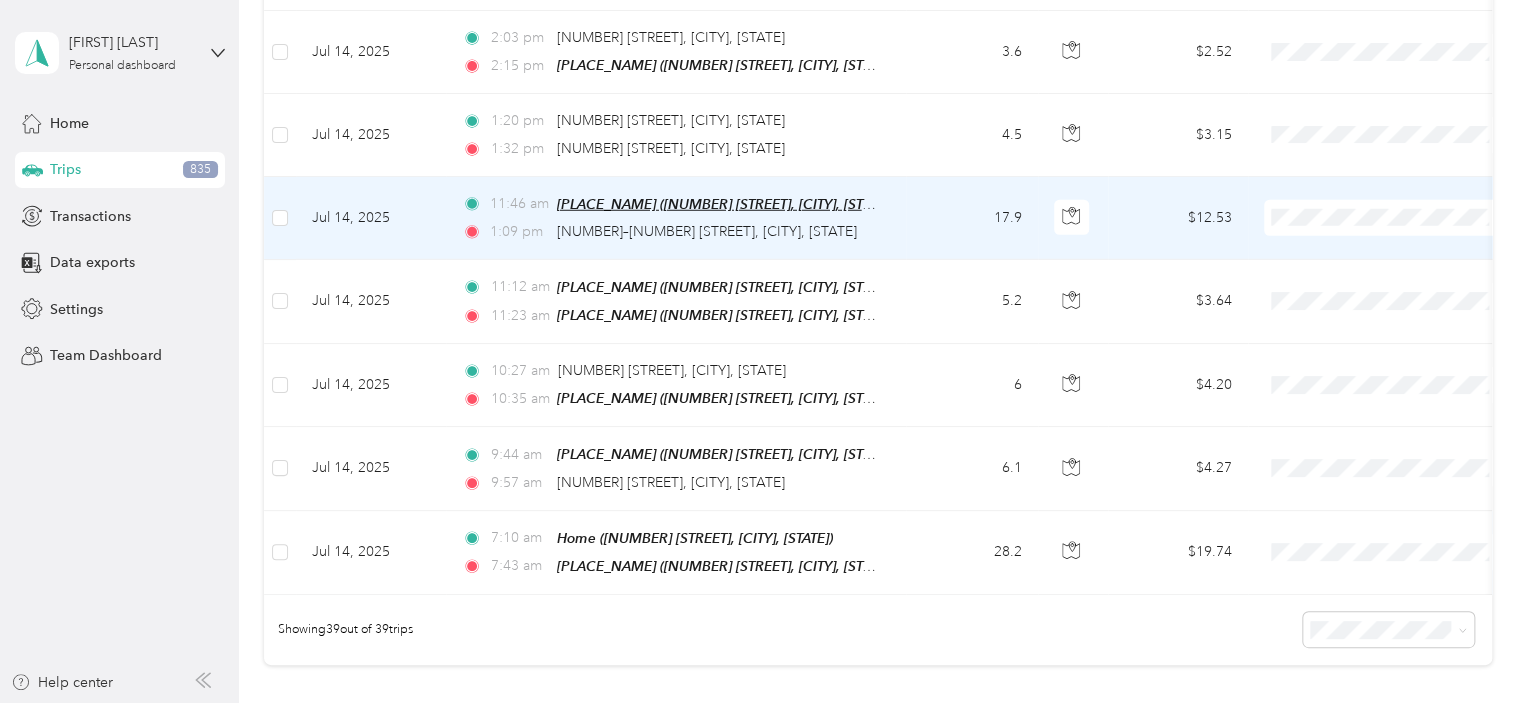 click on "[PLACE_NAME] ([NUMBER] [STREET], [CITY], [STATE])" at bounding box center [725, 204] 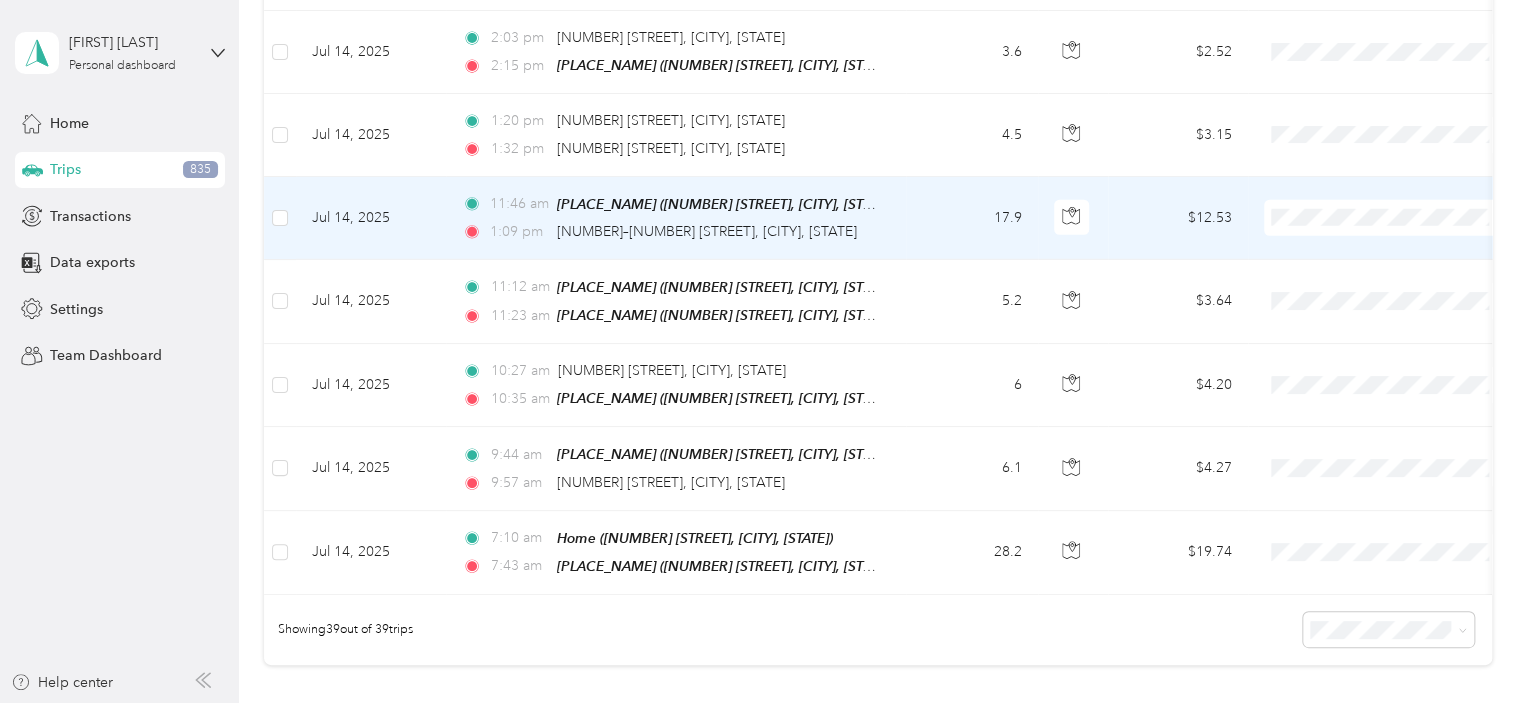 click on "Jul 14, 2025" at bounding box center (371, 218) 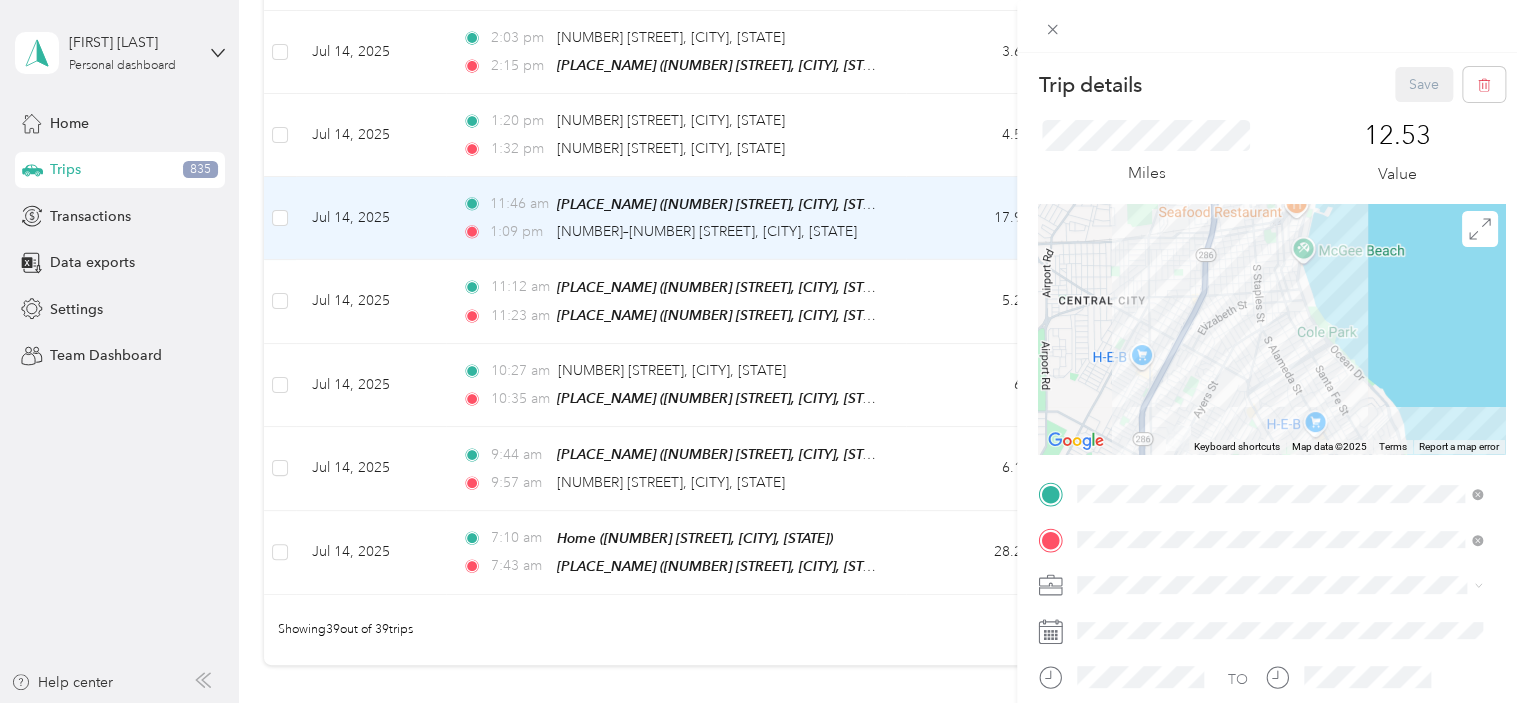 drag, startPoint x: 1273, startPoint y: 214, endPoint x: 1247, endPoint y: 374, distance: 162.09874 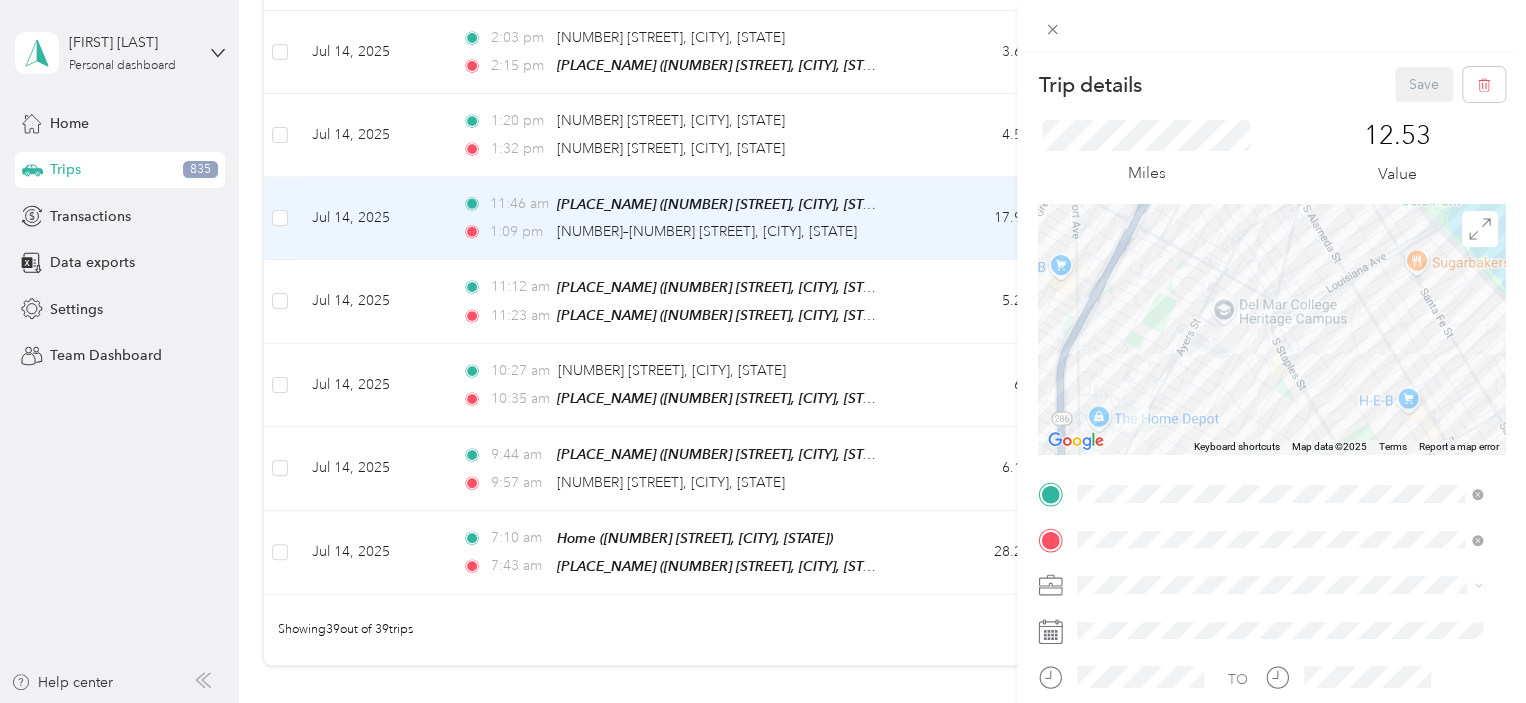 drag, startPoint x: 1220, startPoint y: 391, endPoint x: 1268, endPoint y: 215, distance: 182.42807 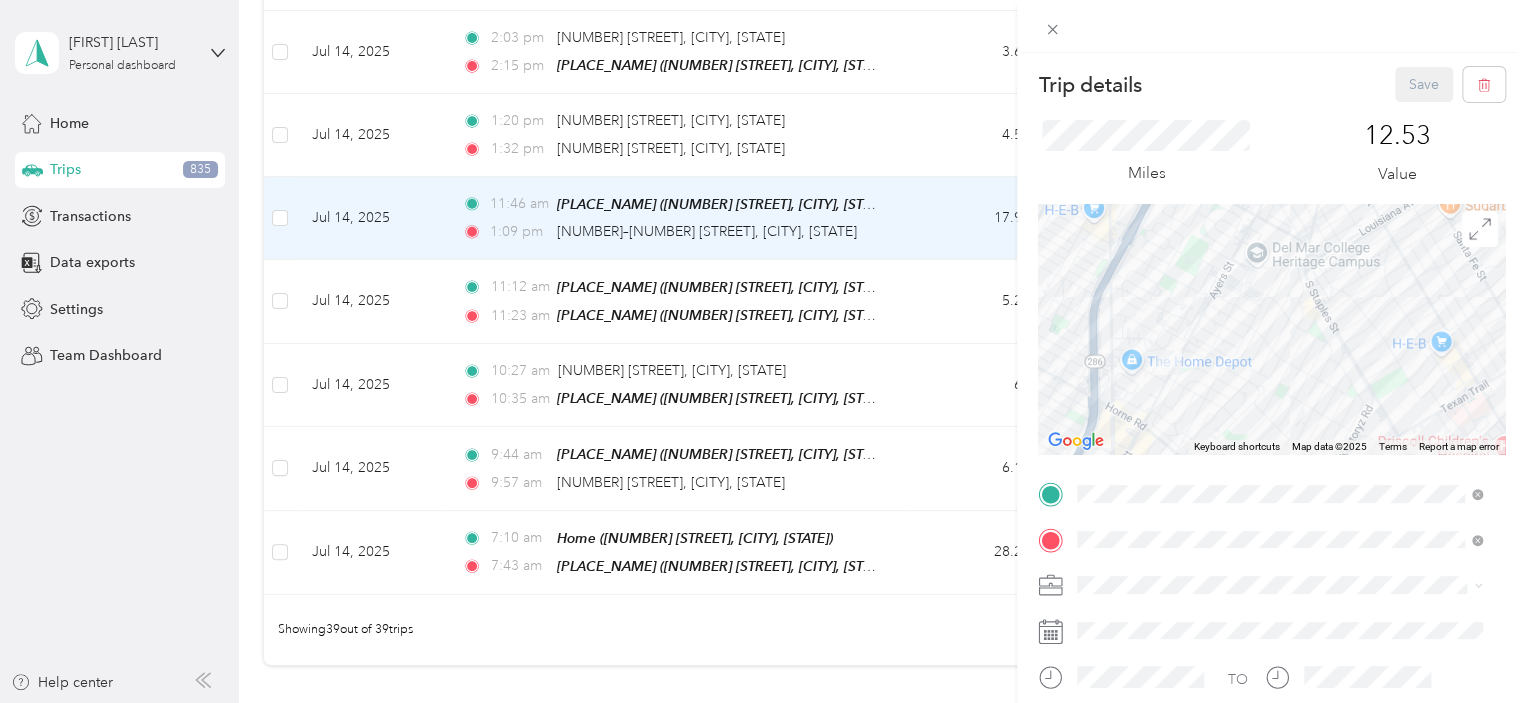 drag, startPoint x: 1247, startPoint y: 302, endPoint x: 1281, endPoint y: 239, distance: 71.5891 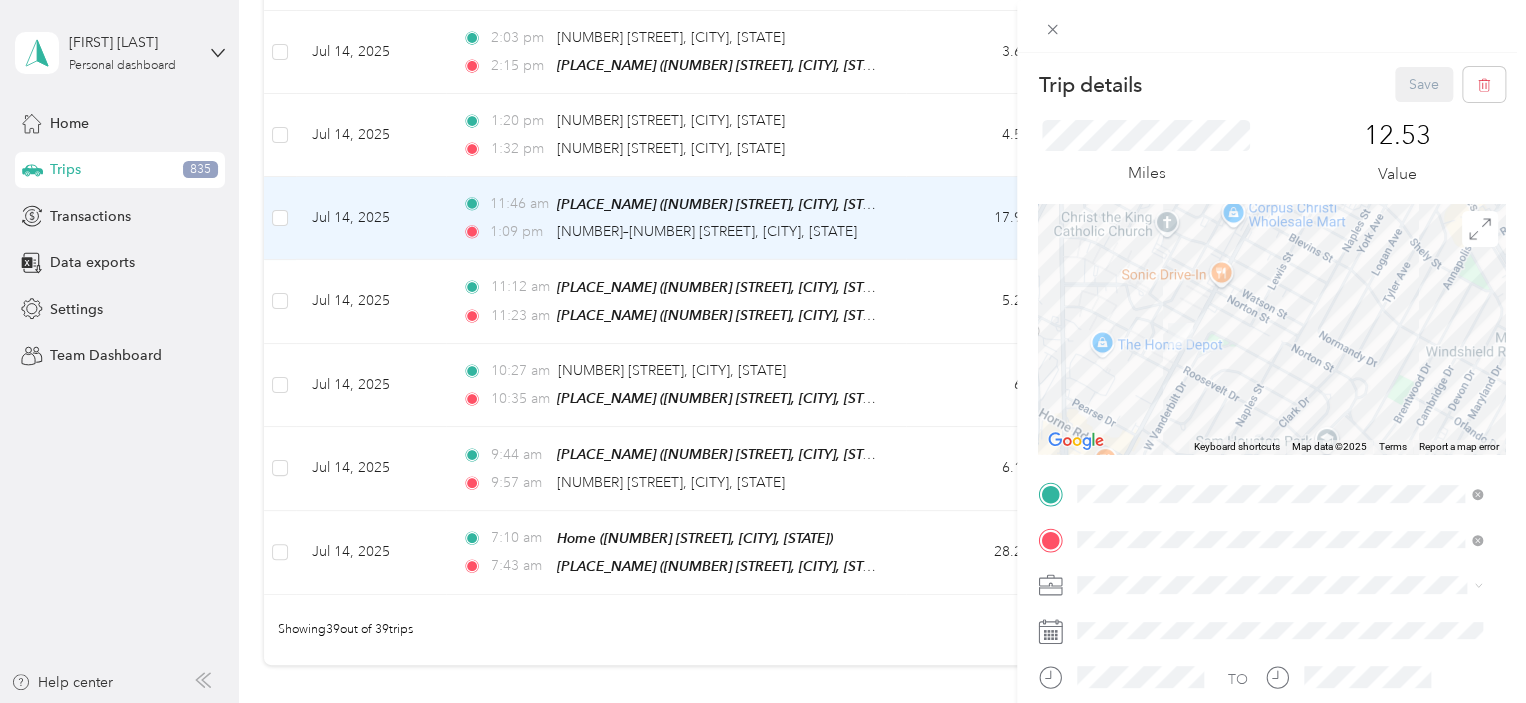 drag, startPoint x: 1178, startPoint y: 378, endPoint x: 1247, endPoint y: 319, distance: 90.78546 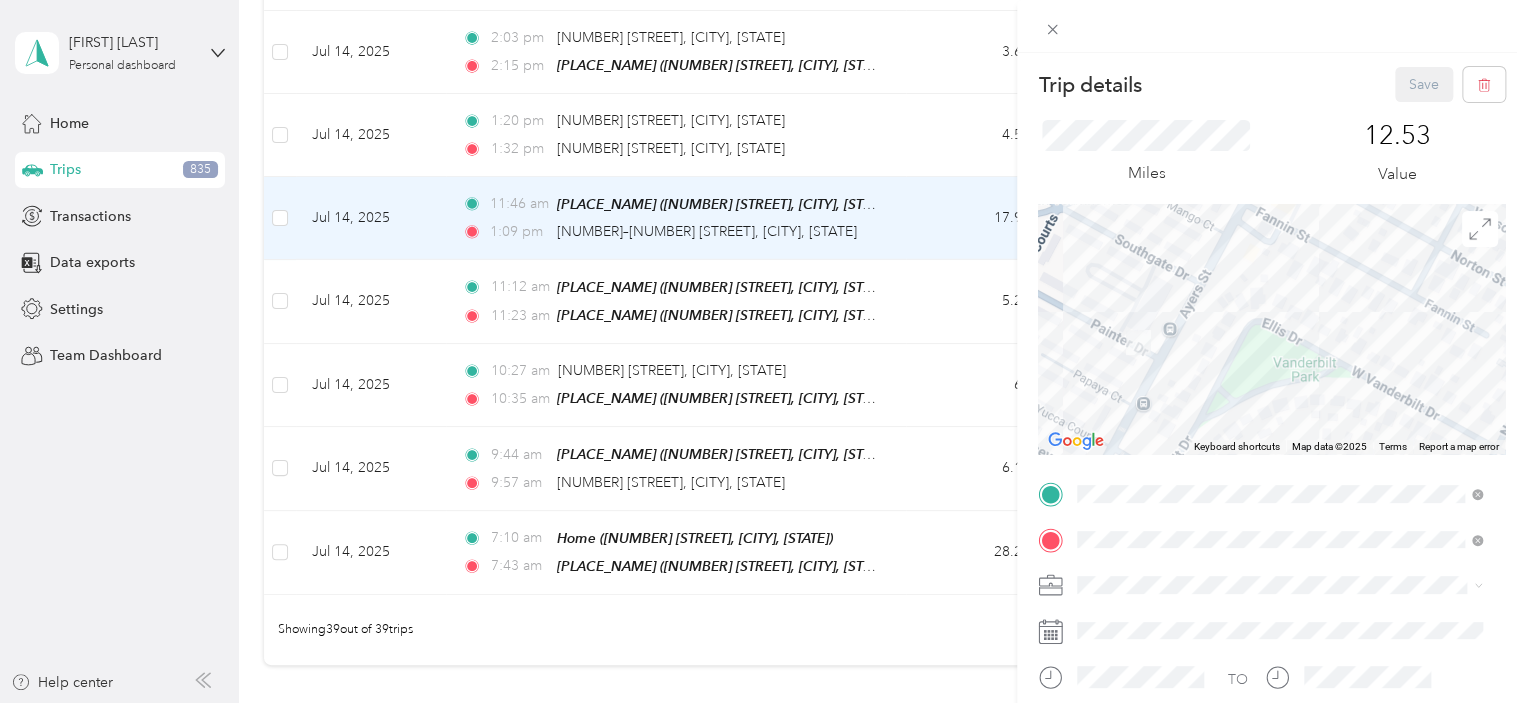 drag, startPoint x: 1126, startPoint y: 391, endPoint x: 1257, endPoint y: 352, distance: 136.68211 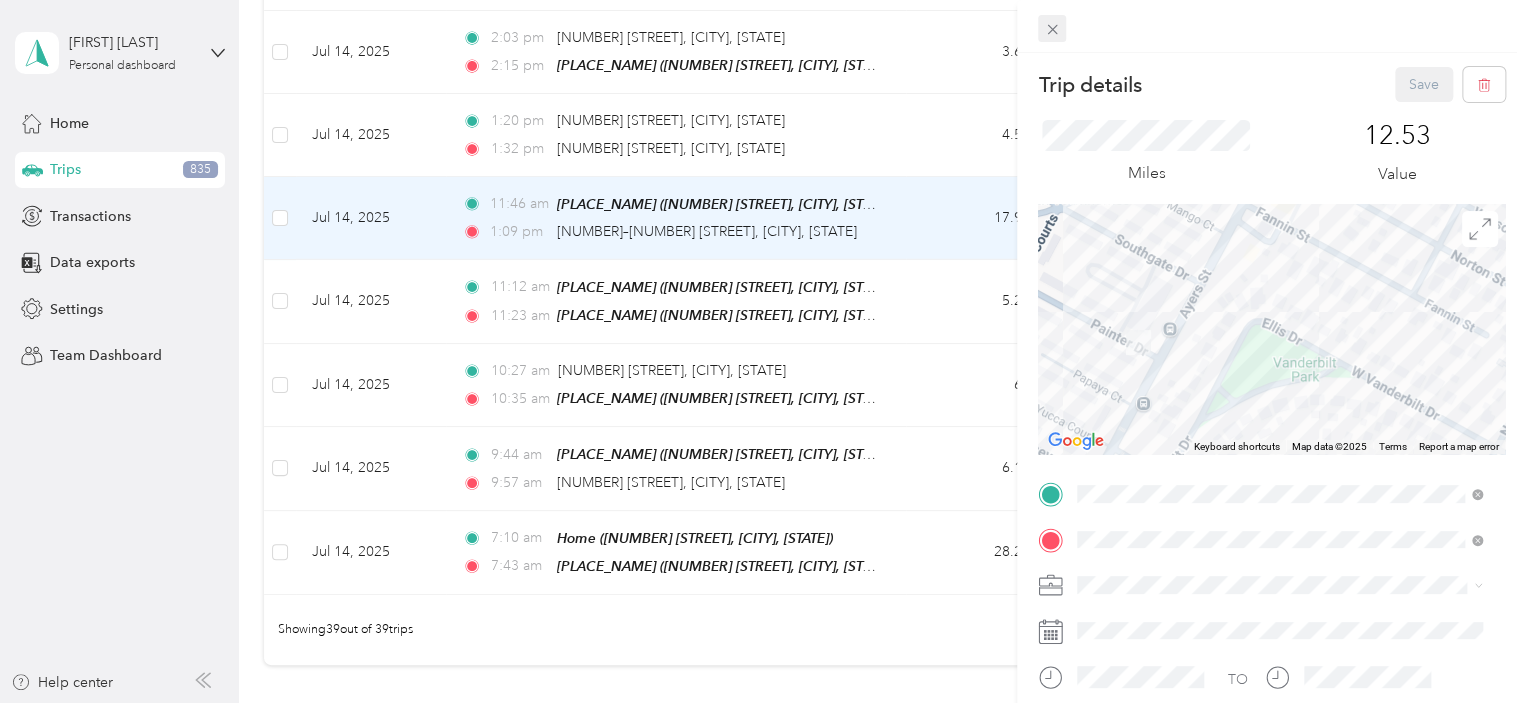 click 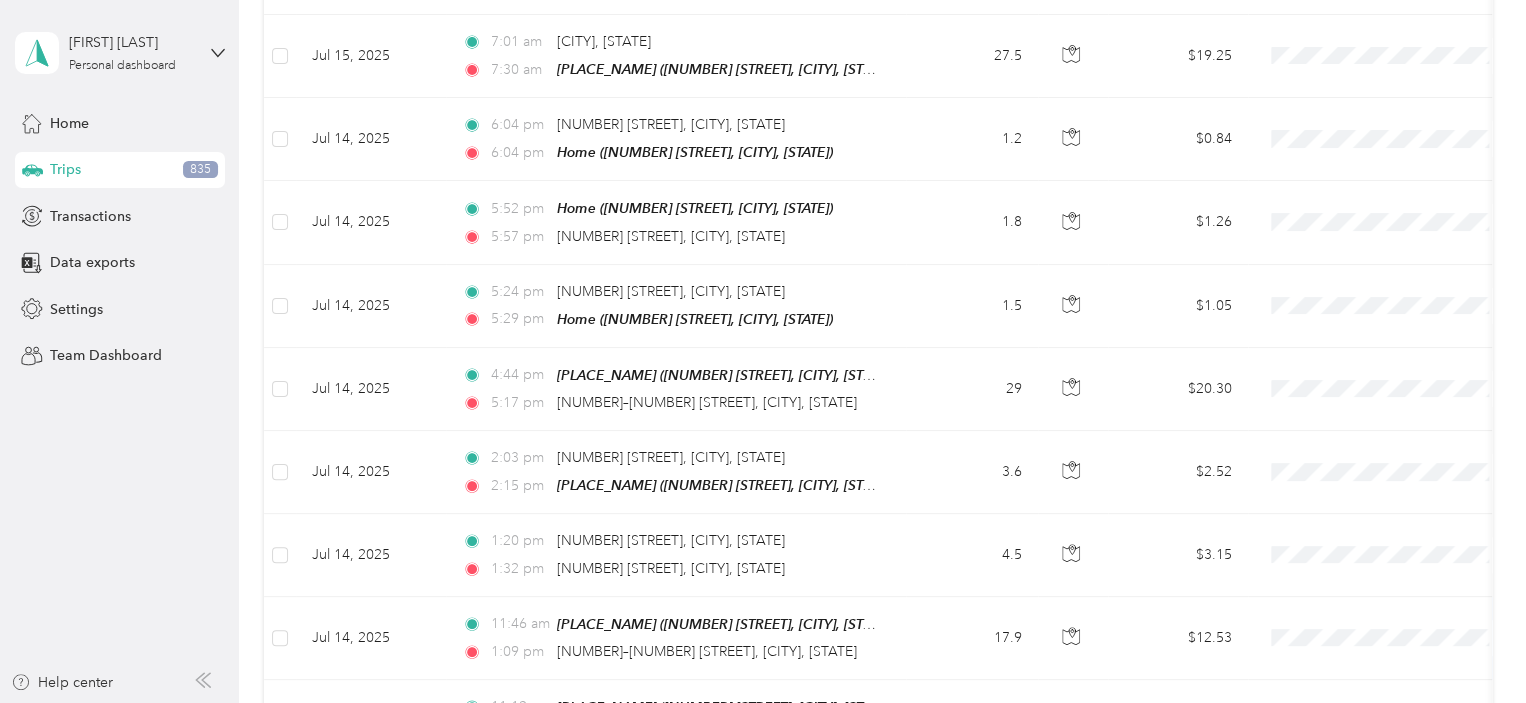 scroll, scrollTop: 2528, scrollLeft: 0, axis: vertical 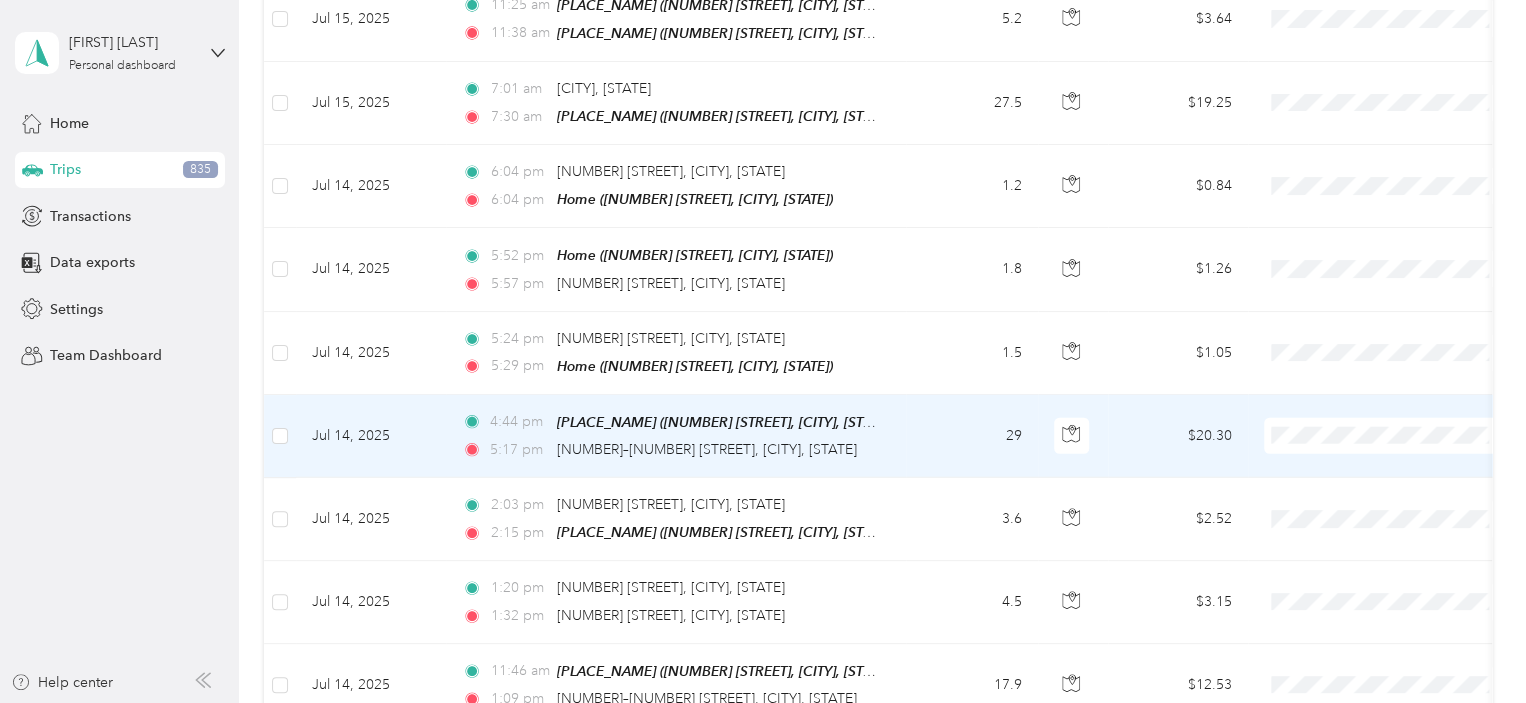 click on "Commute" at bounding box center (1405, 639) 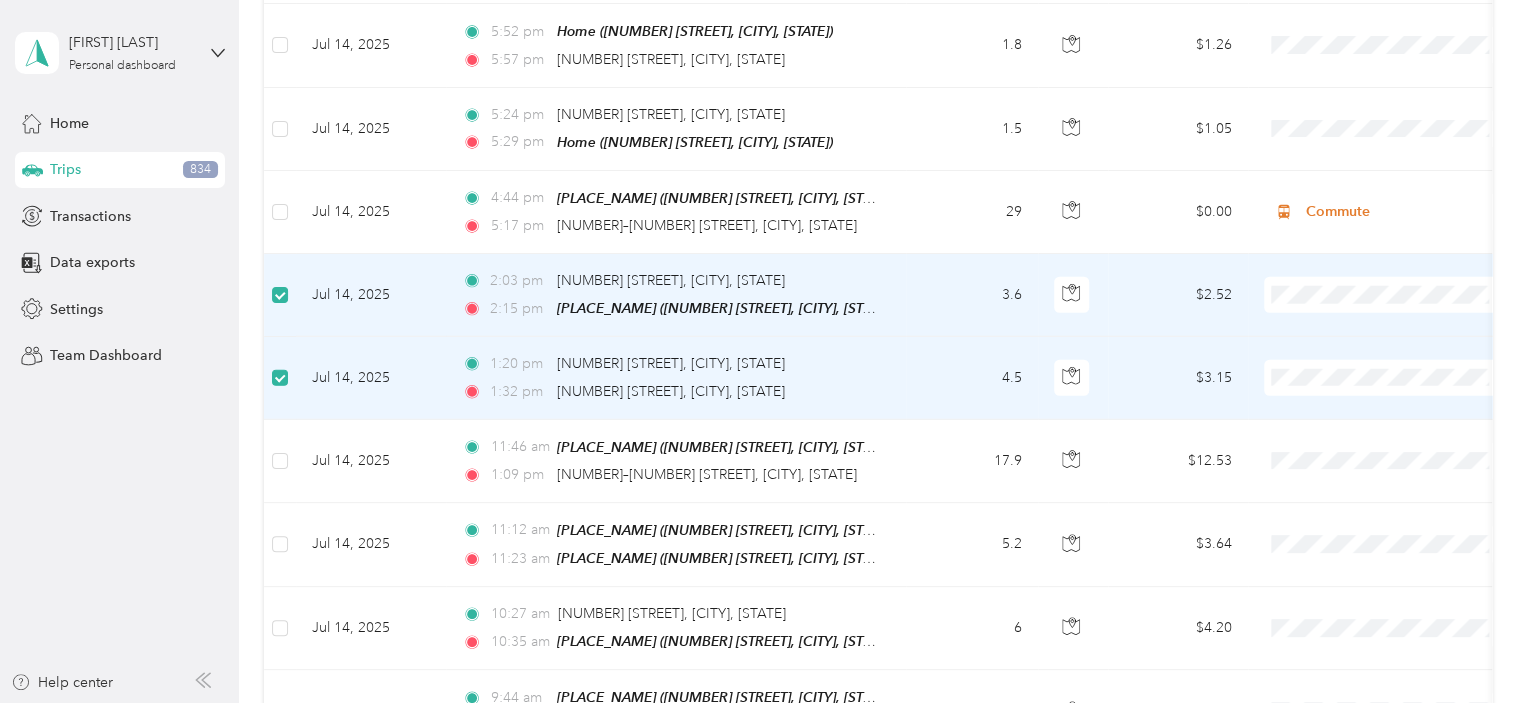 scroll, scrollTop: 2793, scrollLeft: 0, axis: vertical 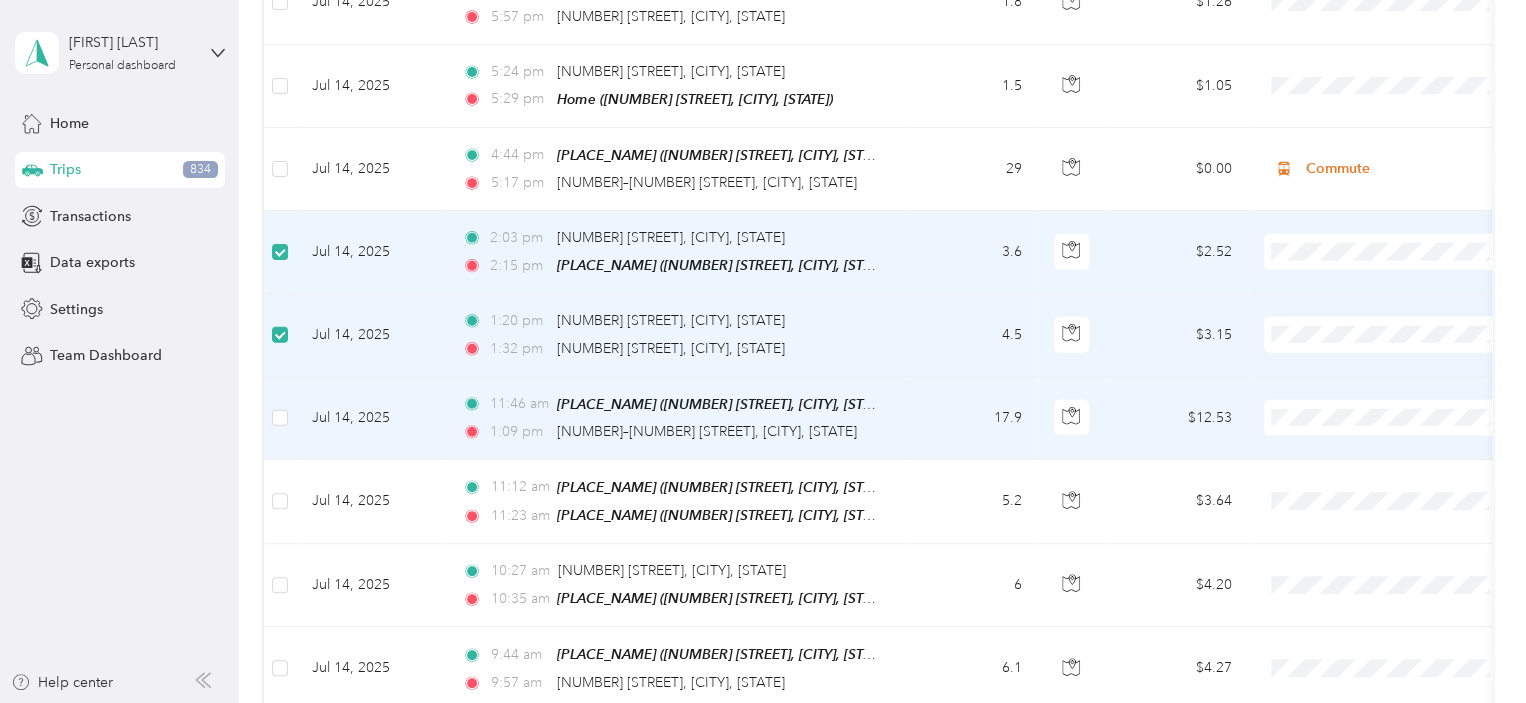 click at bounding box center [280, 418] 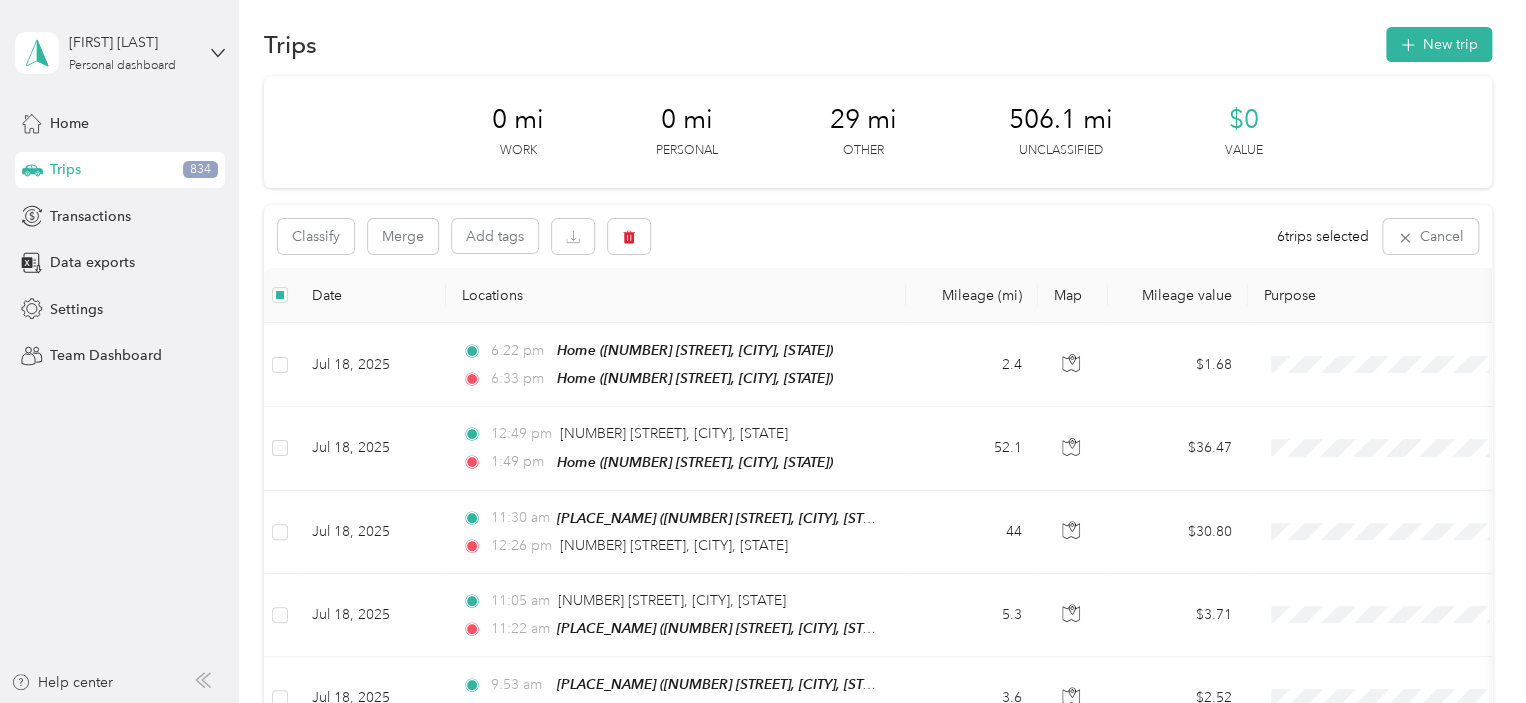 scroll, scrollTop: 0, scrollLeft: 0, axis: both 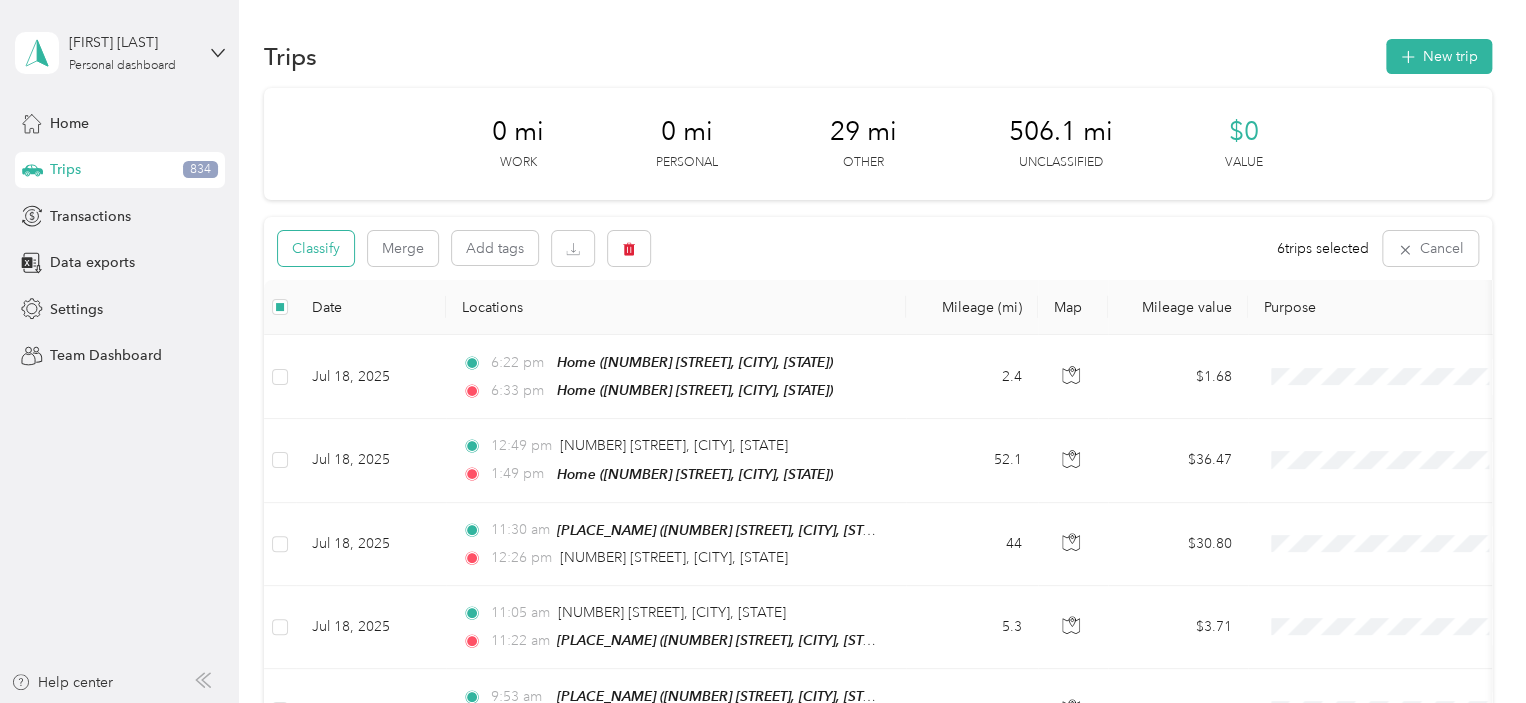 click on "Classify" at bounding box center (316, 248) 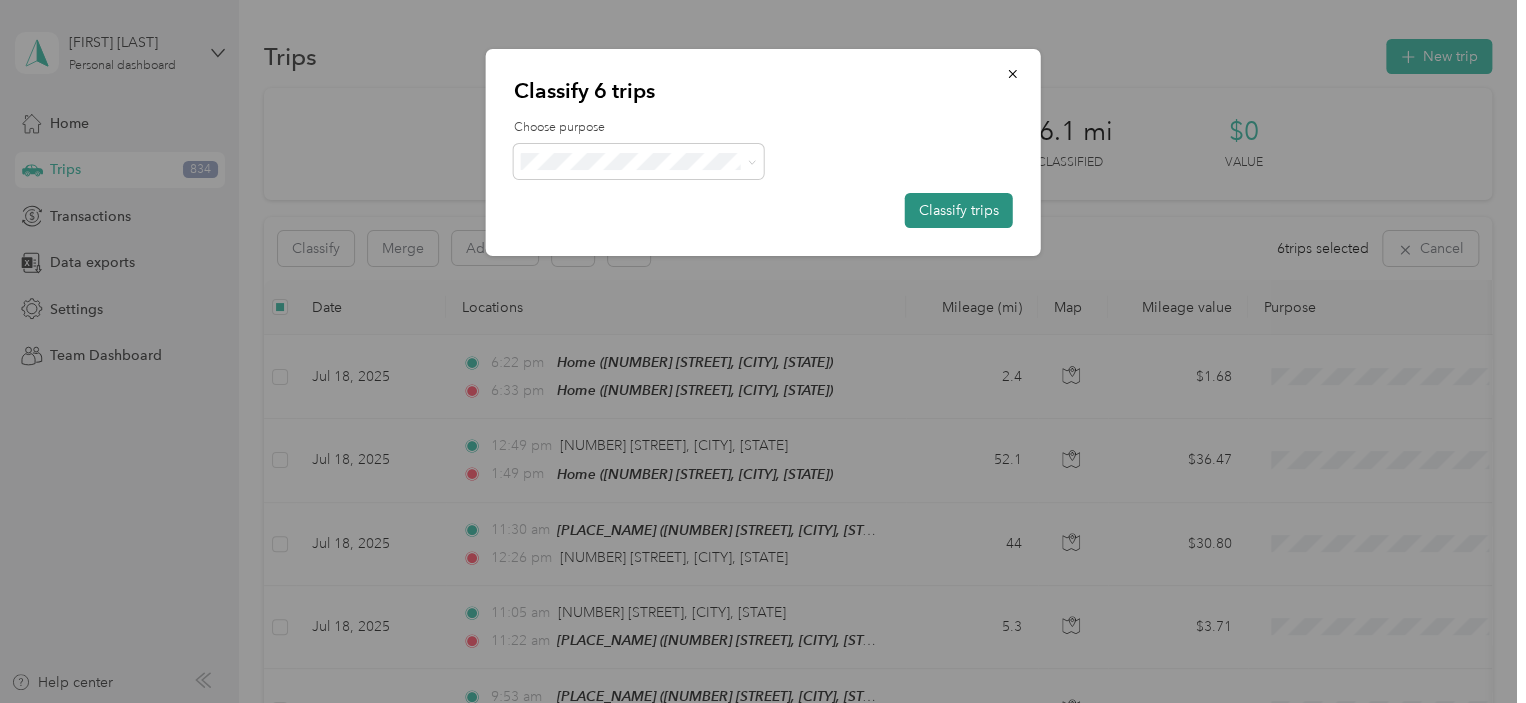 click on "Classify trips" at bounding box center (959, 210) 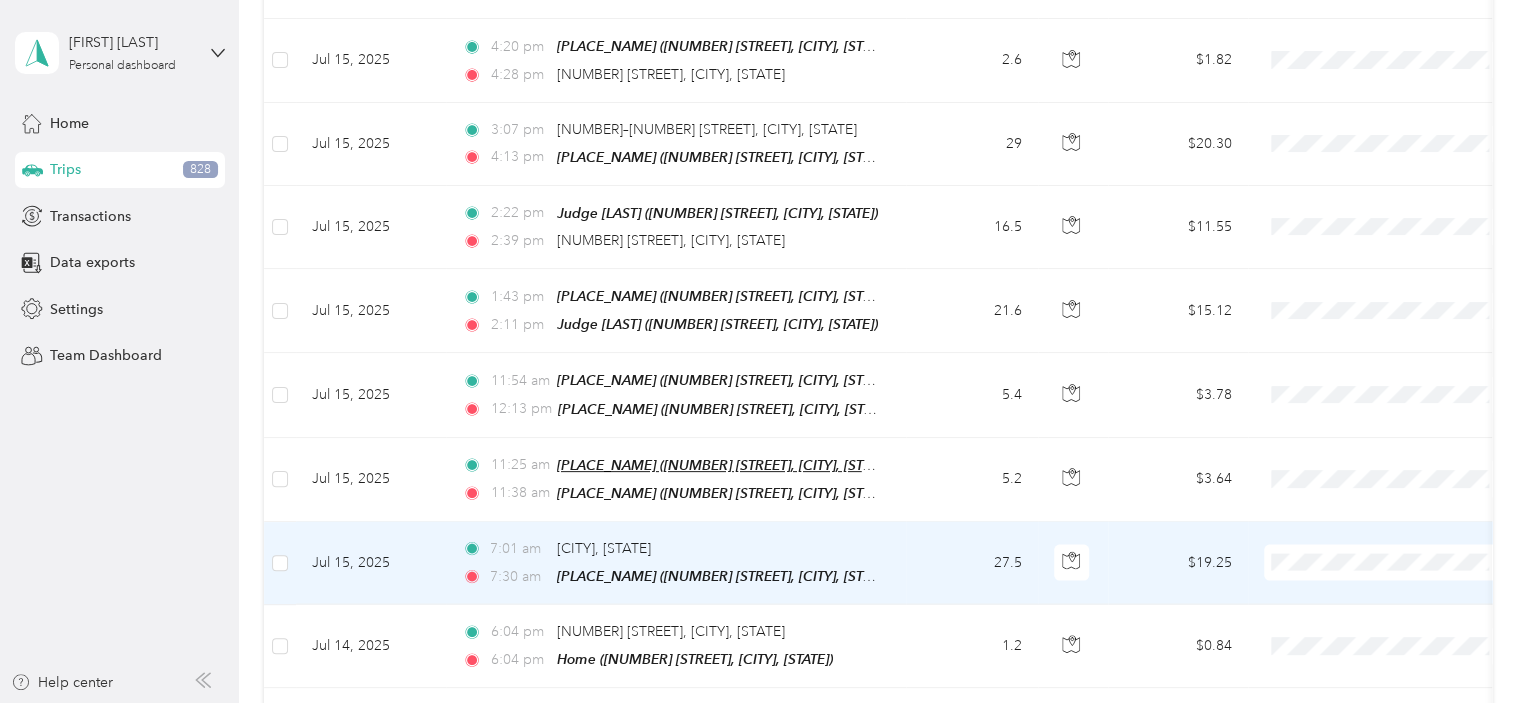 scroll, scrollTop: 2066, scrollLeft: 0, axis: vertical 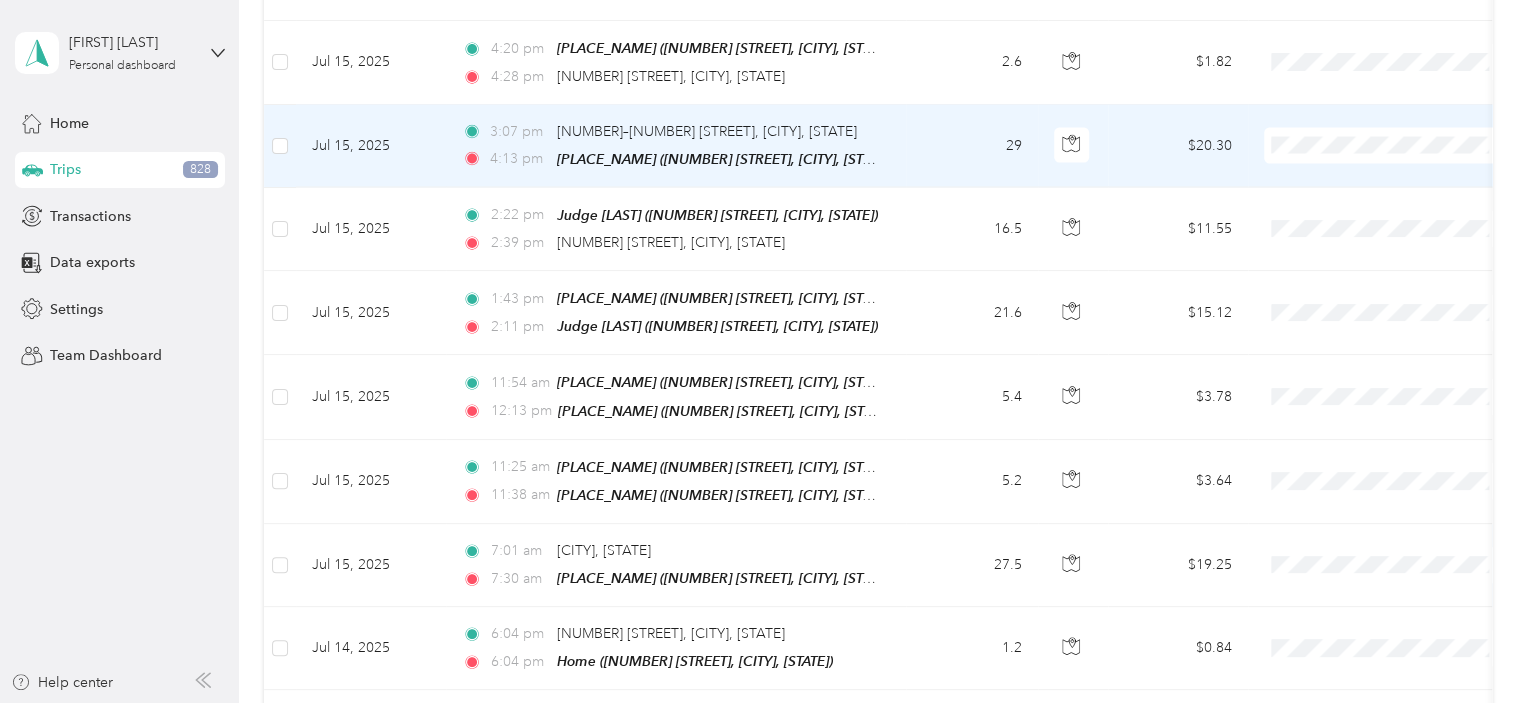 click on "Jul 15, 2025" at bounding box center [371, 146] 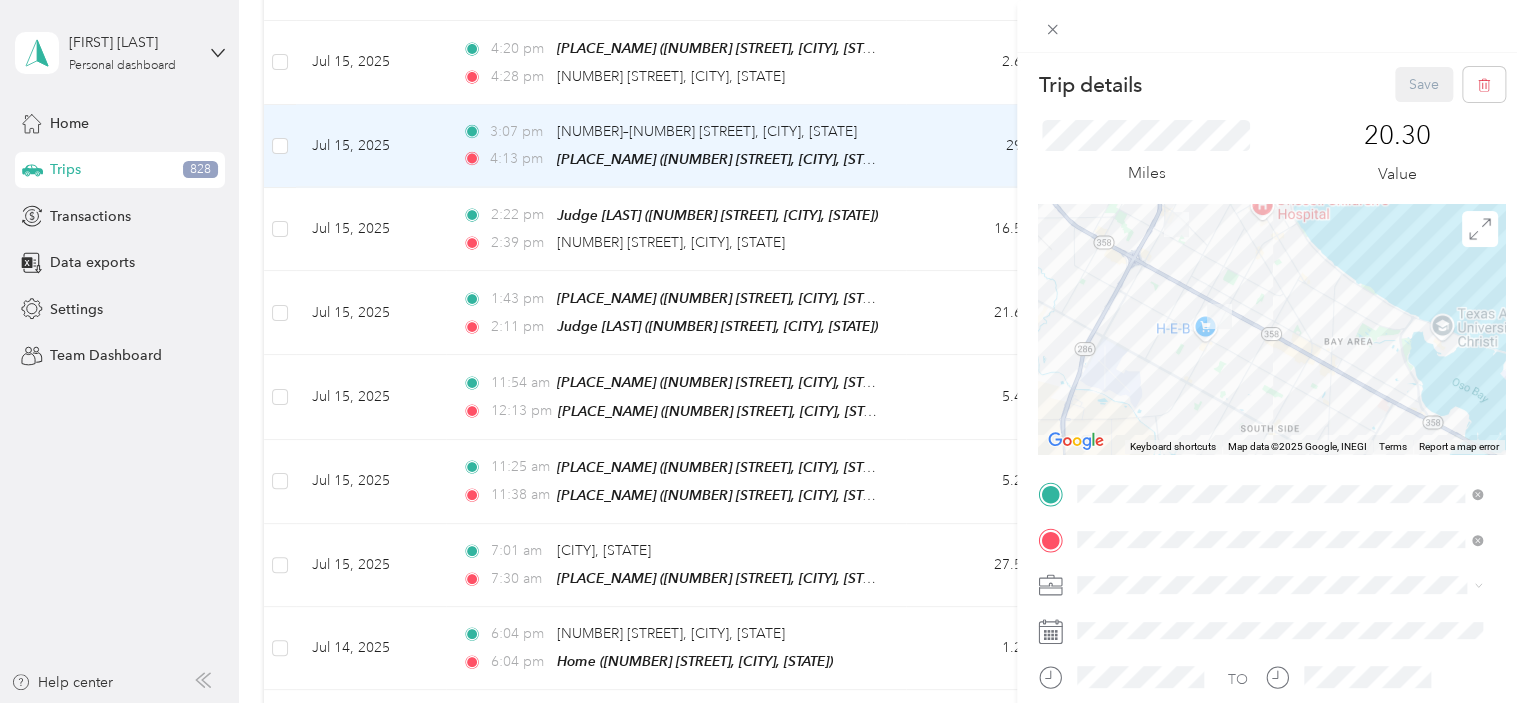 drag, startPoint x: 1164, startPoint y: 317, endPoint x: 1344, endPoint y: 393, distance: 195.3868 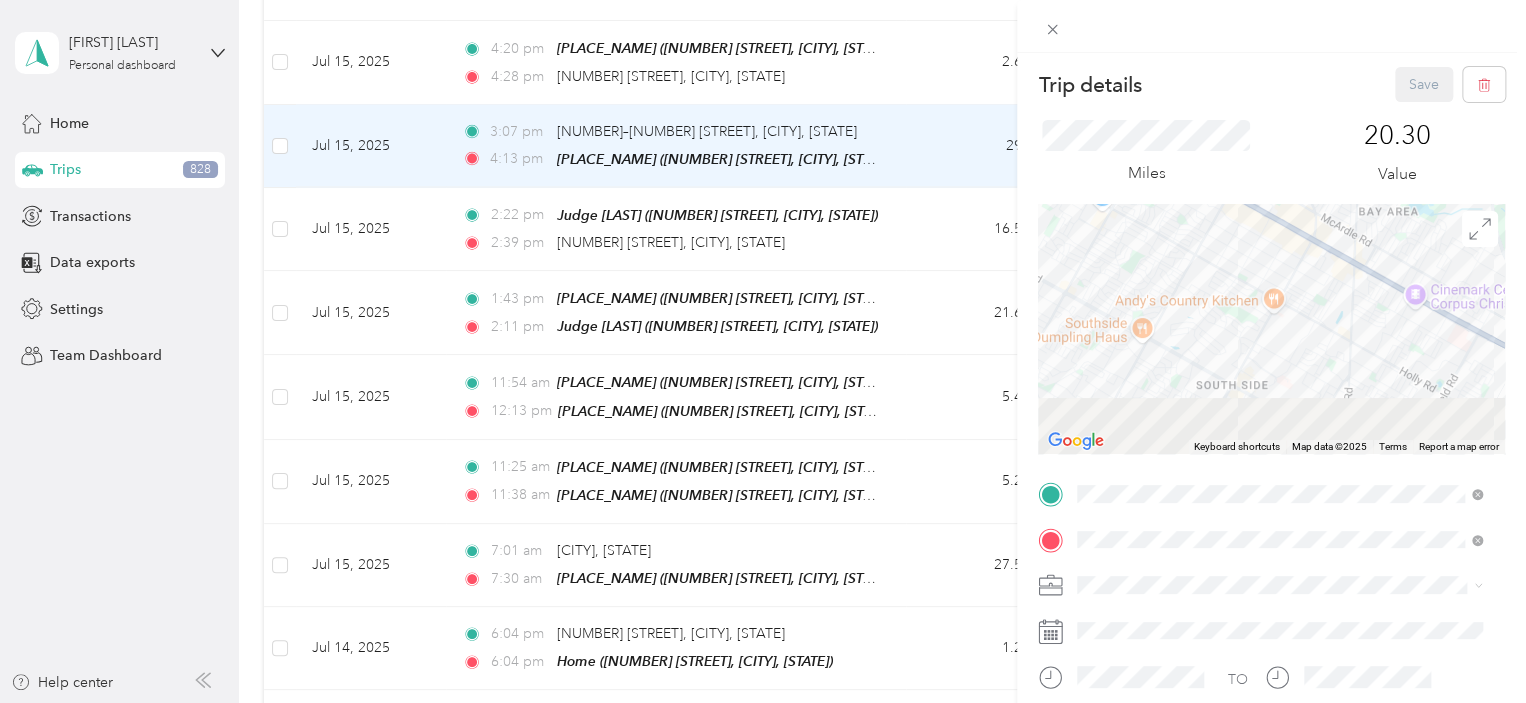 drag, startPoint x: 1173, startPoint y: 368, endPoint x: 1268, endPoint y: 207, distance: 186.93849 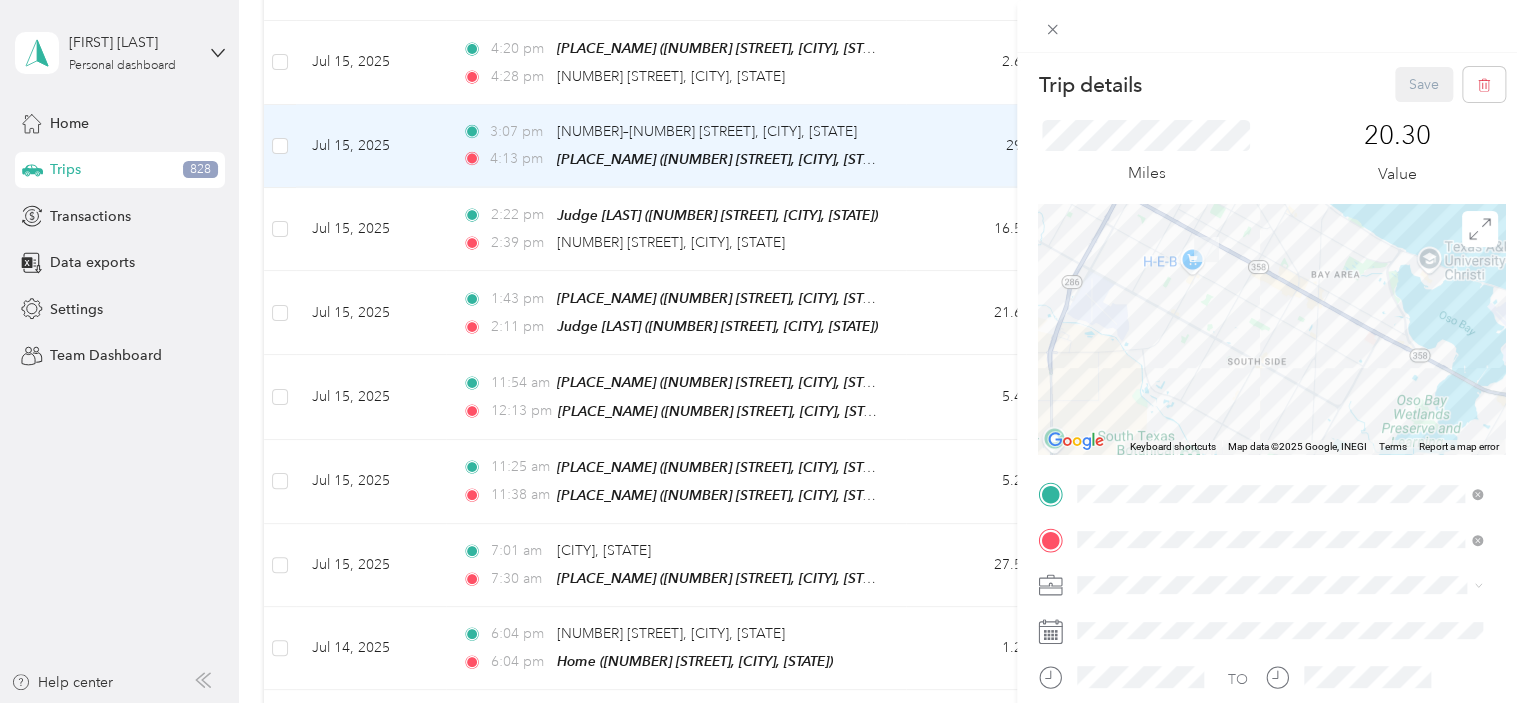 drag, startPoint x: 1220, startPoint y: 286, endPoint x: 1212, endPoint y: 365, distance: 79.40403 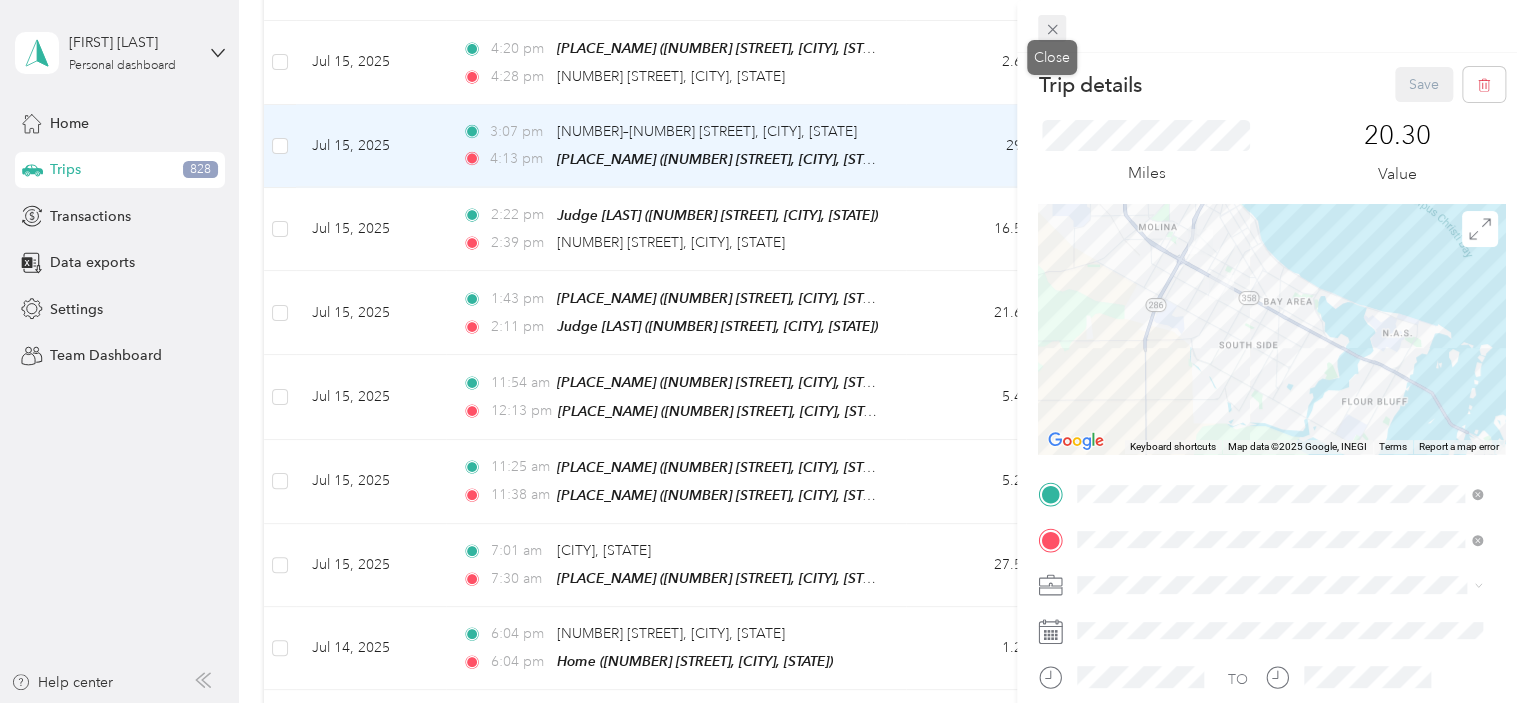 click 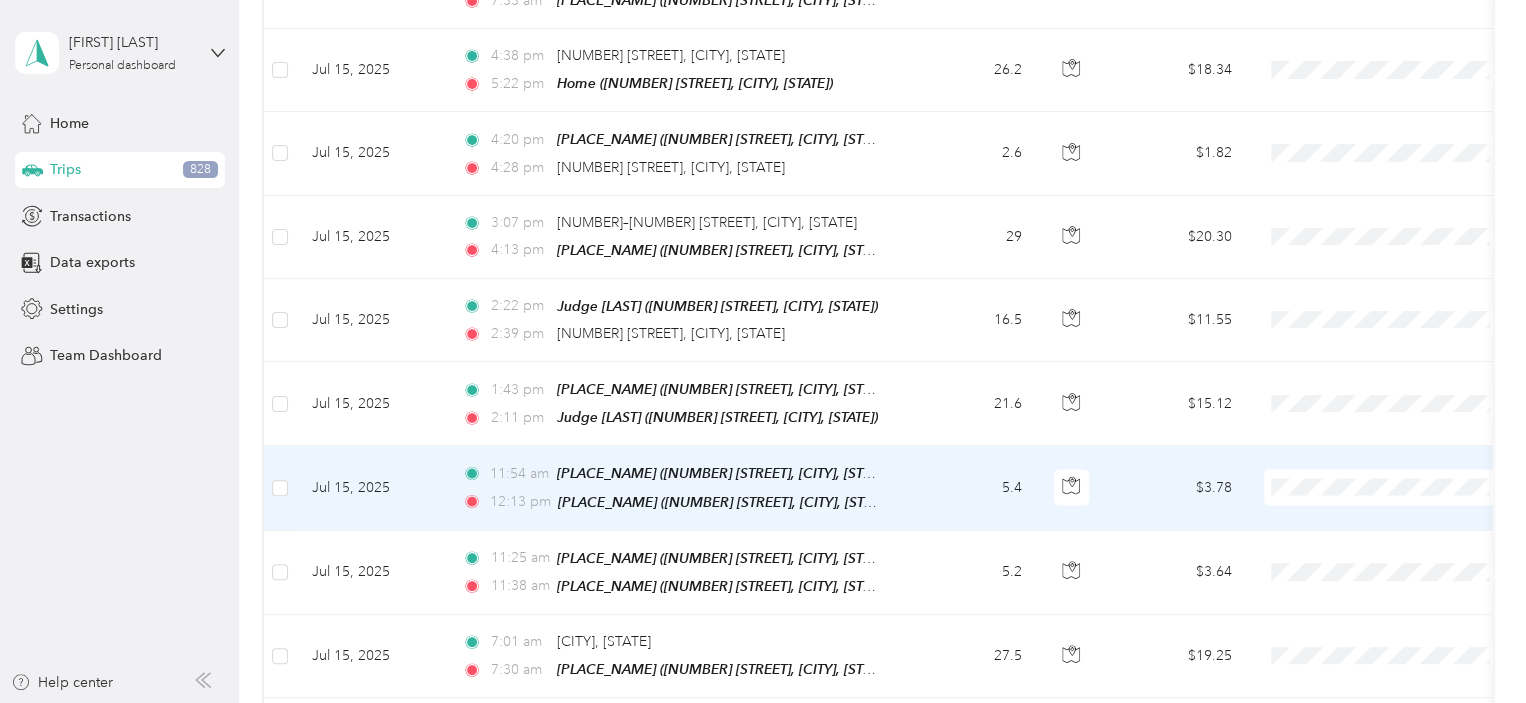 scroll, scrollTop: 1933, scrollLeft: 0, axis: vertical 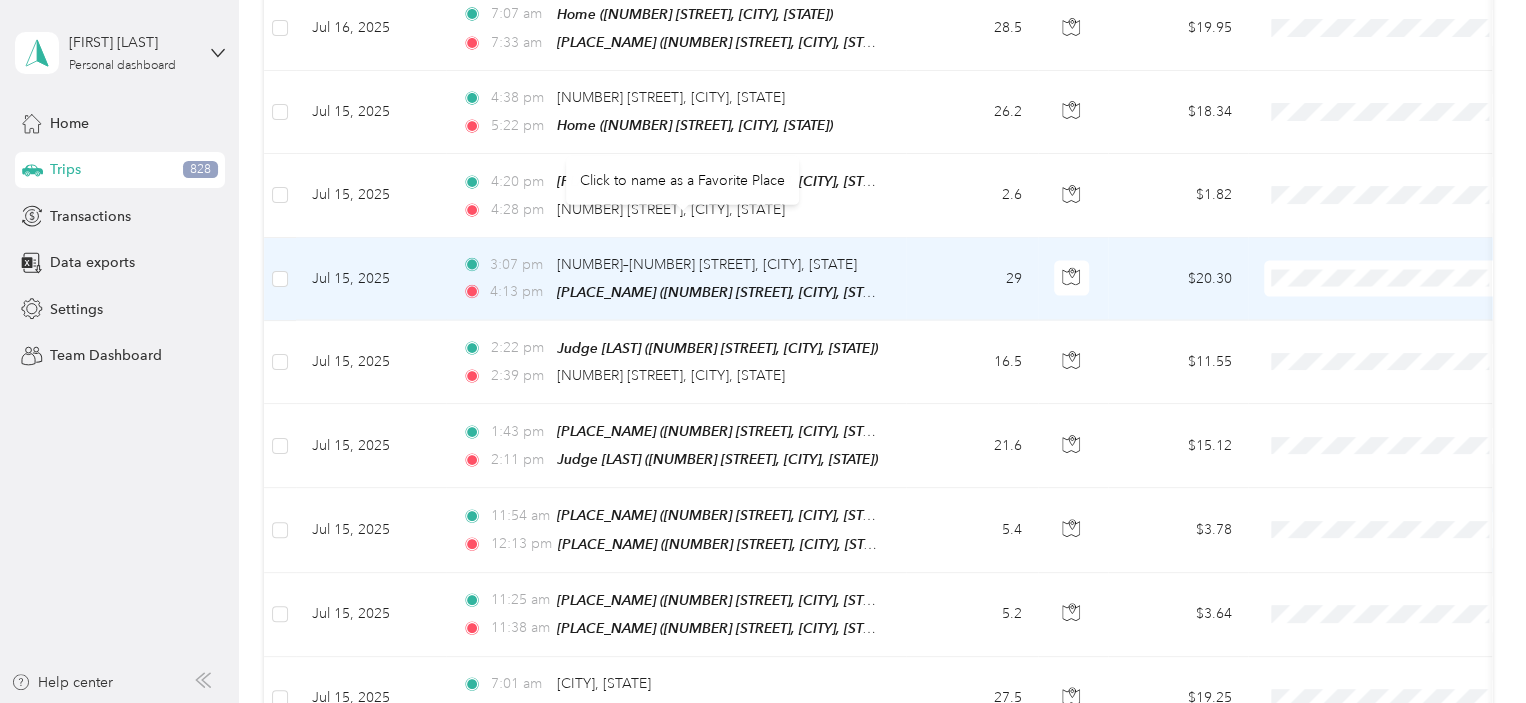 click on "[TIME] [NUMBER]–[NUMBER] [STREET], [CITY], [STATE] [TIME] [PLACE_NAME] ([NUMBER] [STREET], [CITY], [STATE])" at bounding box center (676, 279) 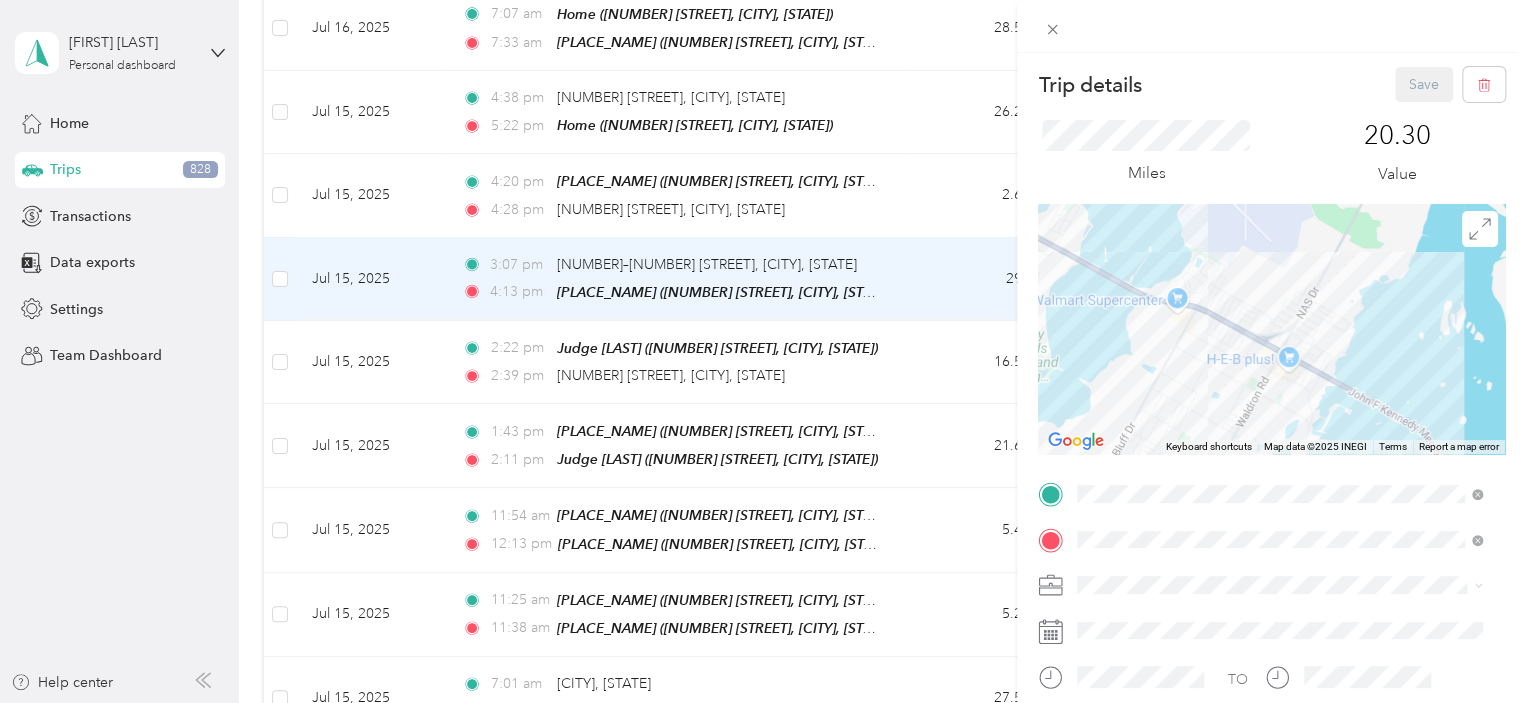 drag, startPoint x: 1274, startPoint y: 398, endPoint x: 1292, endPoint y: 311, distance: 88.84256 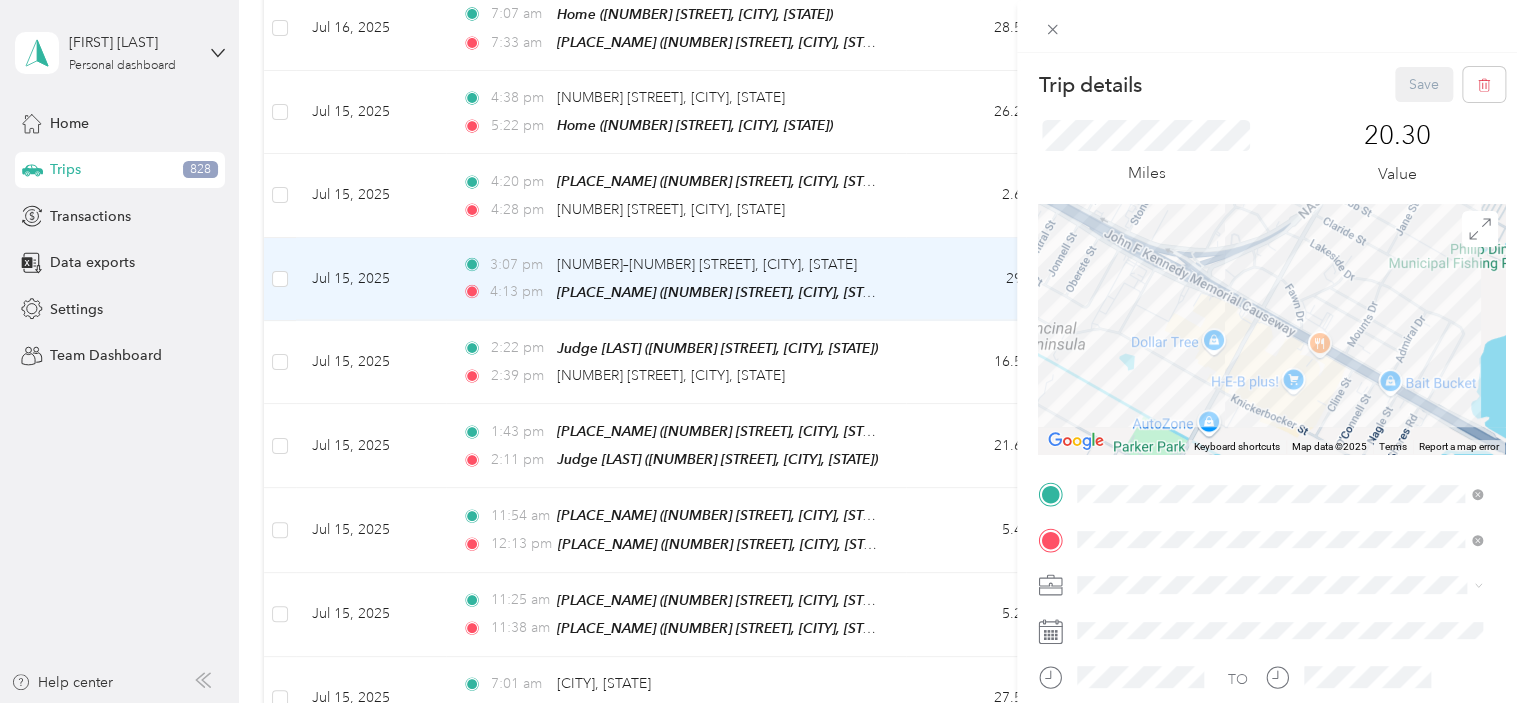 drag, startPoint x: 1190, startPoint y: 390, endPoint x: 1216, endPoint y: 271, distance: 121.80723 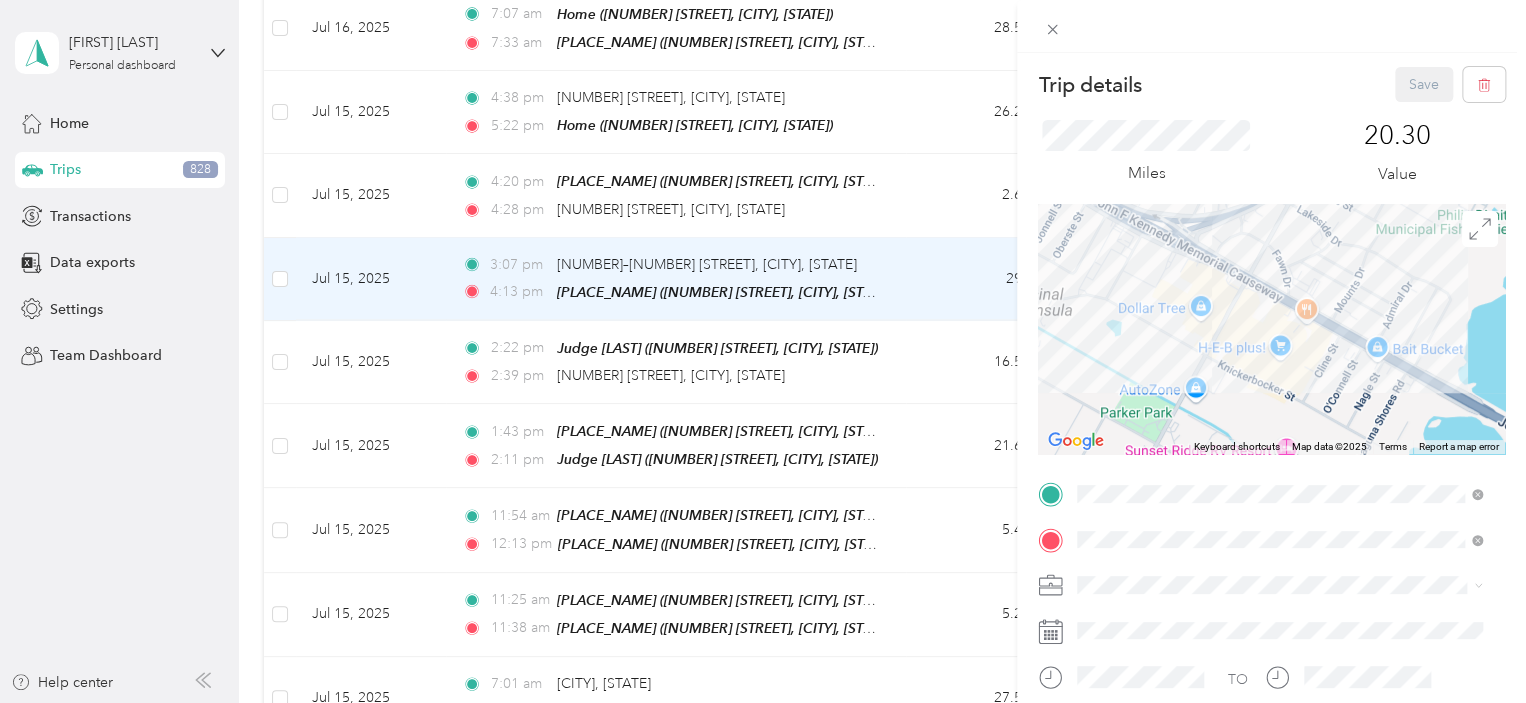 drag, startPoint x: 1255, startPoint y: 316, endPoint x: 1266, endPoint y: 304, distance: 16.27882 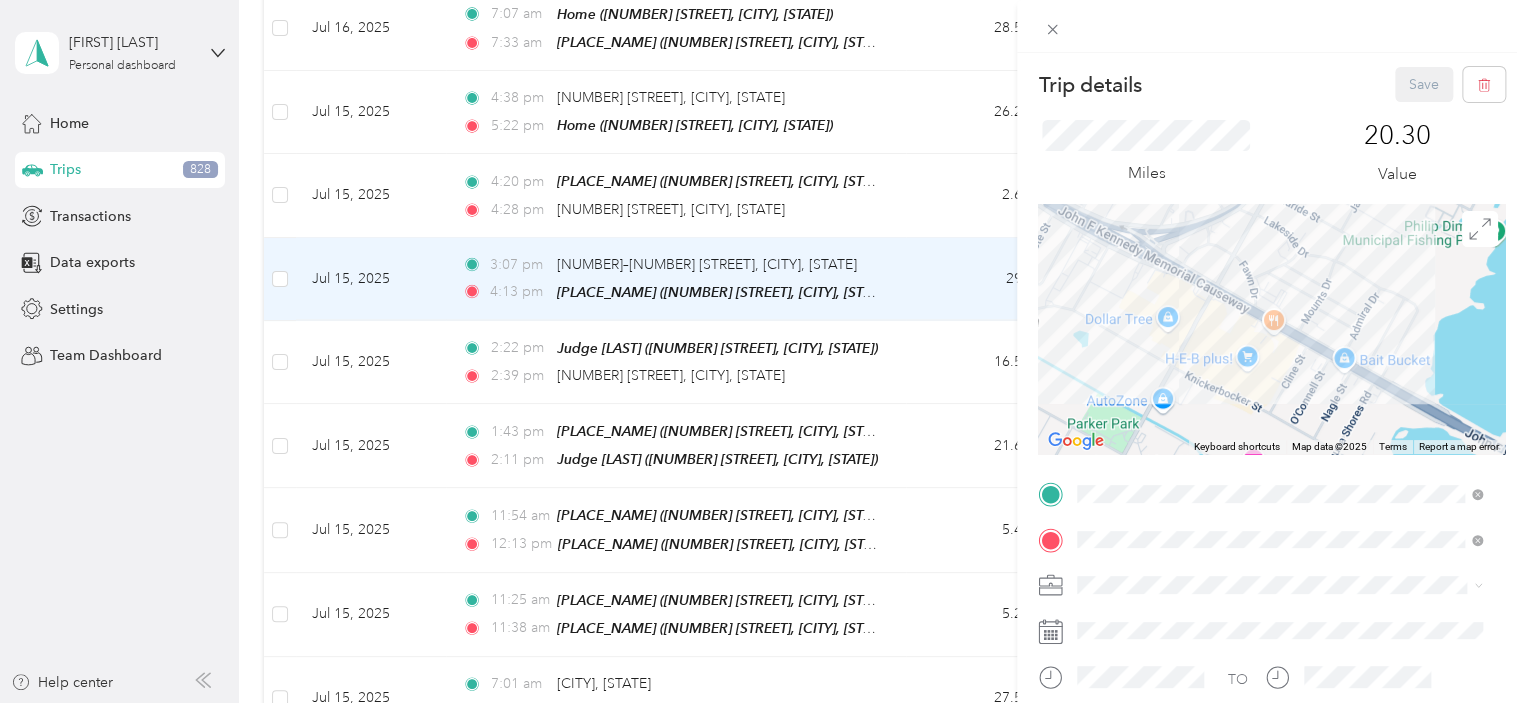 drag, startPoint x: 1245, startPoint y: 344, endPoint x: 1183, endPoint y: 403, distance: 85.58621 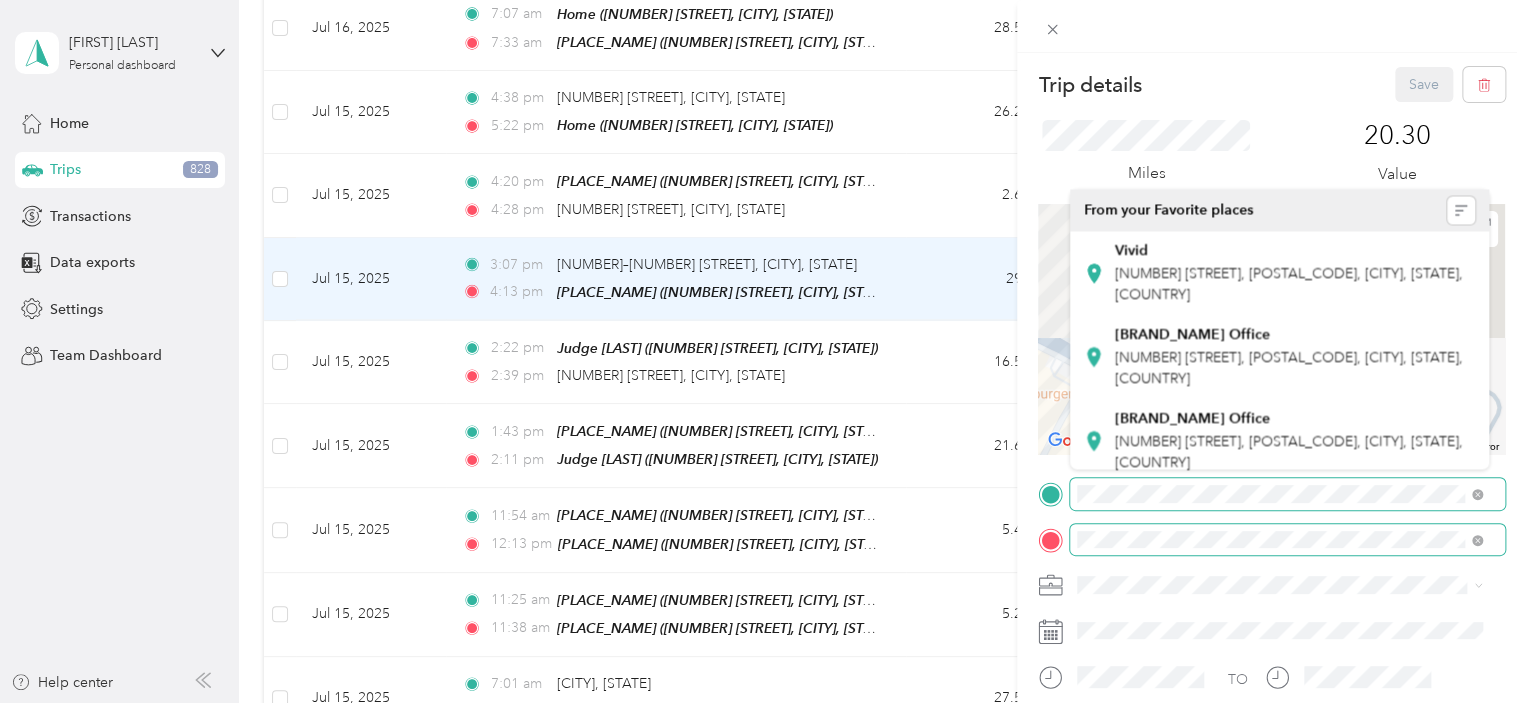 drag, startPoint x: 1229, startPoint y: 331, endPoint x: 1082, endPoint y: 528, distance: 245.80074 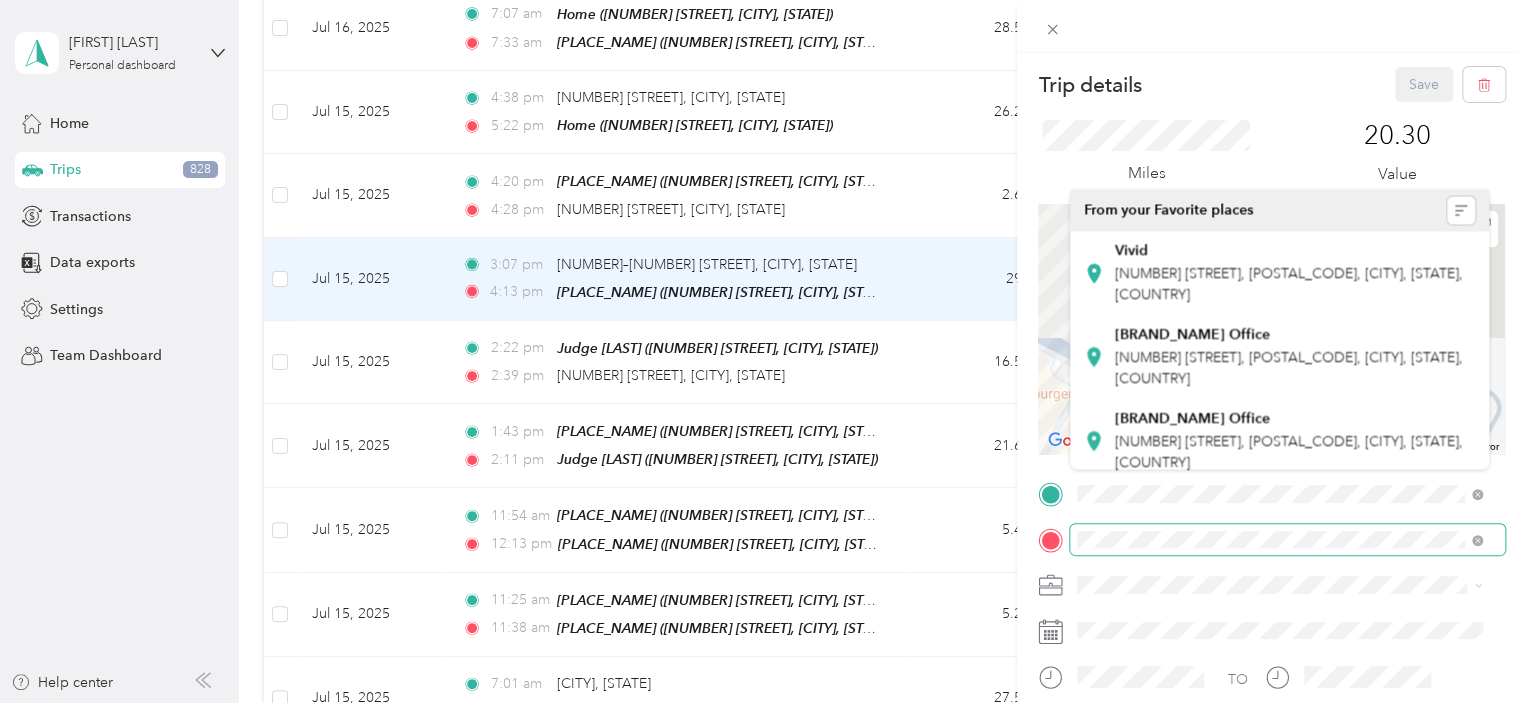click on "Trip details Save This trip cannot be edited because it is either under review, approved, or paid. Contact your Team Manager to edit it. Miles 20.30 Value  ← Move left → Move right ↑ Move up ↓ Move down + Zoom in - Zoom out Home Jump left by 75% End Jump right by 75% Page Up Jump up by 75% Page Down Jump down by 75% Keyboard shortcuts Map Data Map data ©2025 Map data ©2025 100 m  Click to toggle between metric and imperial units Terms Report a map error TO Add photo" at bounding box center (1271, 491) 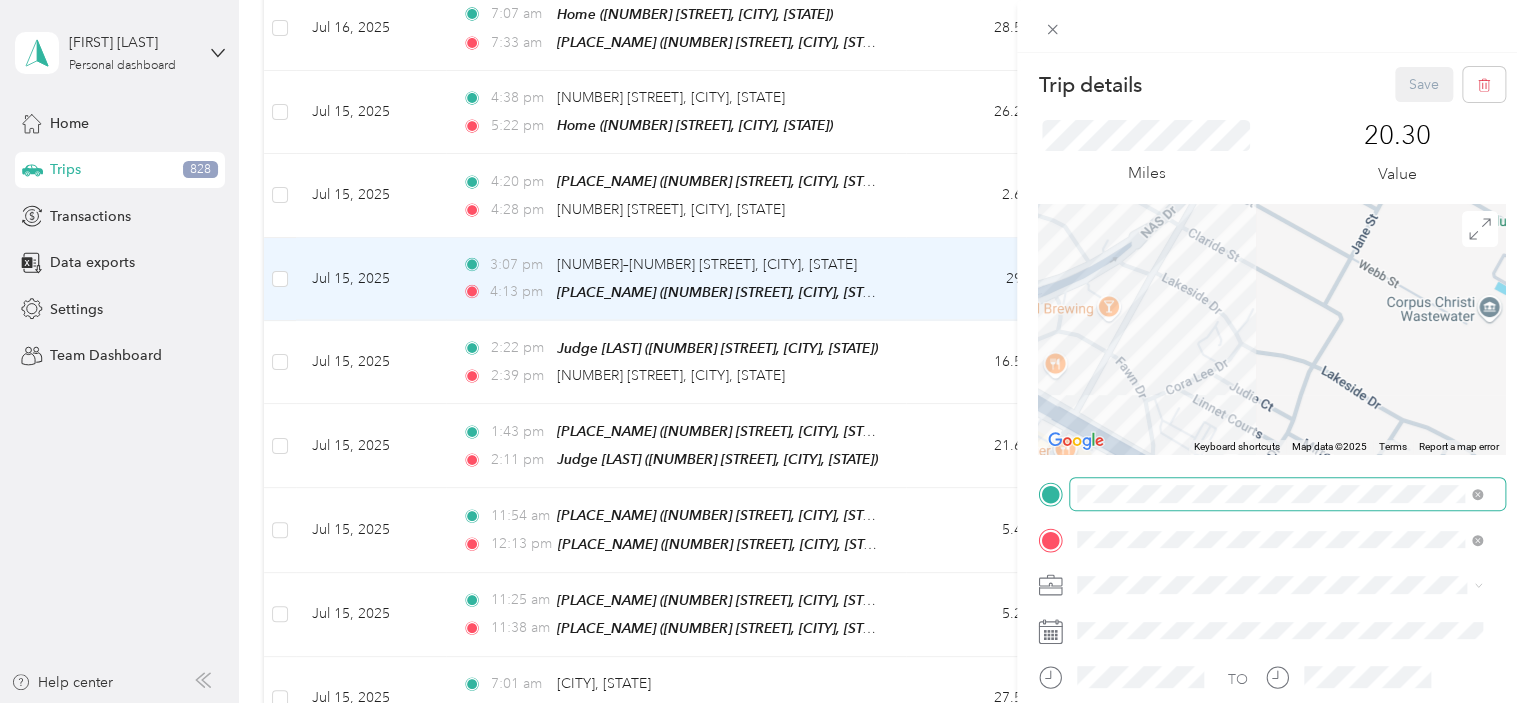 click on "Trip details Save This trip cannot be edited because it is either under review, approved, or paid. Contact your Team Manager to edit it. Miles 20.30 Value  ← Move left → Move right ↑ Move up ↓ Move down + Zoom in - Zoom out Home Jump left by 75% End Jump right by 75% Page Up Jump up by 75% Page Down Jump down by 75% Keyboard shortcuts Map Data Map data ©2025 Map data ©2025 100 m  Click to toggle between metric and imperial units Terms Report a map error TO Add photo" at bounding box center (1271, 491) 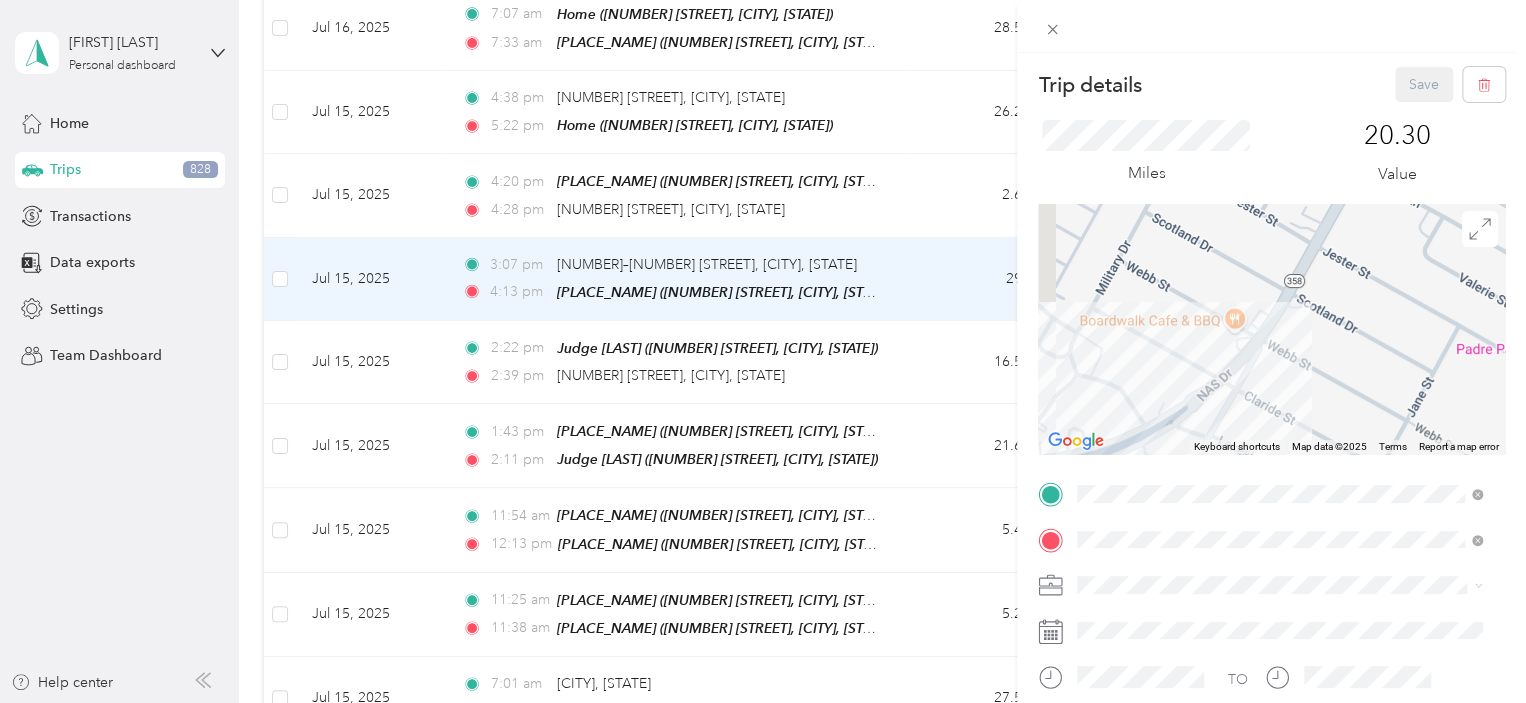 drag, startPoint x: 1325, startPoint y: 304, endPoint x: 1364, endPoint y: 255, distance: 62.625874 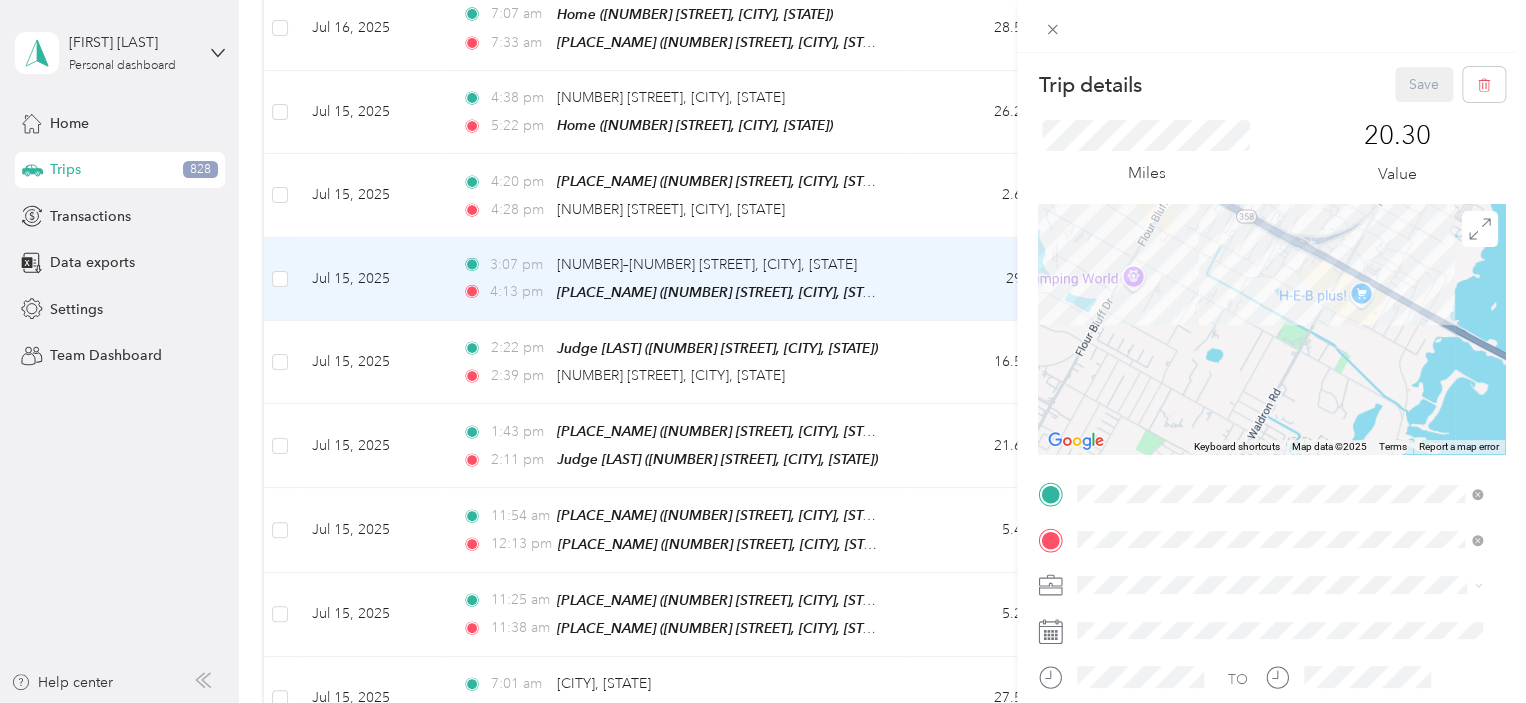drag, startPoint x: 1260, startPoint y: 391, endPoint x: 1284, endPoint y: 287, distance: 106.733315 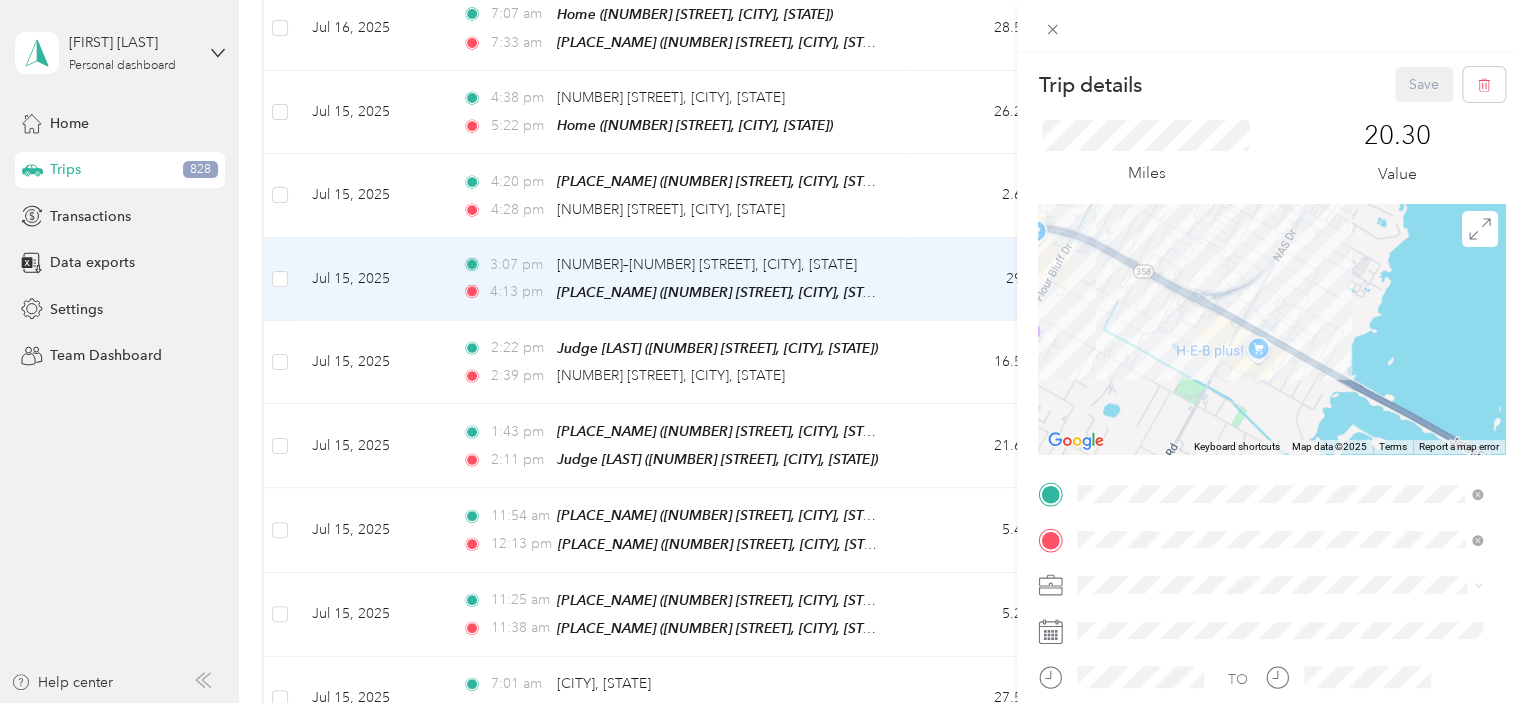 drag, startPoint x: 1259, startPoint y: 329, endPoint x: 1174, endPoint y: 403, distance: 112.698715 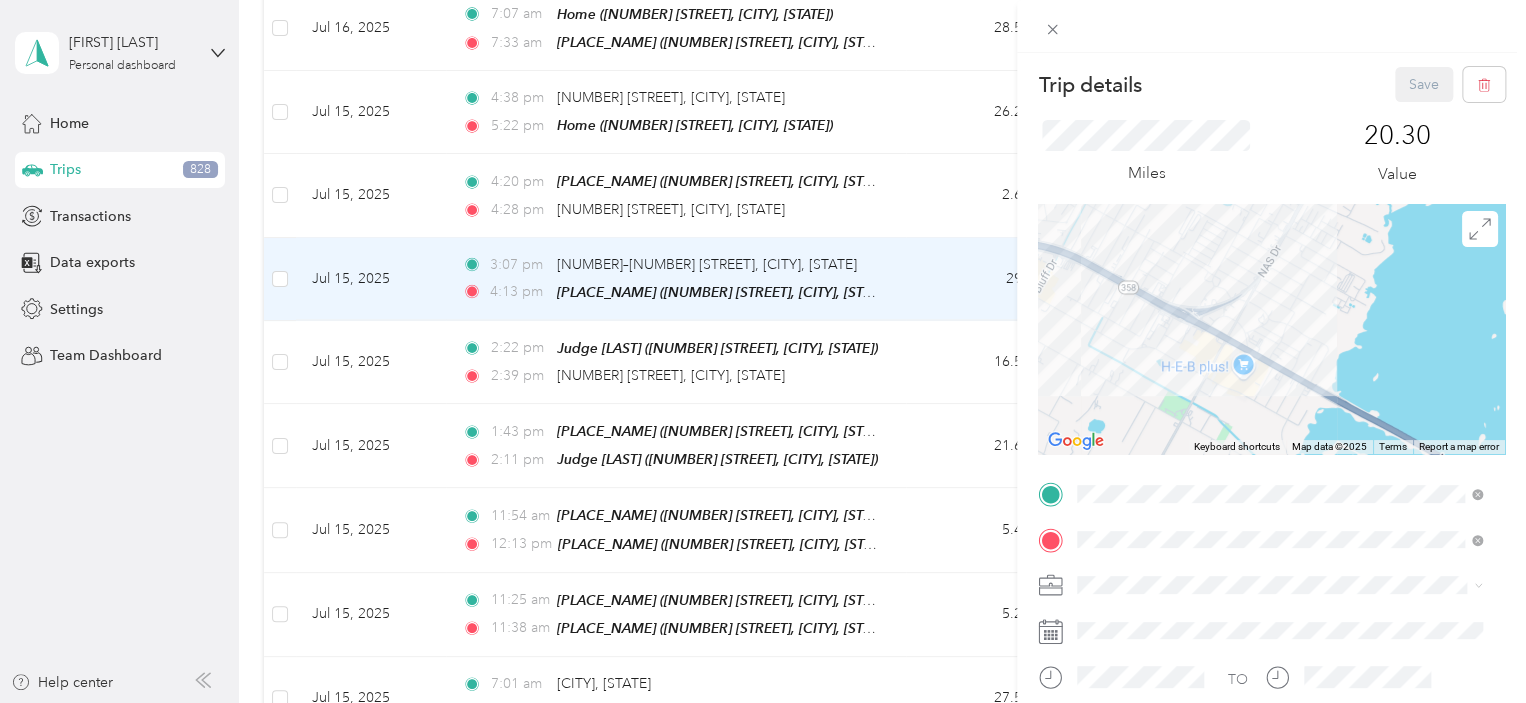 drag, startPoint x: 1148, startPoint y: 363, endPoint x: 1245, endPoint y: 359, distance: 97.082436 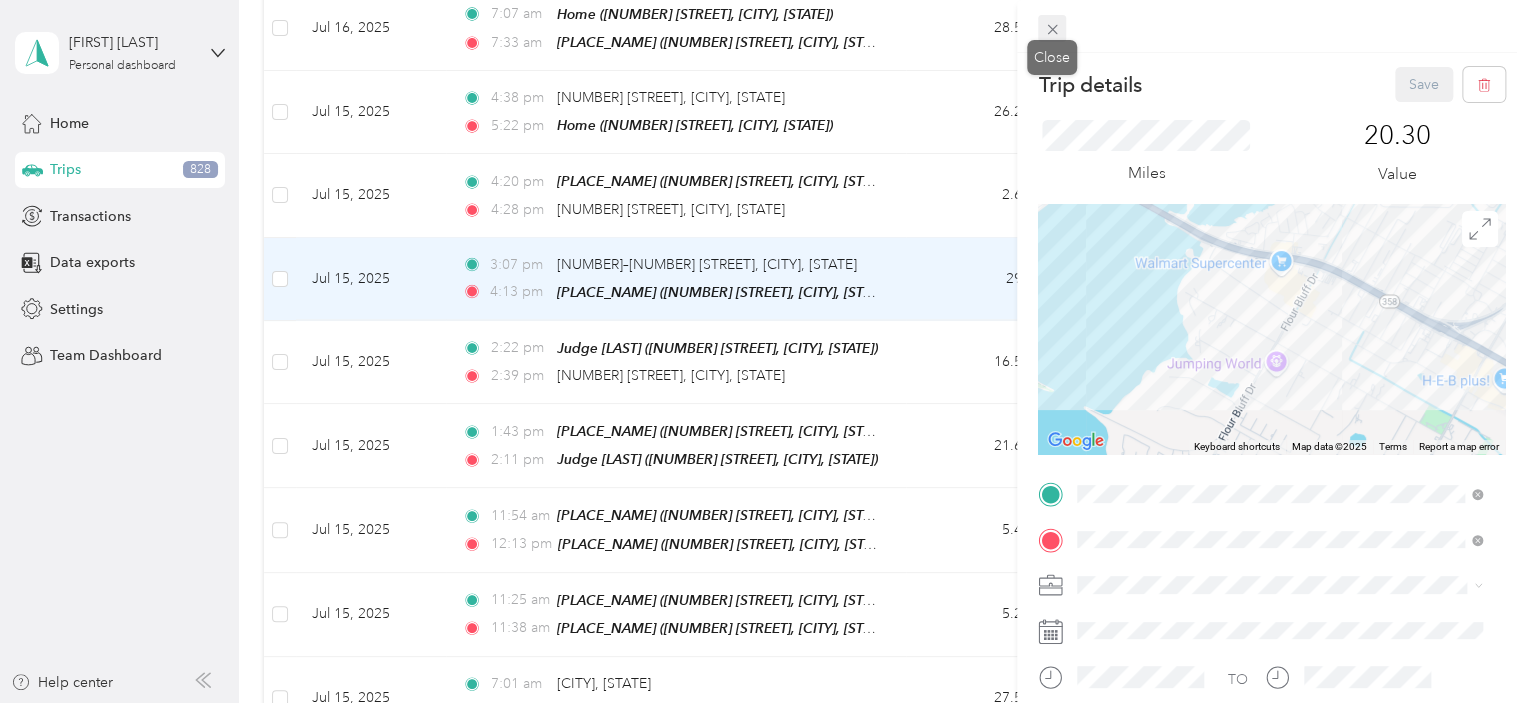 click 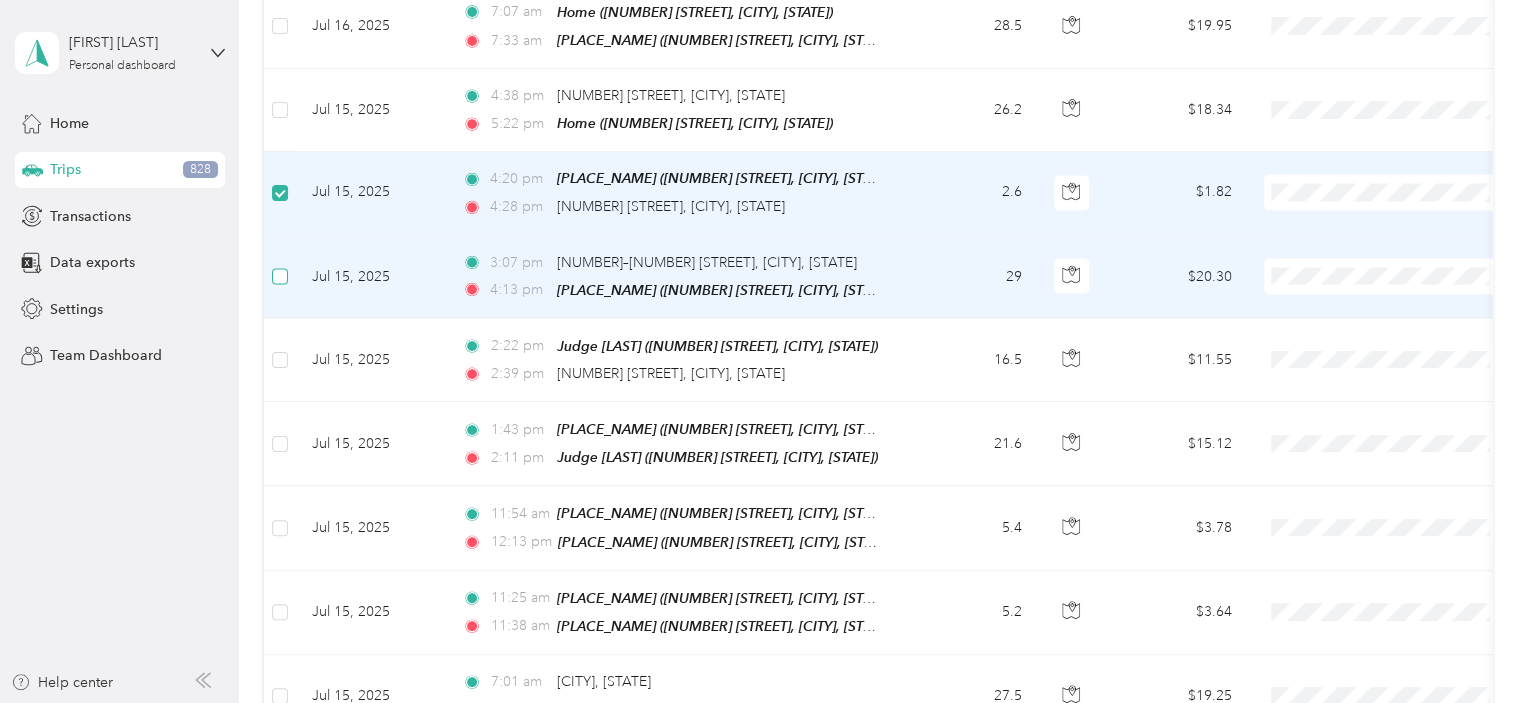 scroll, scrollTop: 1932, scrollLeft: 0, axis: vertical 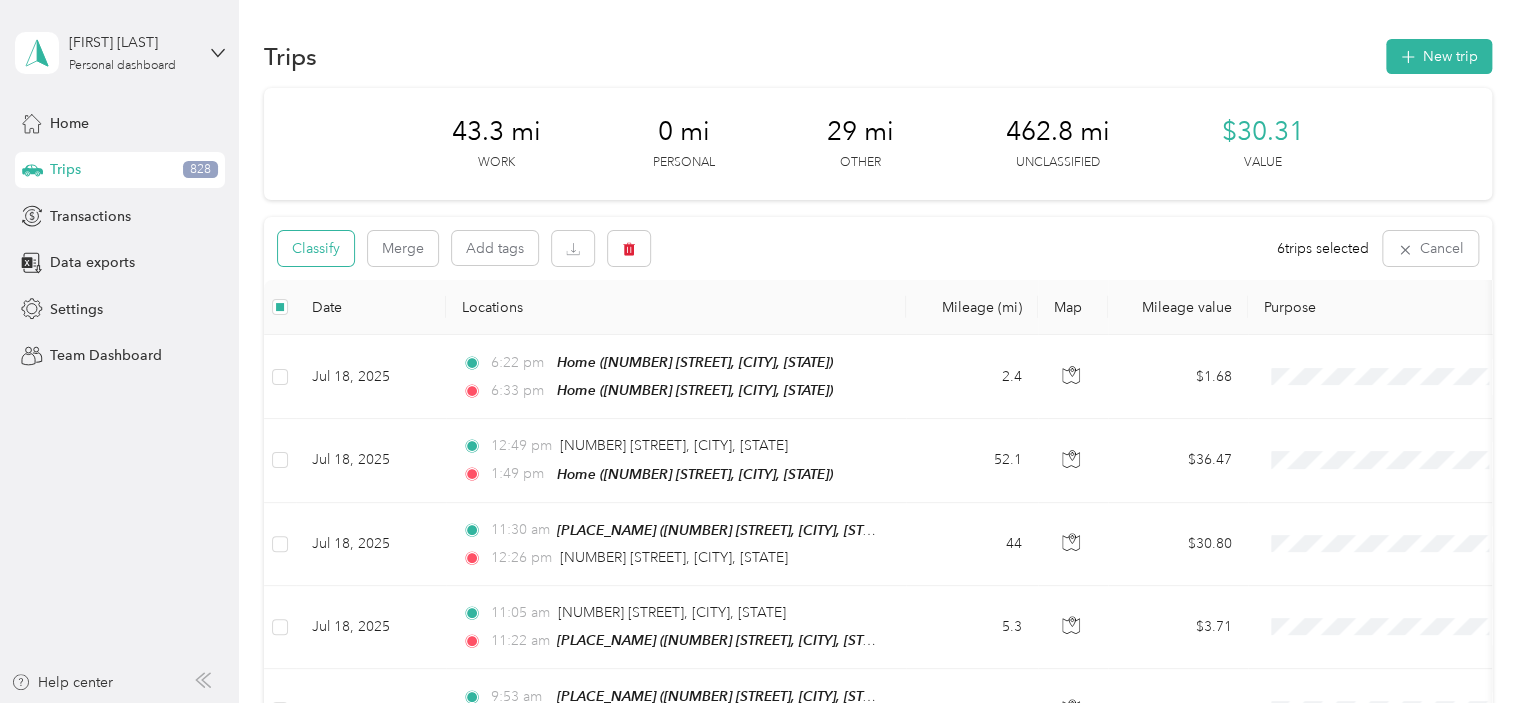 click on "Classify" at bounding box center [316, 248] 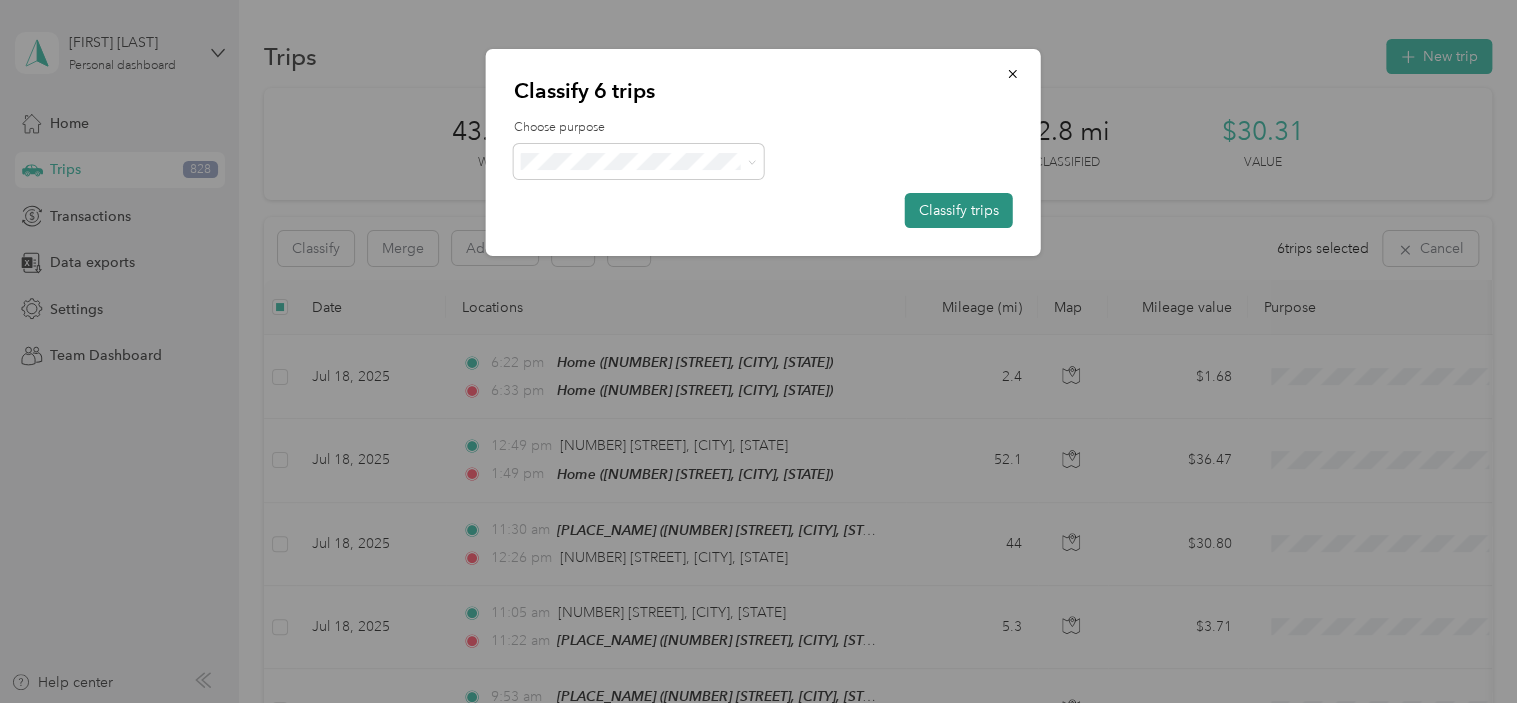click on "Classify trips" at bounding box center [959, 210] 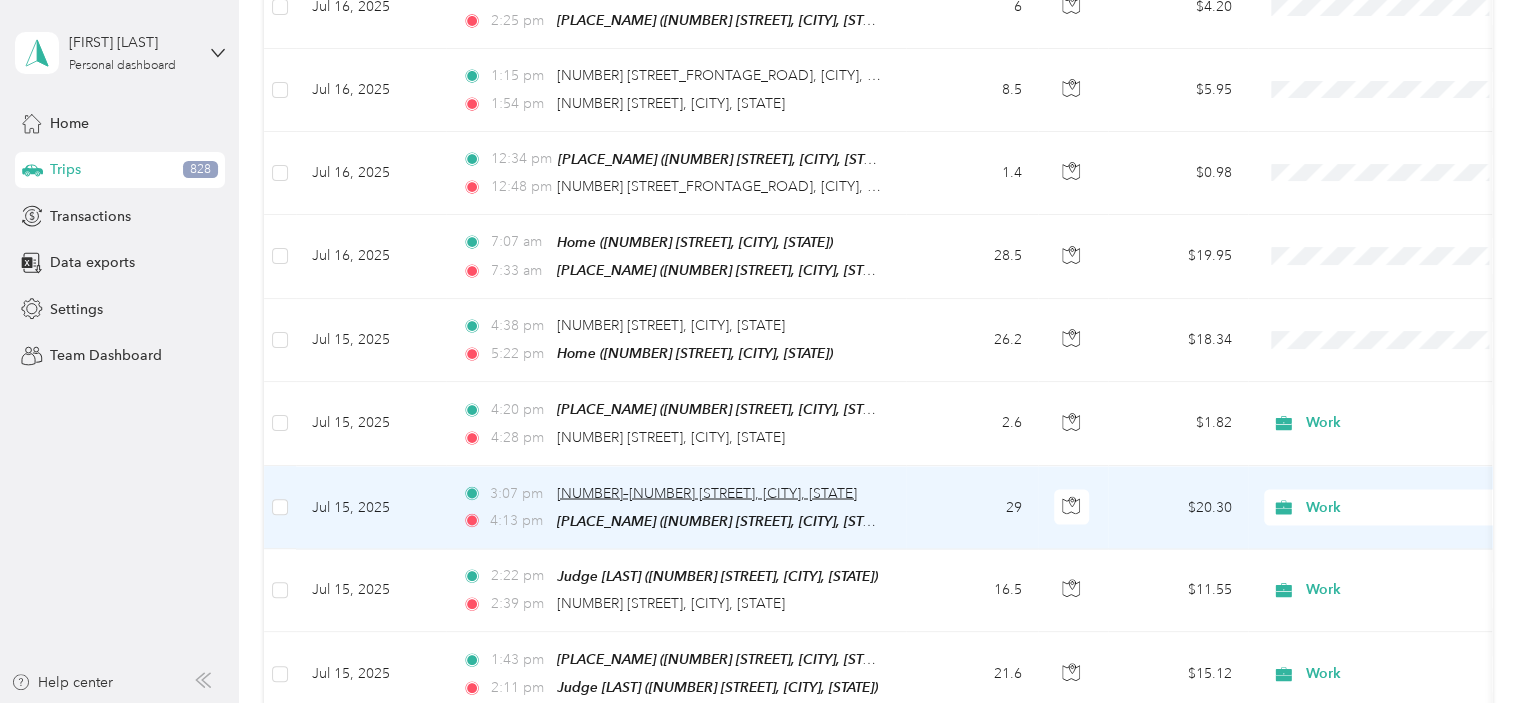 scroll, scrollTop: 1666, scrollLeft: 0, axis: vertical 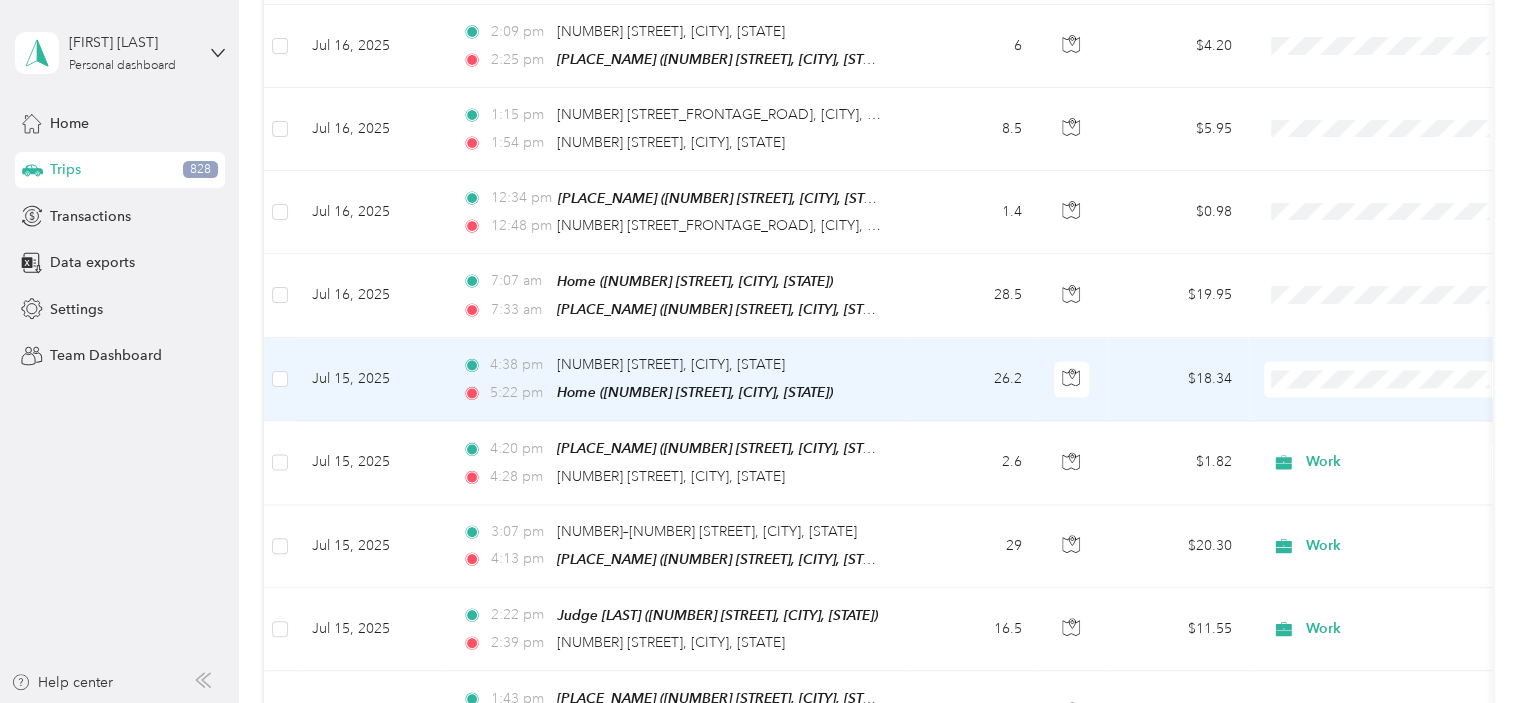 click on "Commute" at bounding box center [1405, 599] 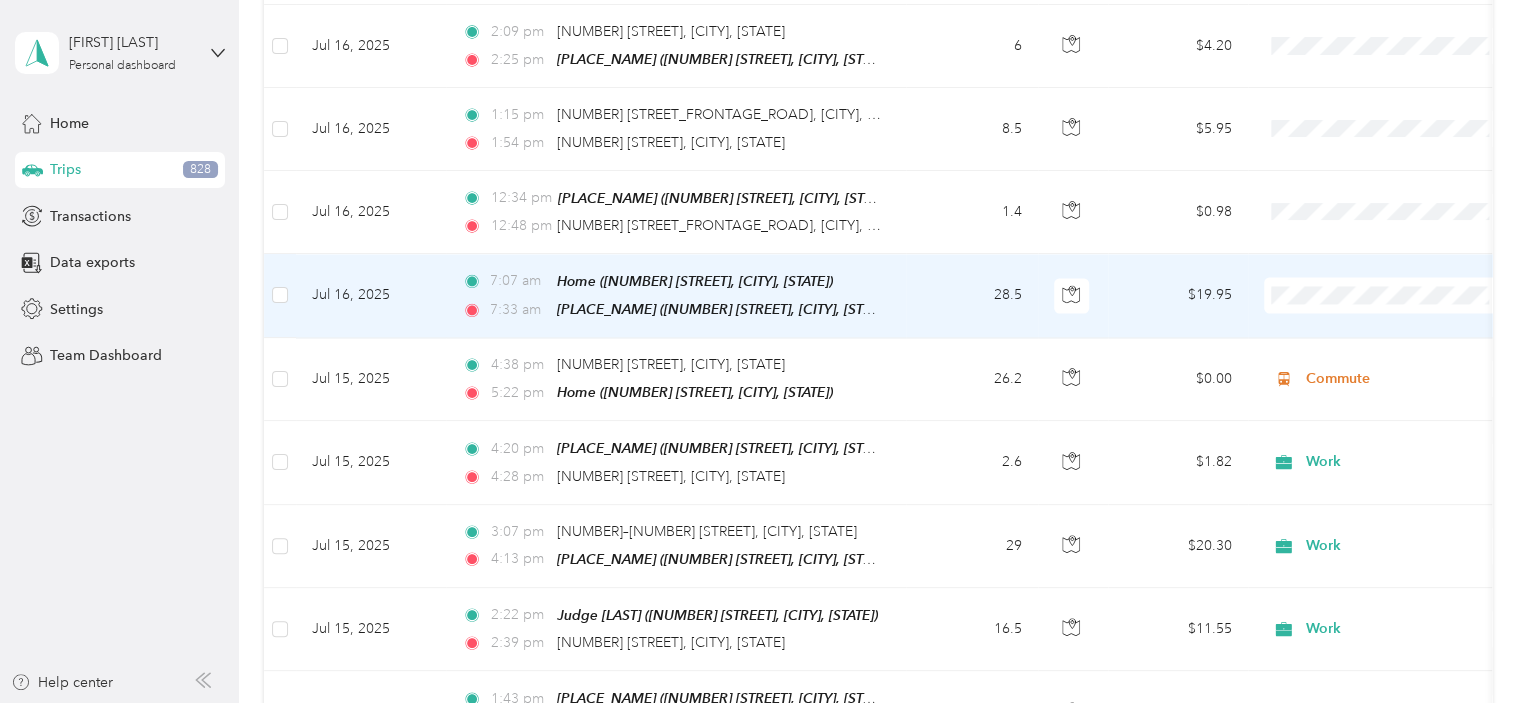 click on "Commute" at bounding box center [1405, 517] 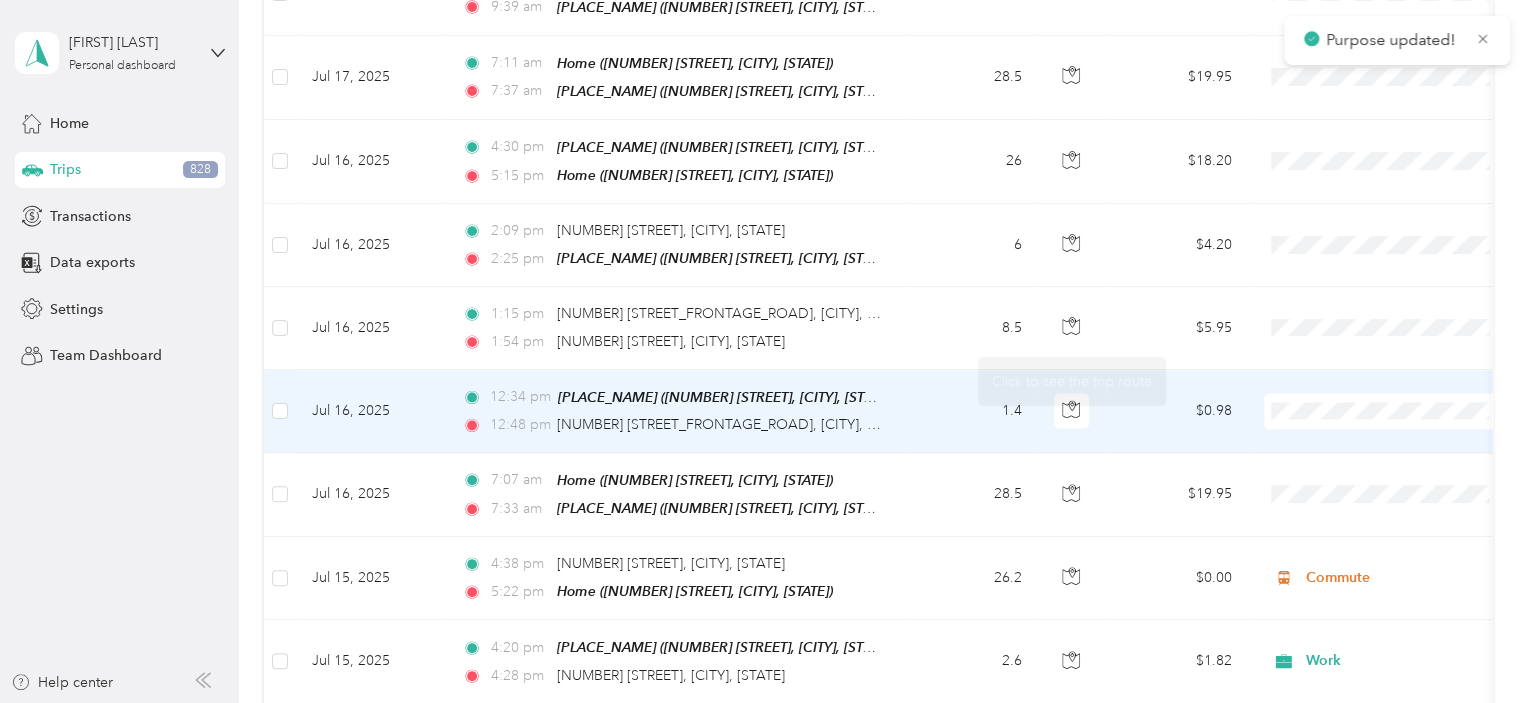 scroll, scrollTop: 1466, scrollLeft: 0, axis: vertical 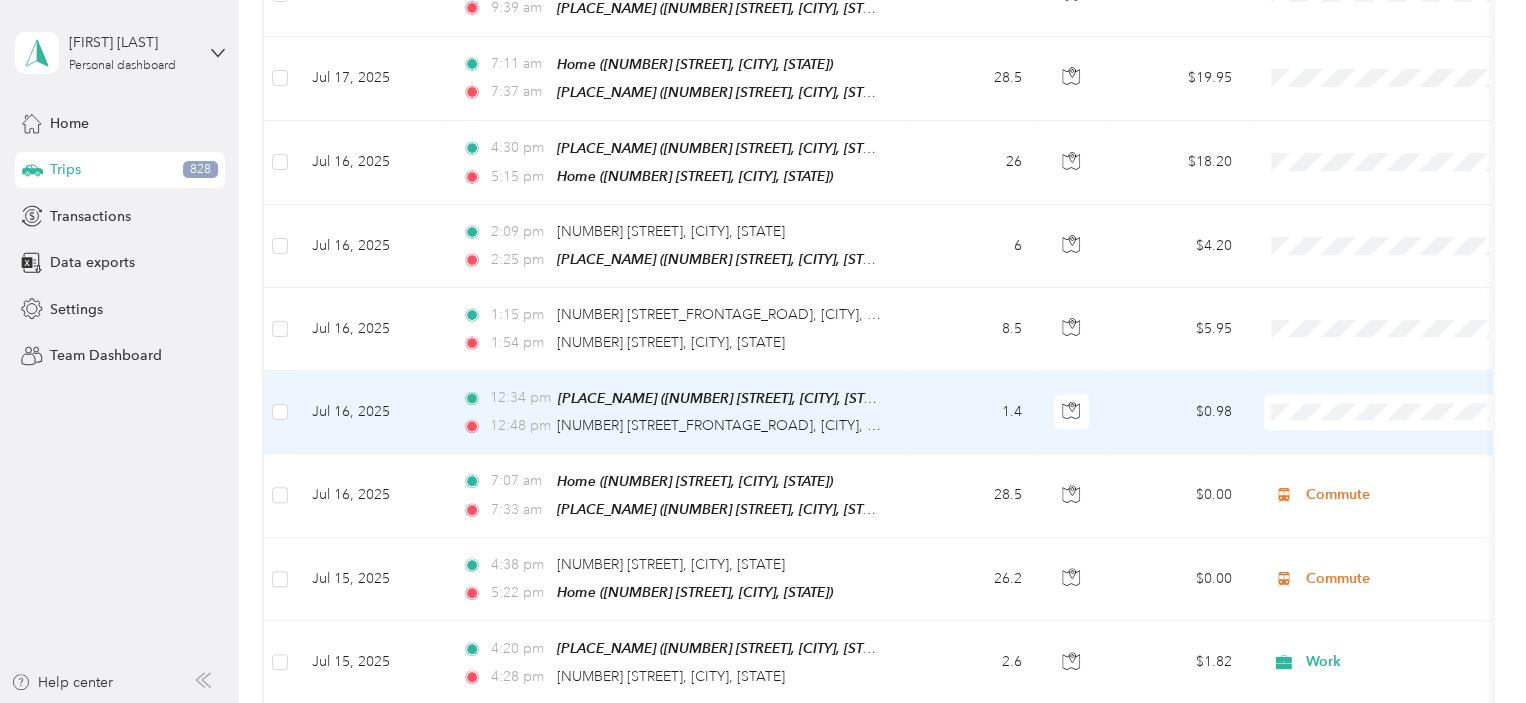 click on "Jul 16, 2025" at bounding box center (371, 412) 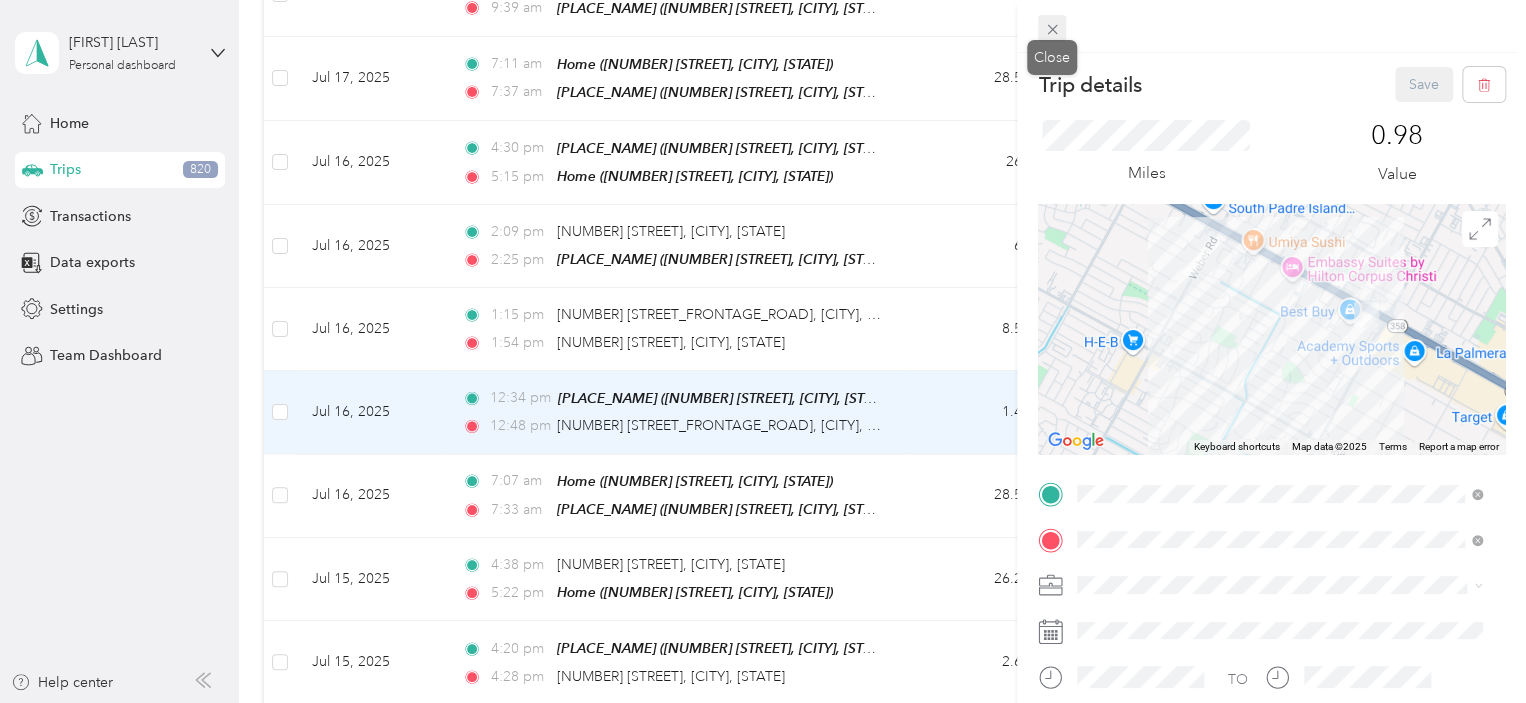 click 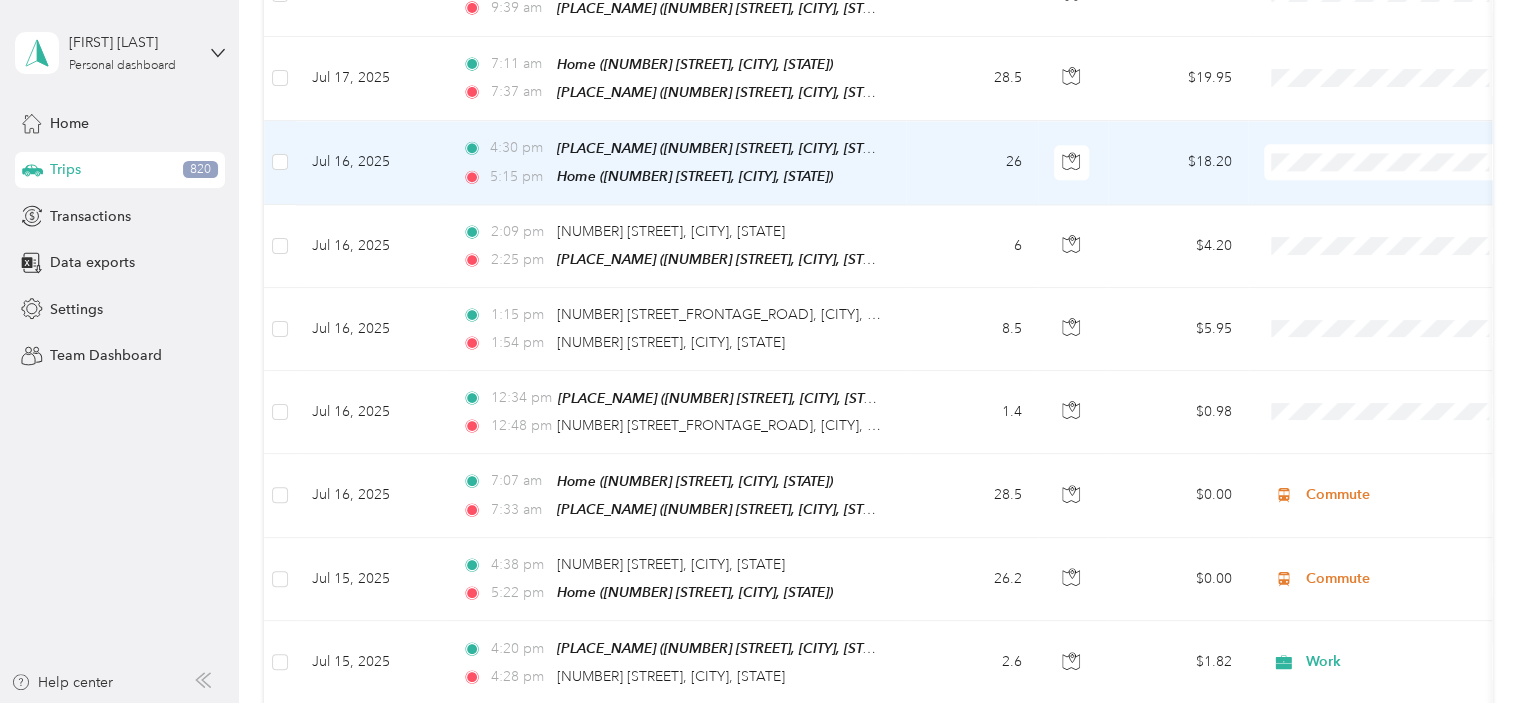 click on "Commute" at bounding box center (1405, 388) 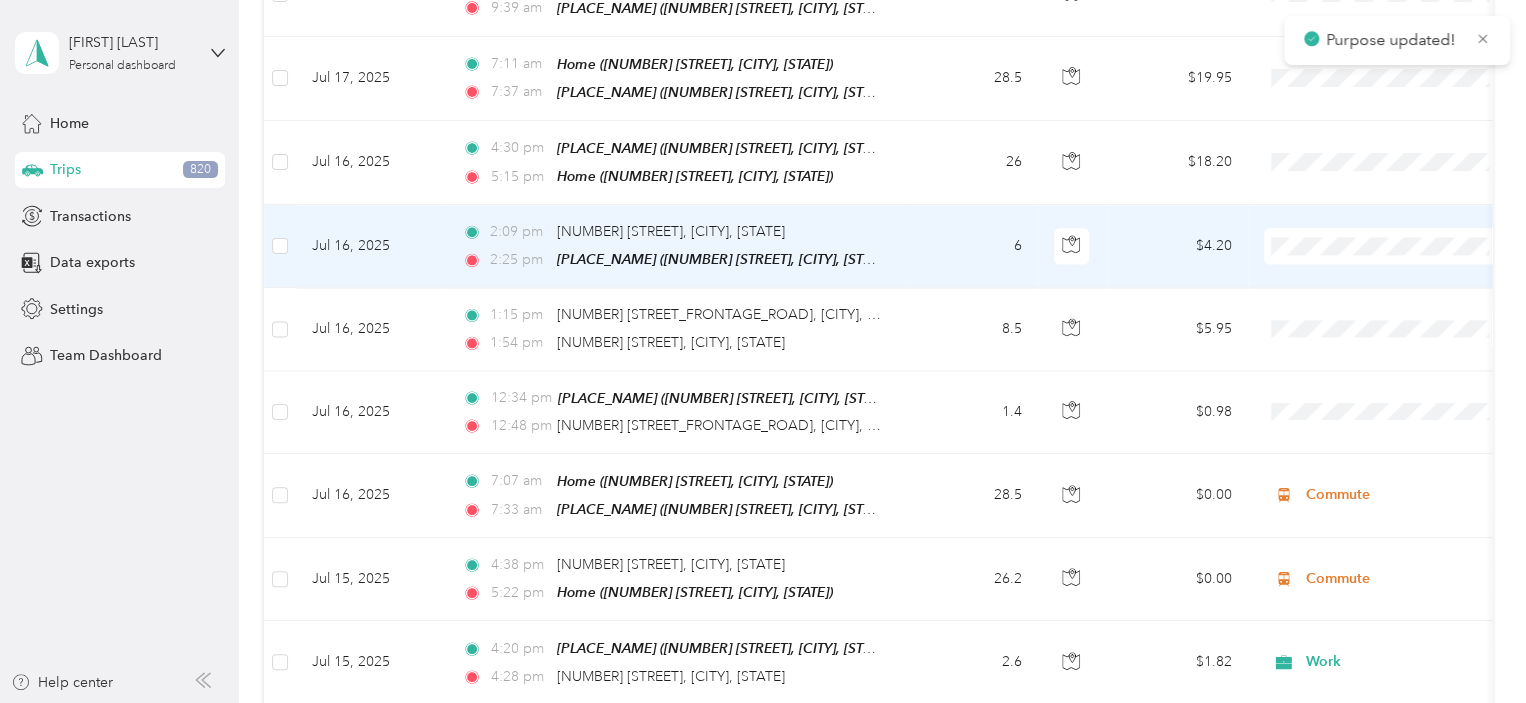 scroll, scrollTop: 1464, scrollLeft: 0, axis: vertical 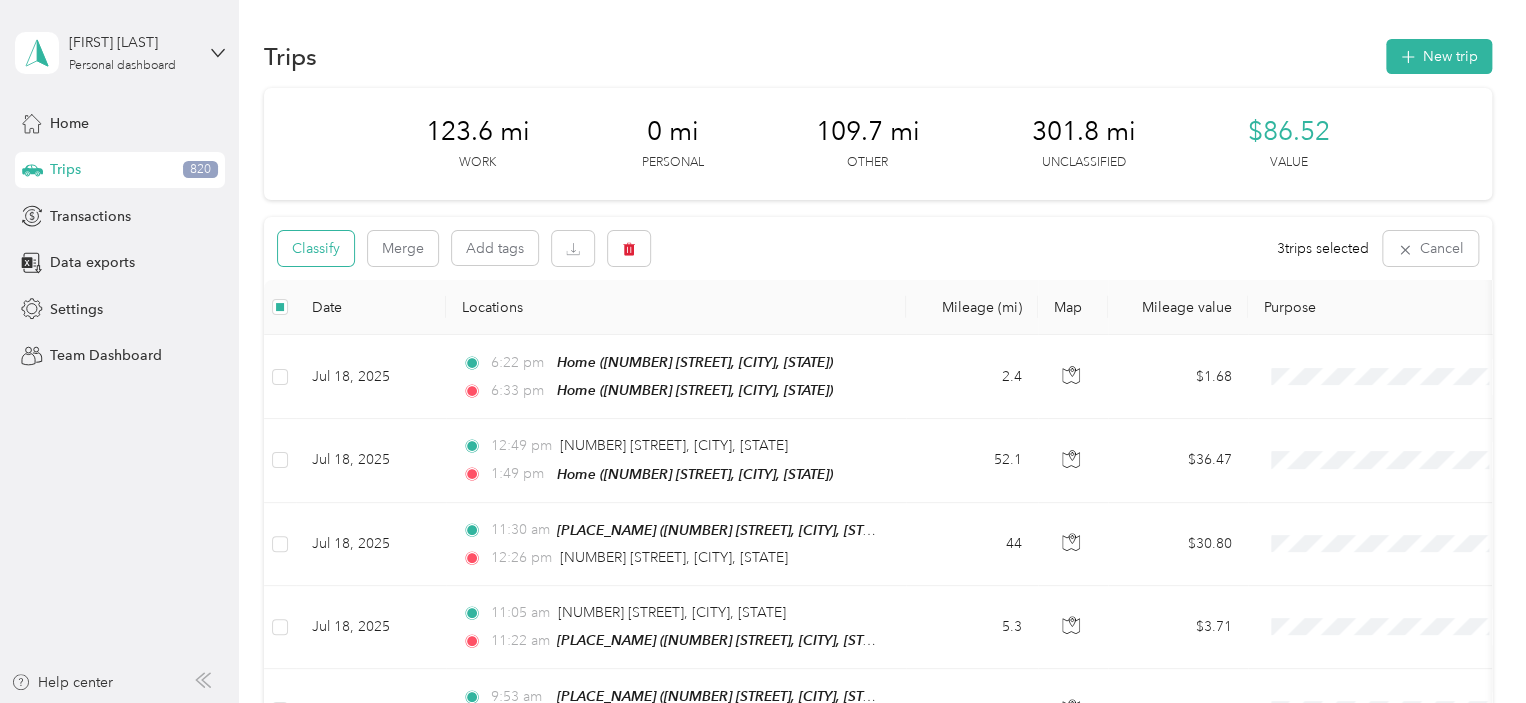 click on "Classify" at bounding box center (316, 248) 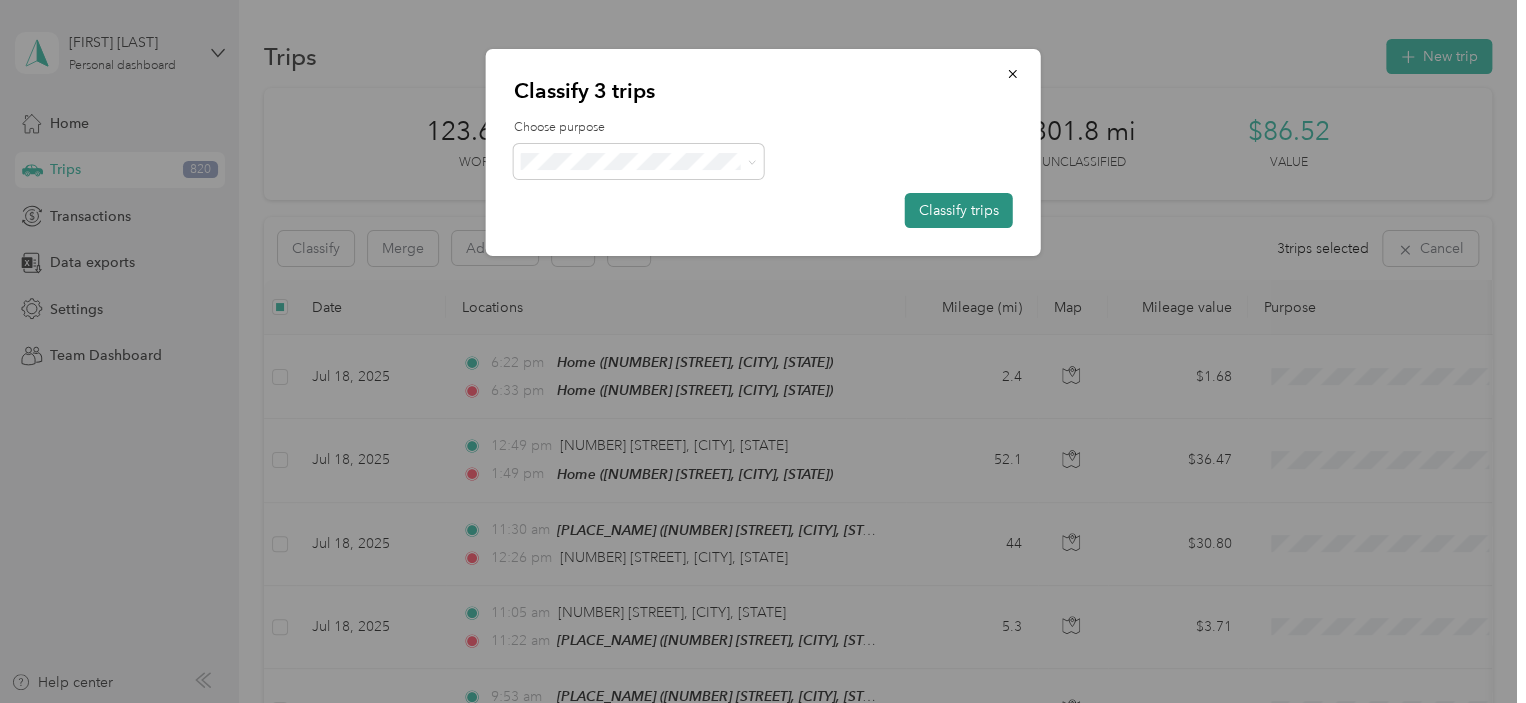 click on "Classify trips" at bounding box center (959, 210) 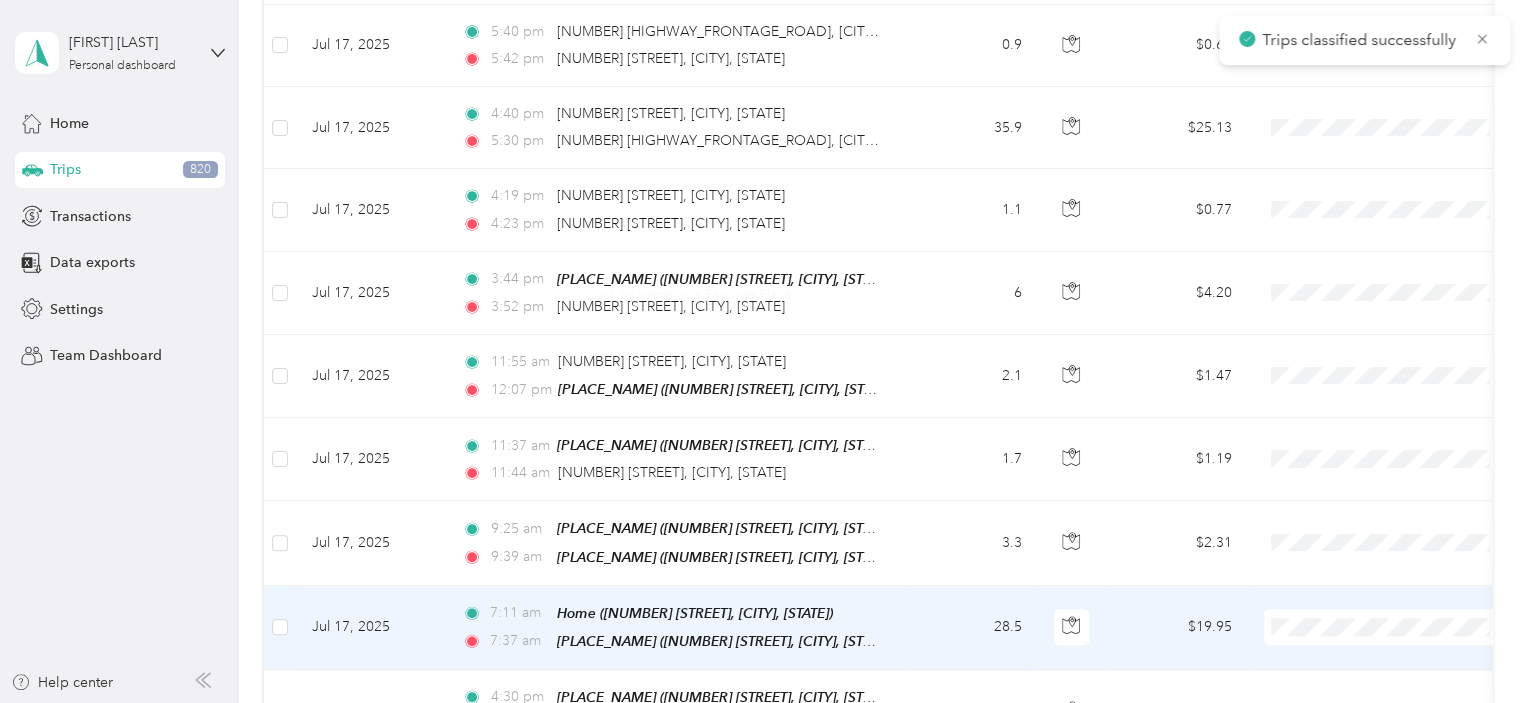 scroll, scrollTop: 1266, scrollLeft: 0, axis: vertical 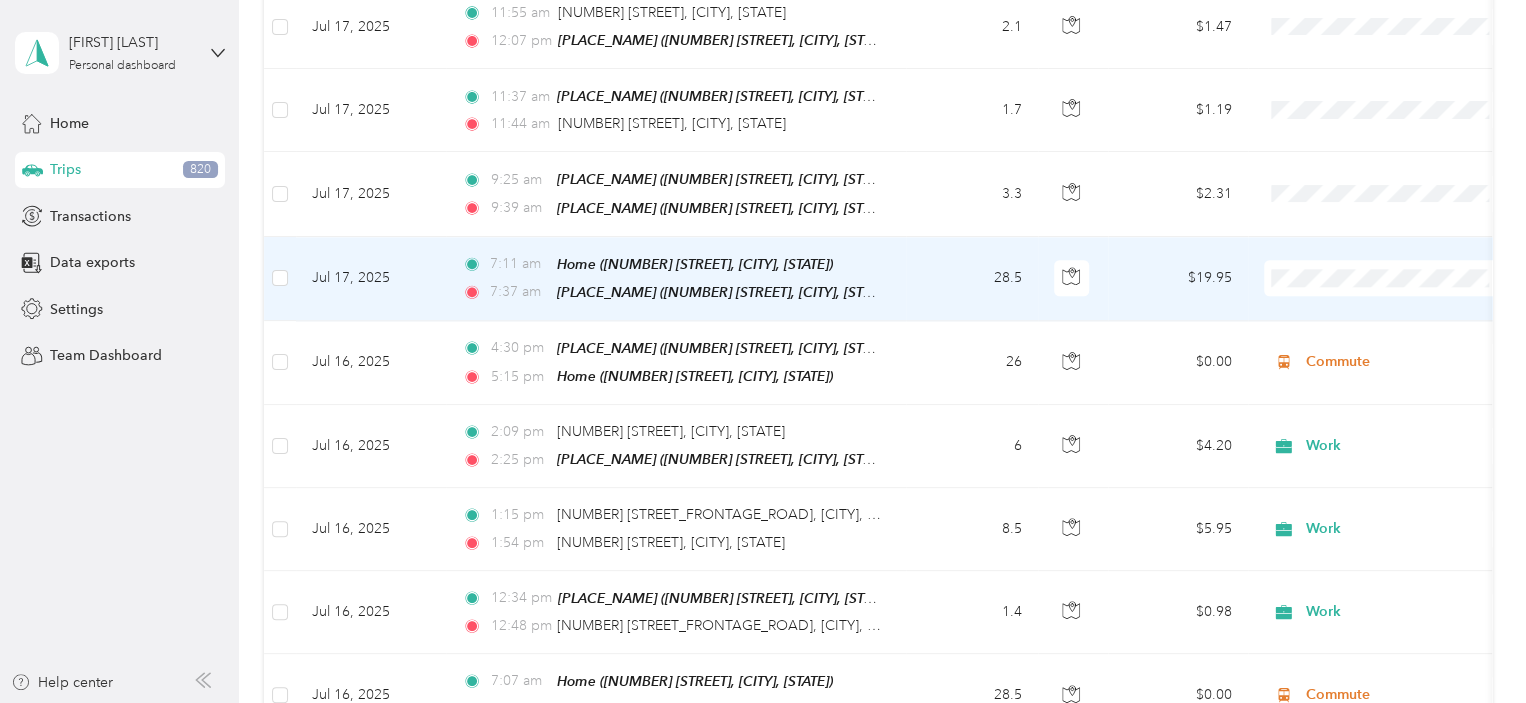 click on "Commute" at bounding box center (1405, 506) 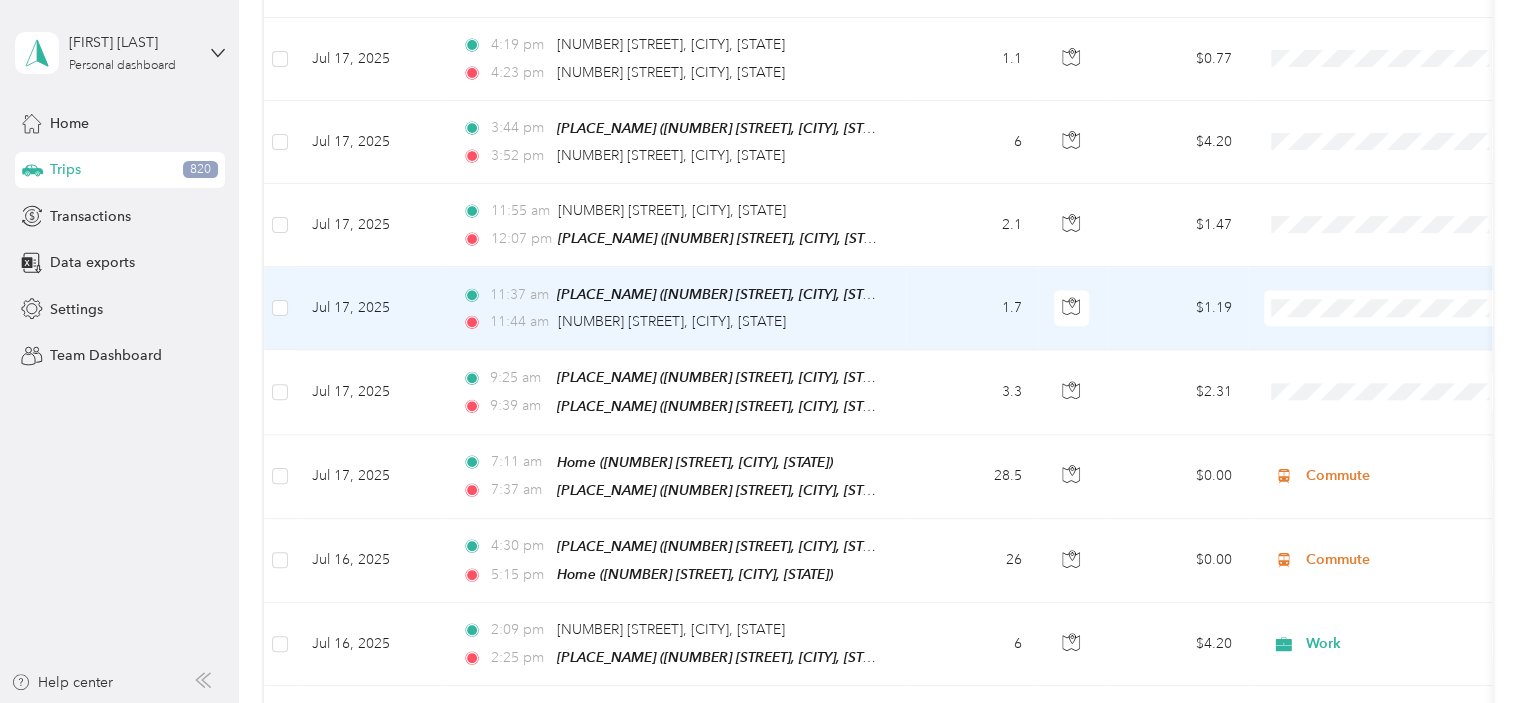 scroll, scrollTop: 1066, scrollLeft: 0, axis: vertical 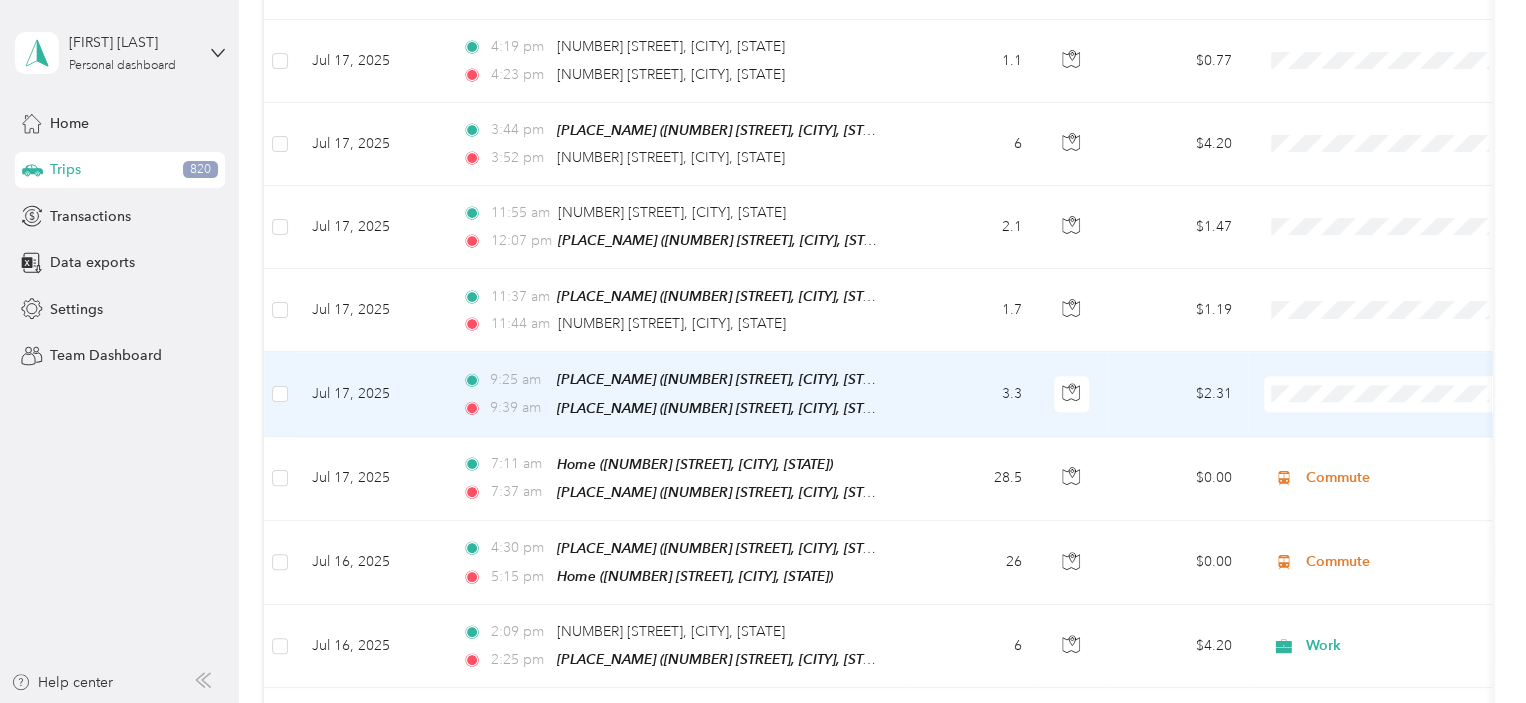 click on "Jul 17, 2025" at bounding box center (371, 394) 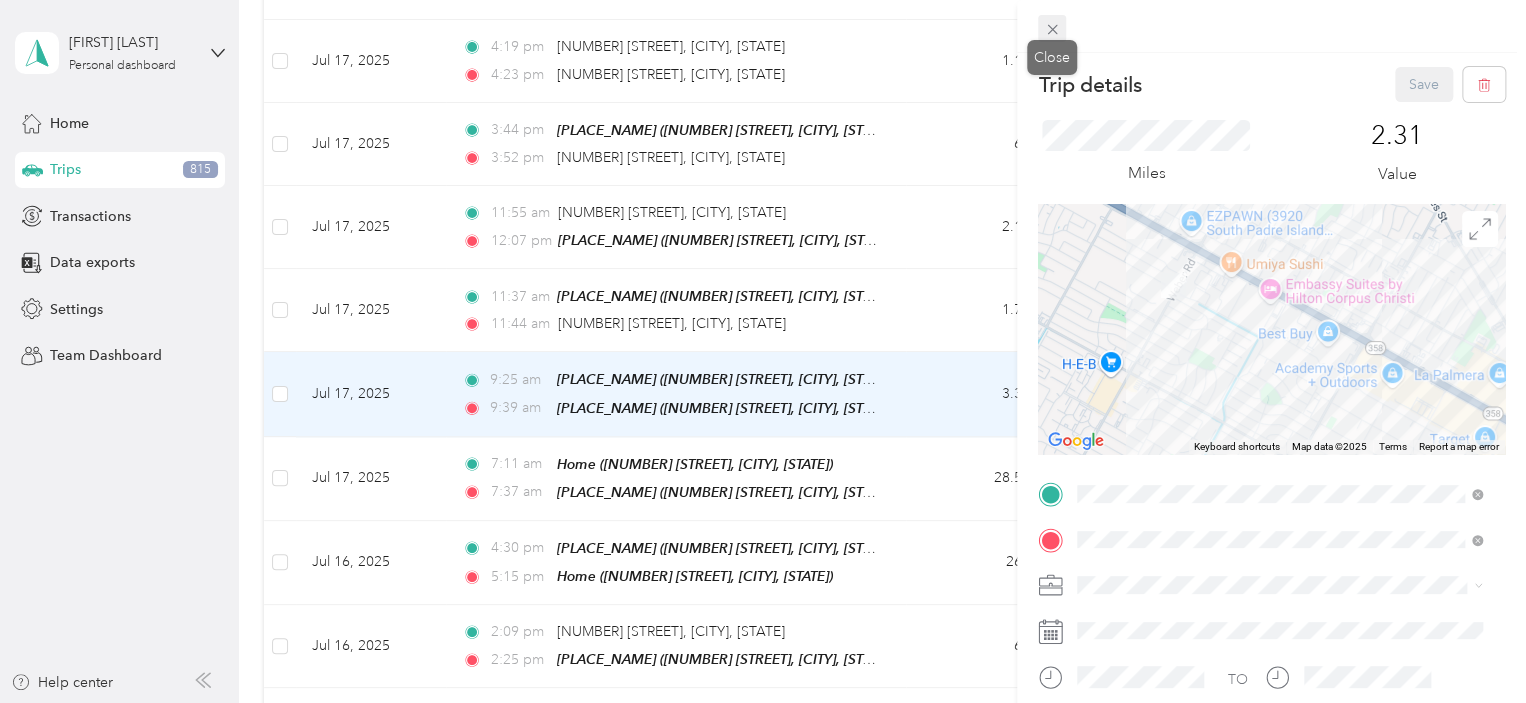 click 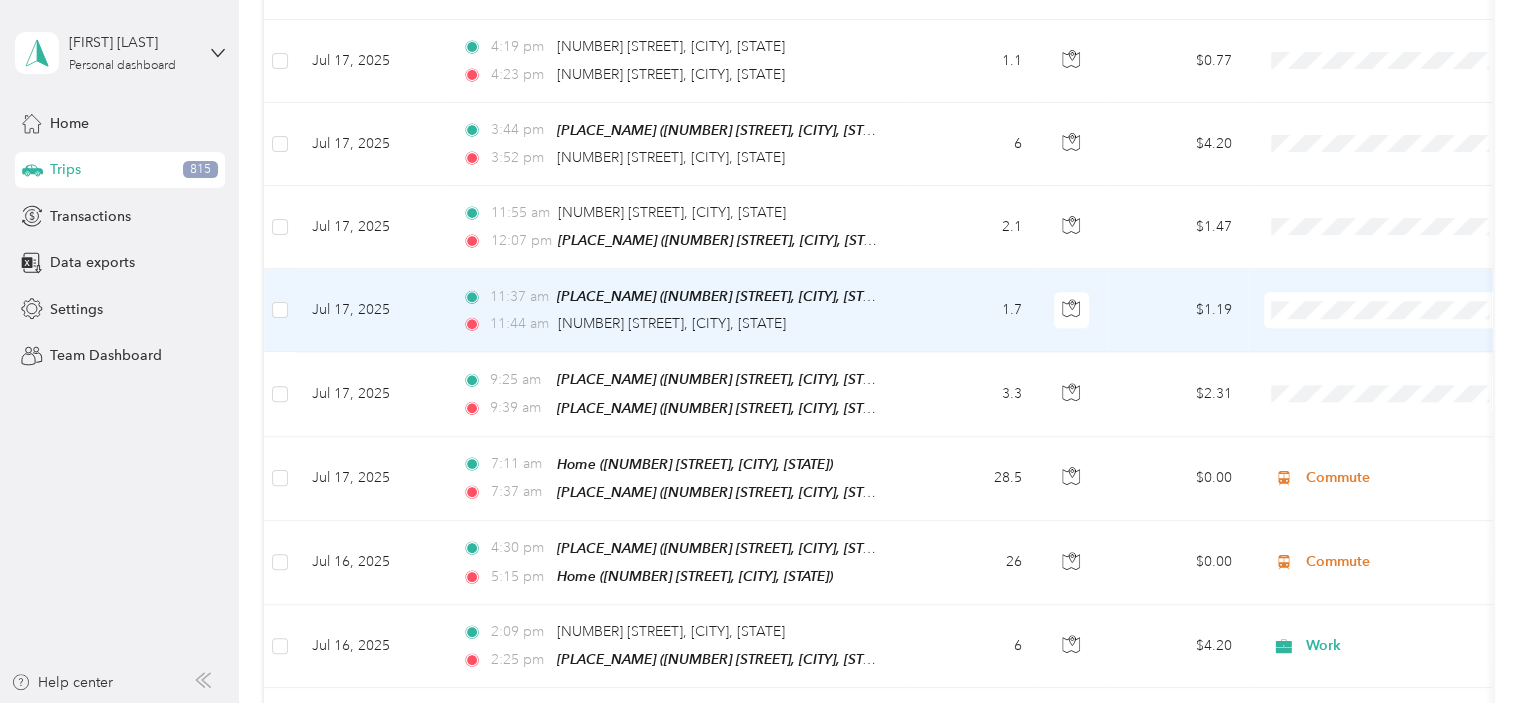 click on "Jul 17, 2025" at bounding box center [371, 310] 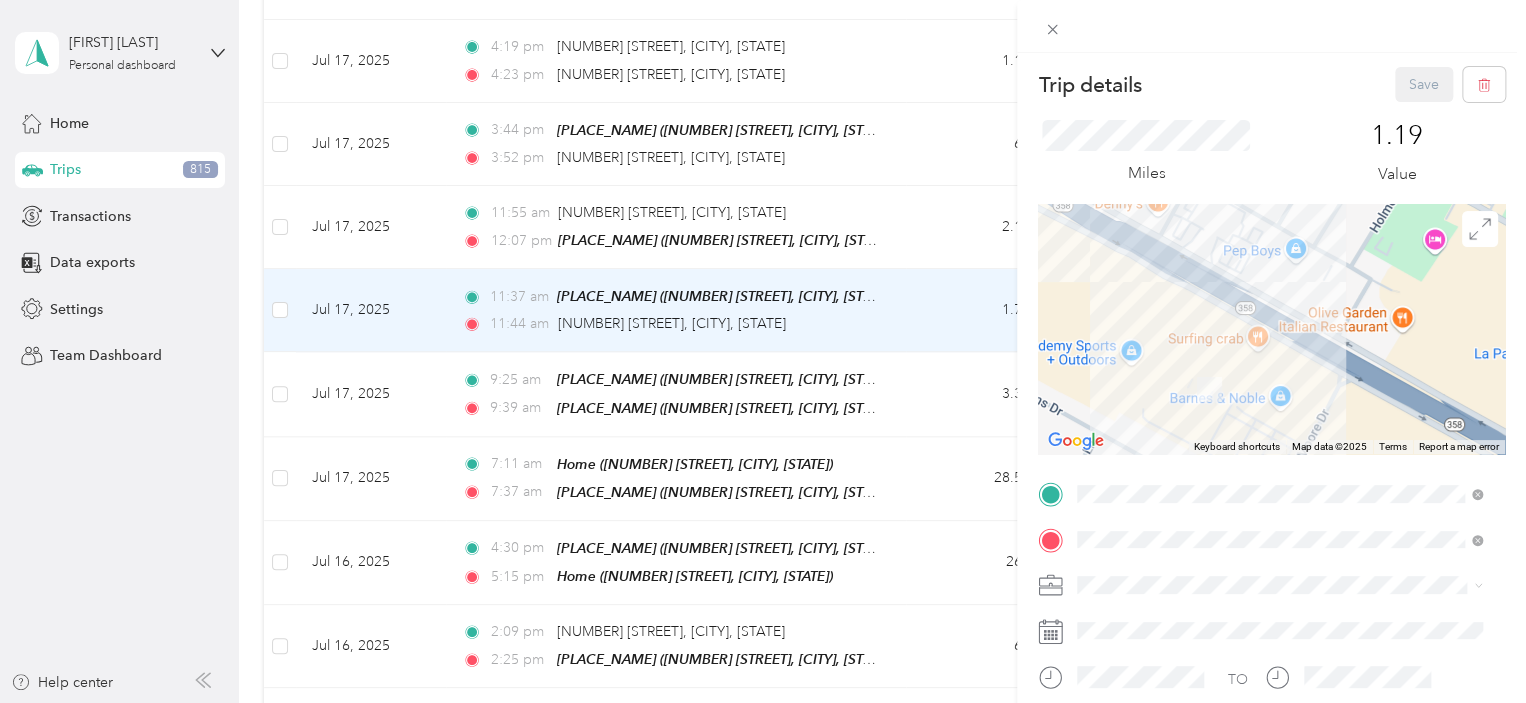 drag, startPoint x: 1312, startPoint y: 391, endPoint x: 1311, endPoint y: 335, distance: 56.008926 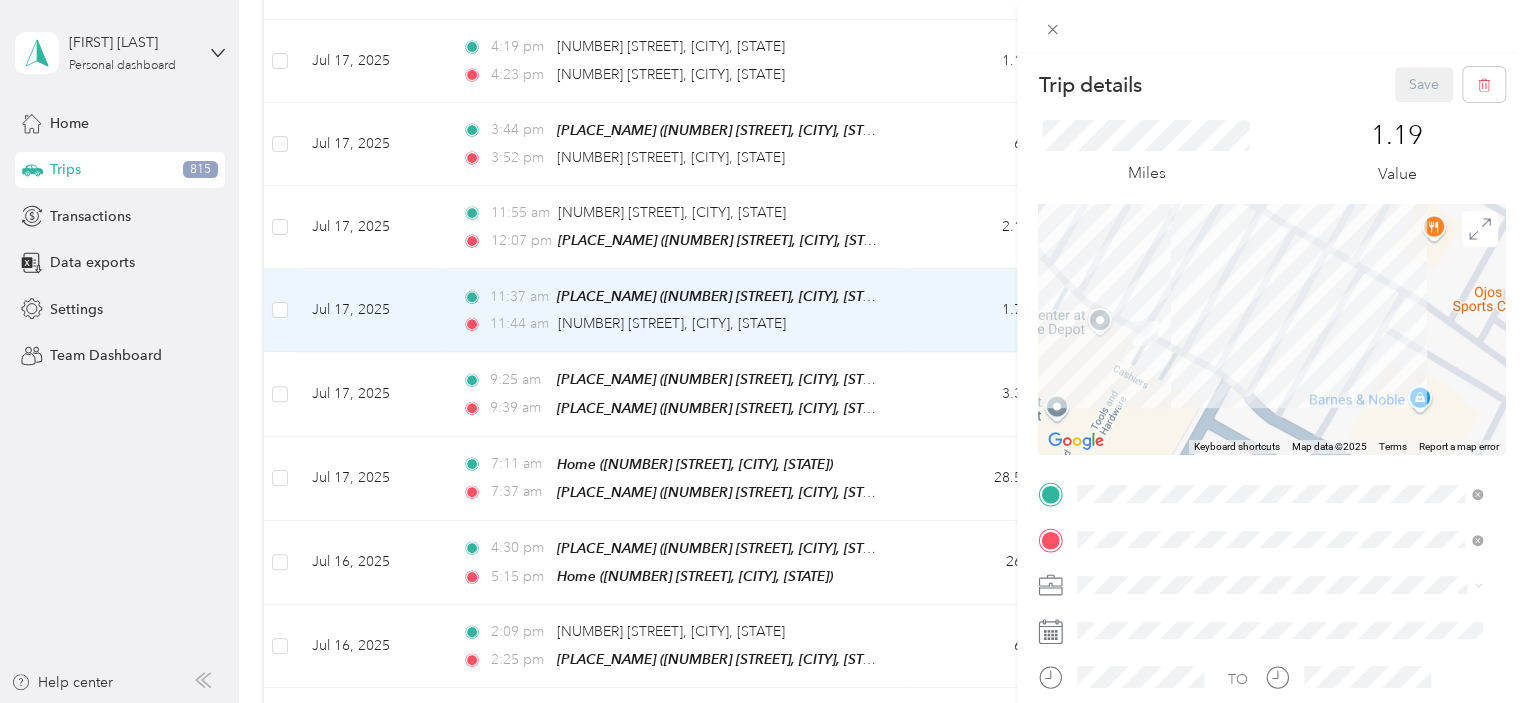 drag, startPoint x: 1195, startPoint y: 381, endPoint x: 1260, endPoint y: 267, distance: 131.2288 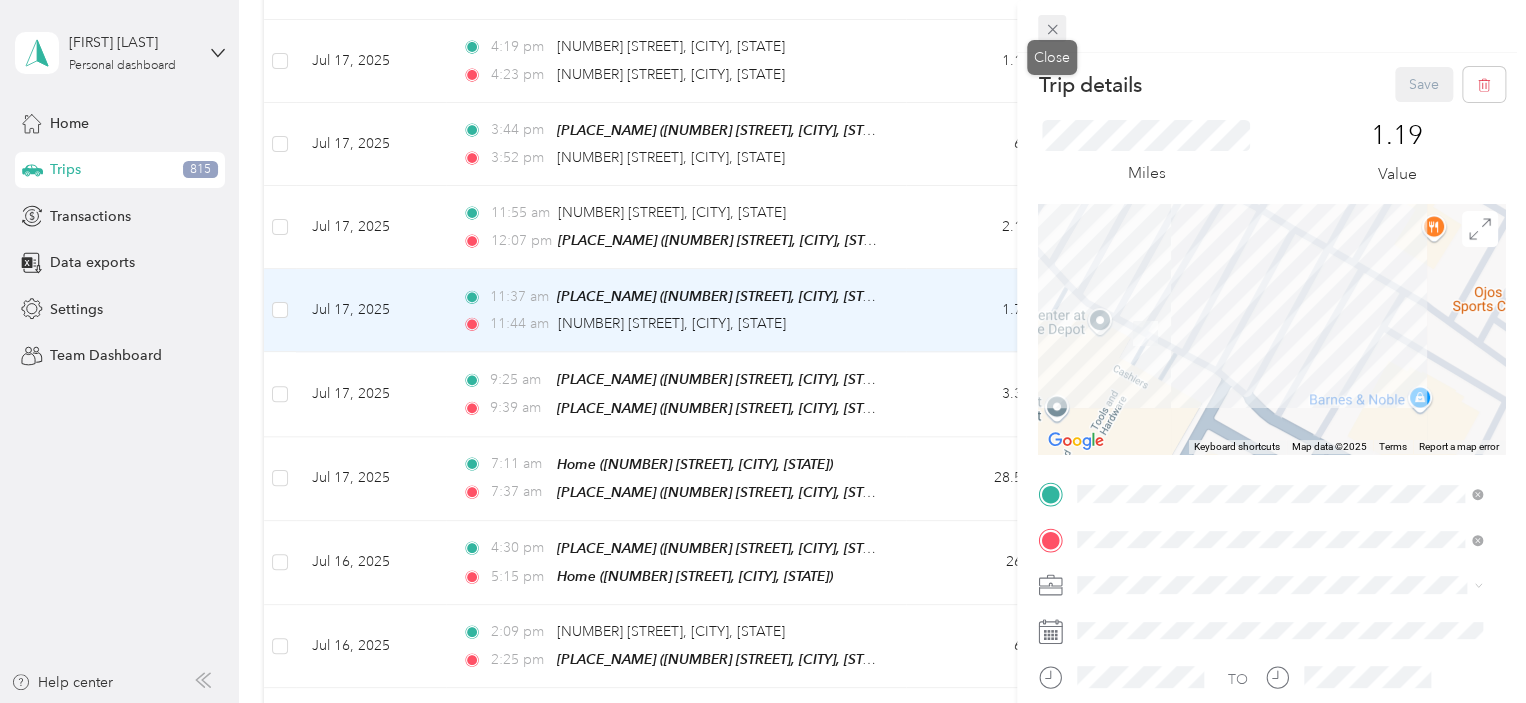 click 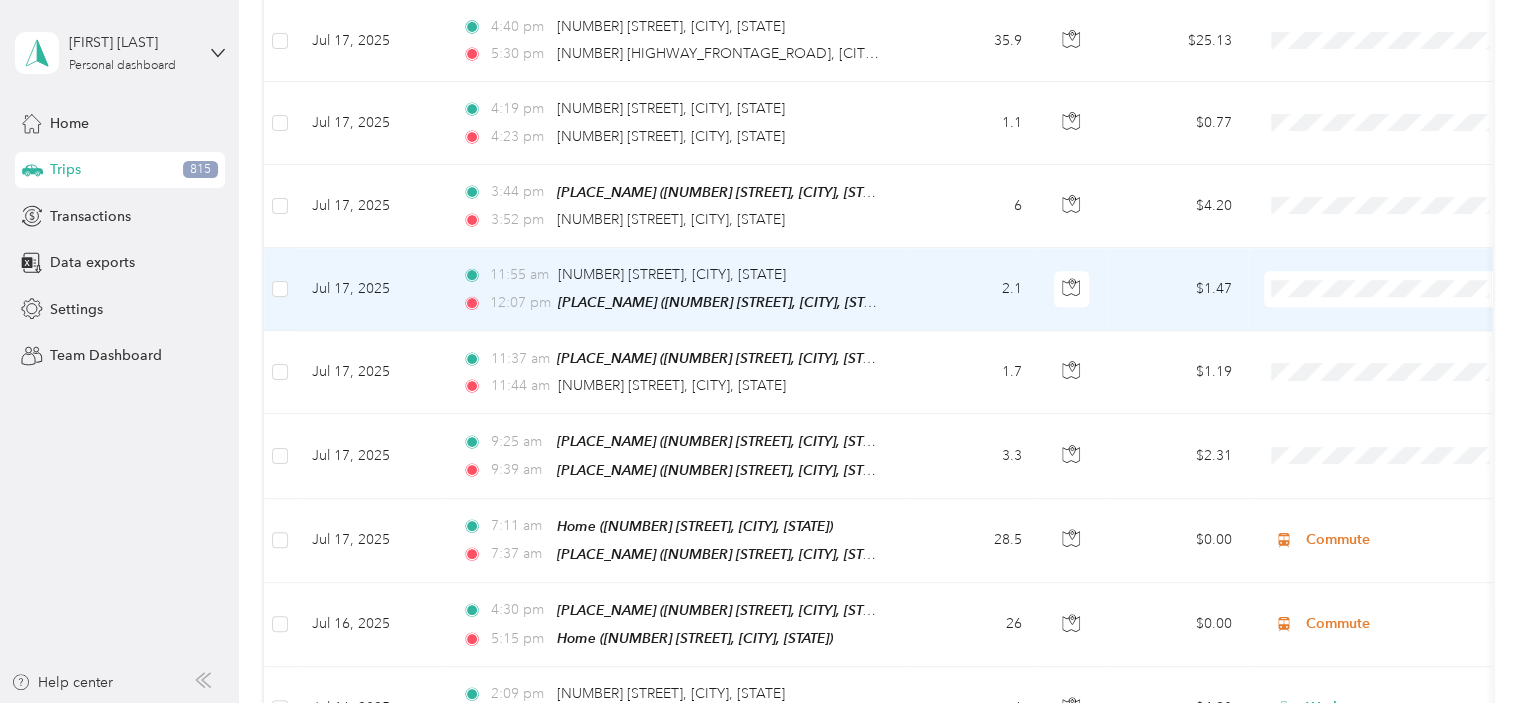 scroll, scrollTop: 1000, scrollLeft: 0, axis: vertical 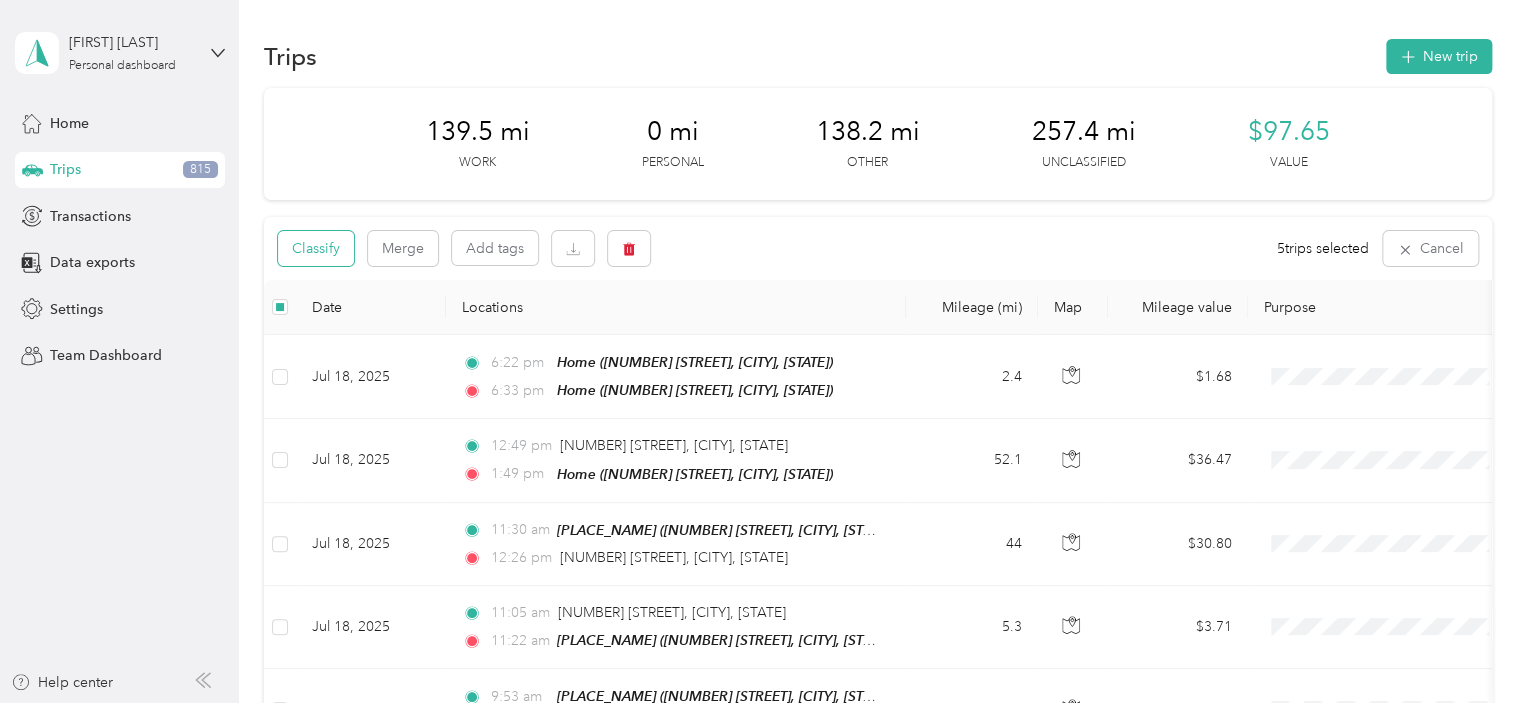 click on "Classify" at bounding box center [316, 248] 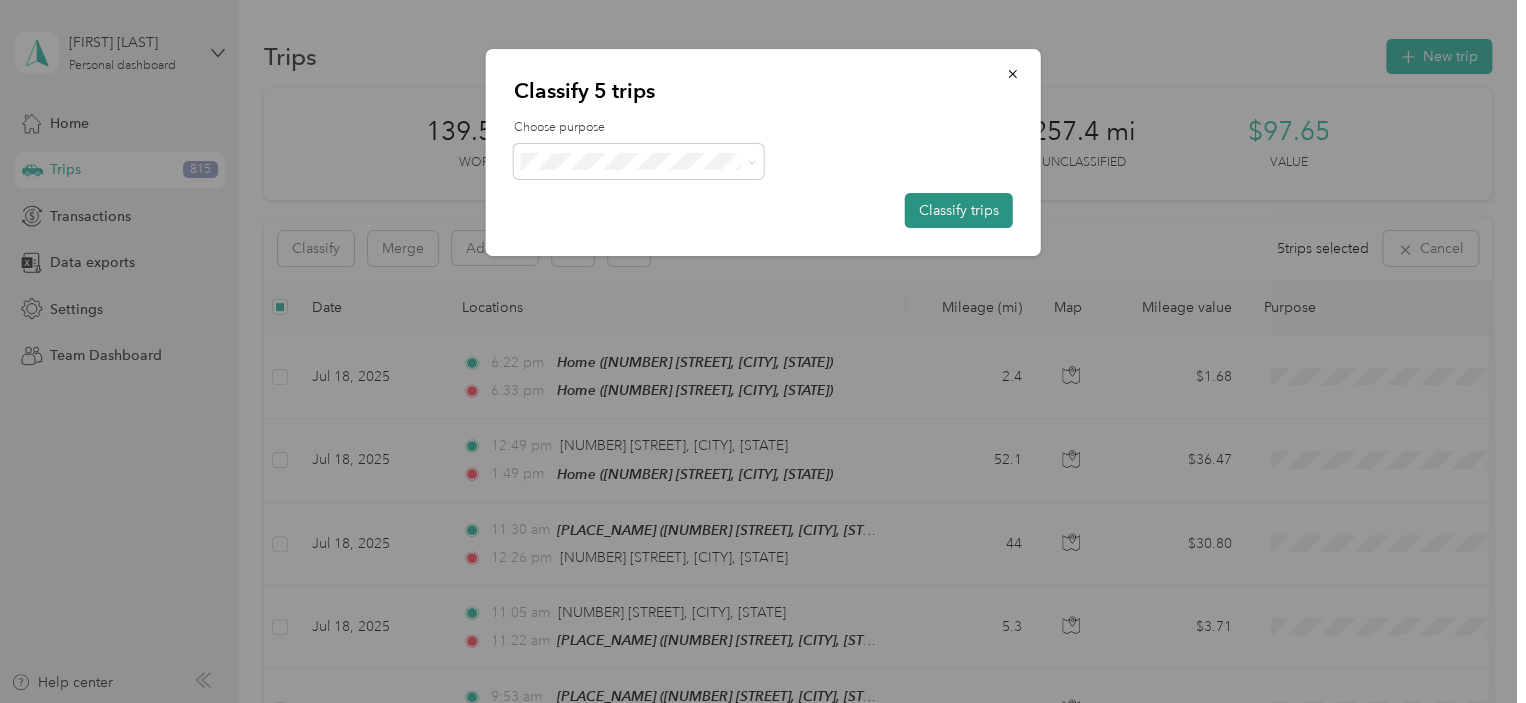 click on "Classify trips" at bounding box center [959, 210] 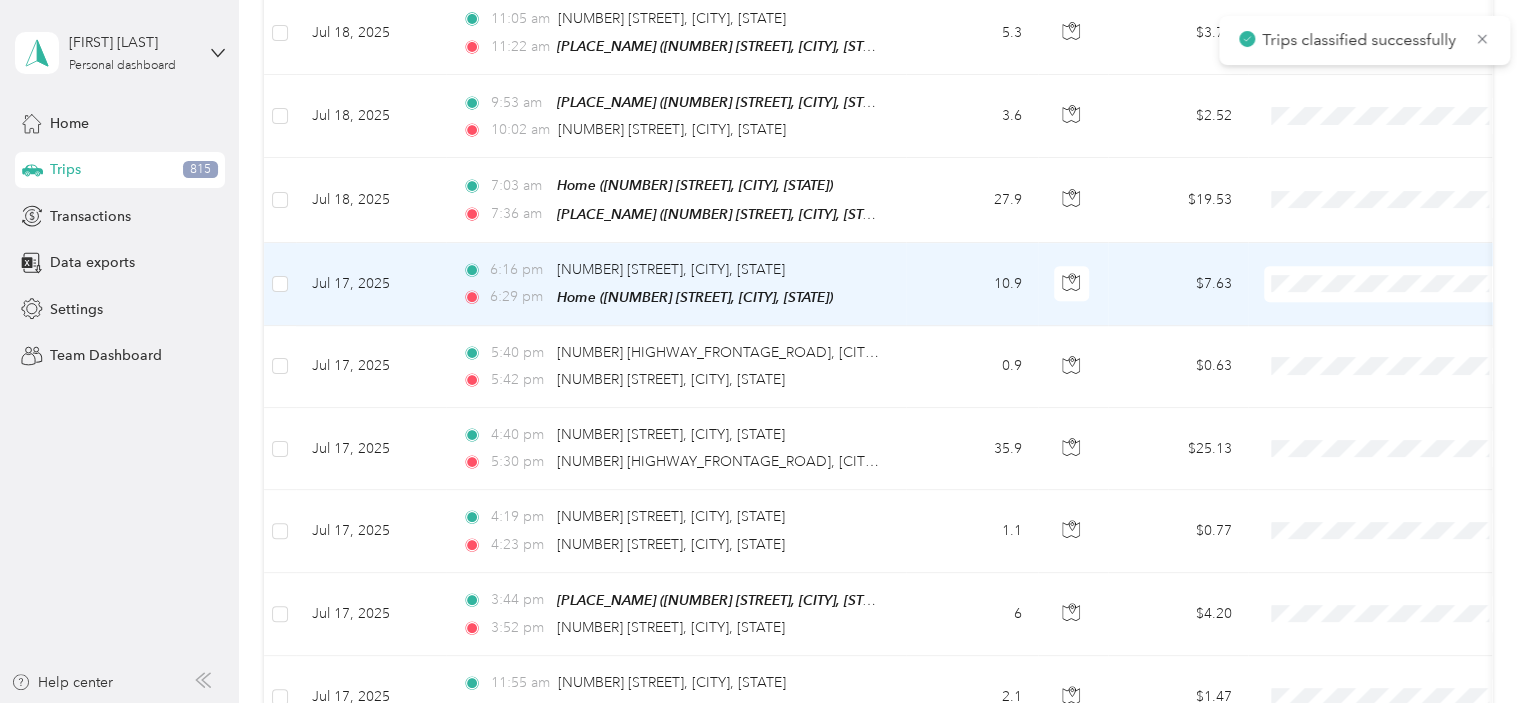 scroll, scrollTop: 666, scrollLeft: 0, axis: vertical 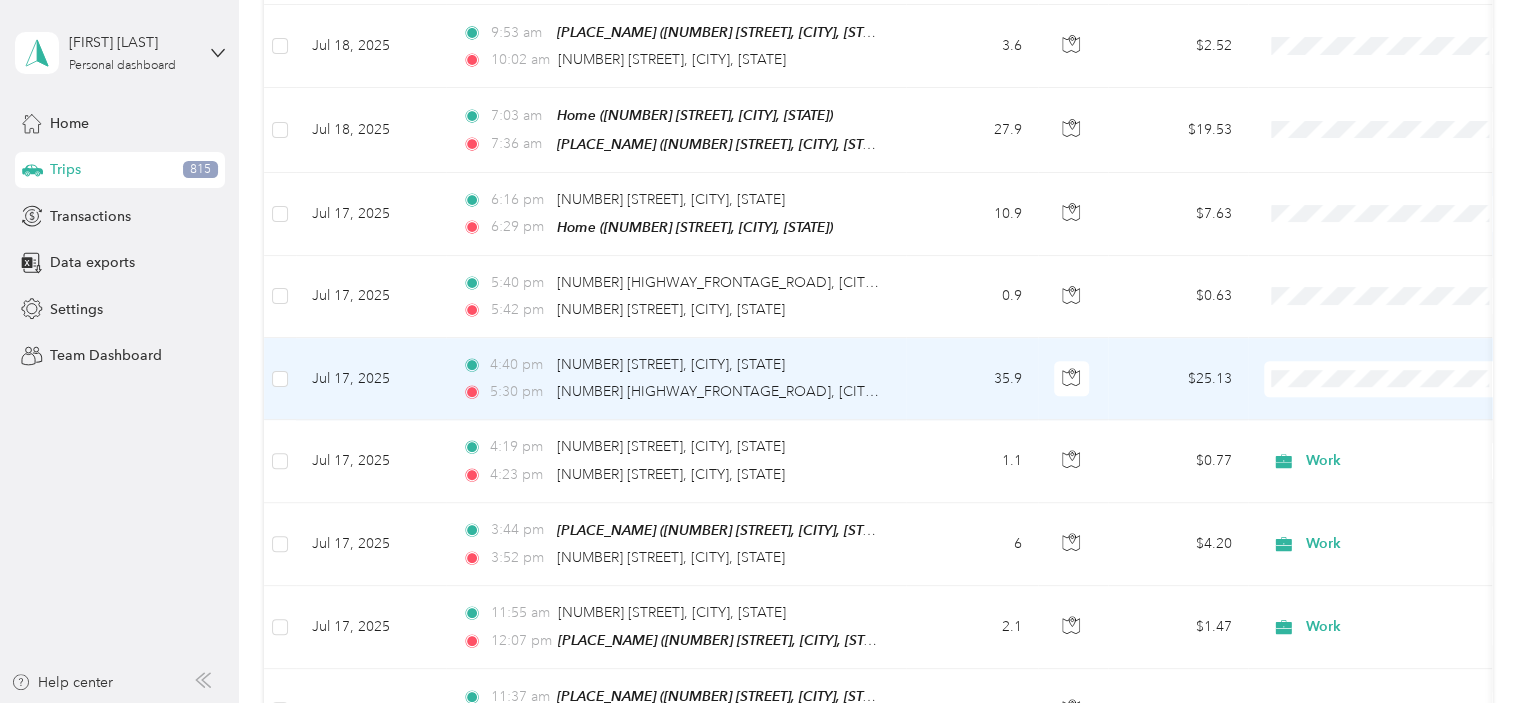 click on "Commute" at bounding box center [1405, 614] 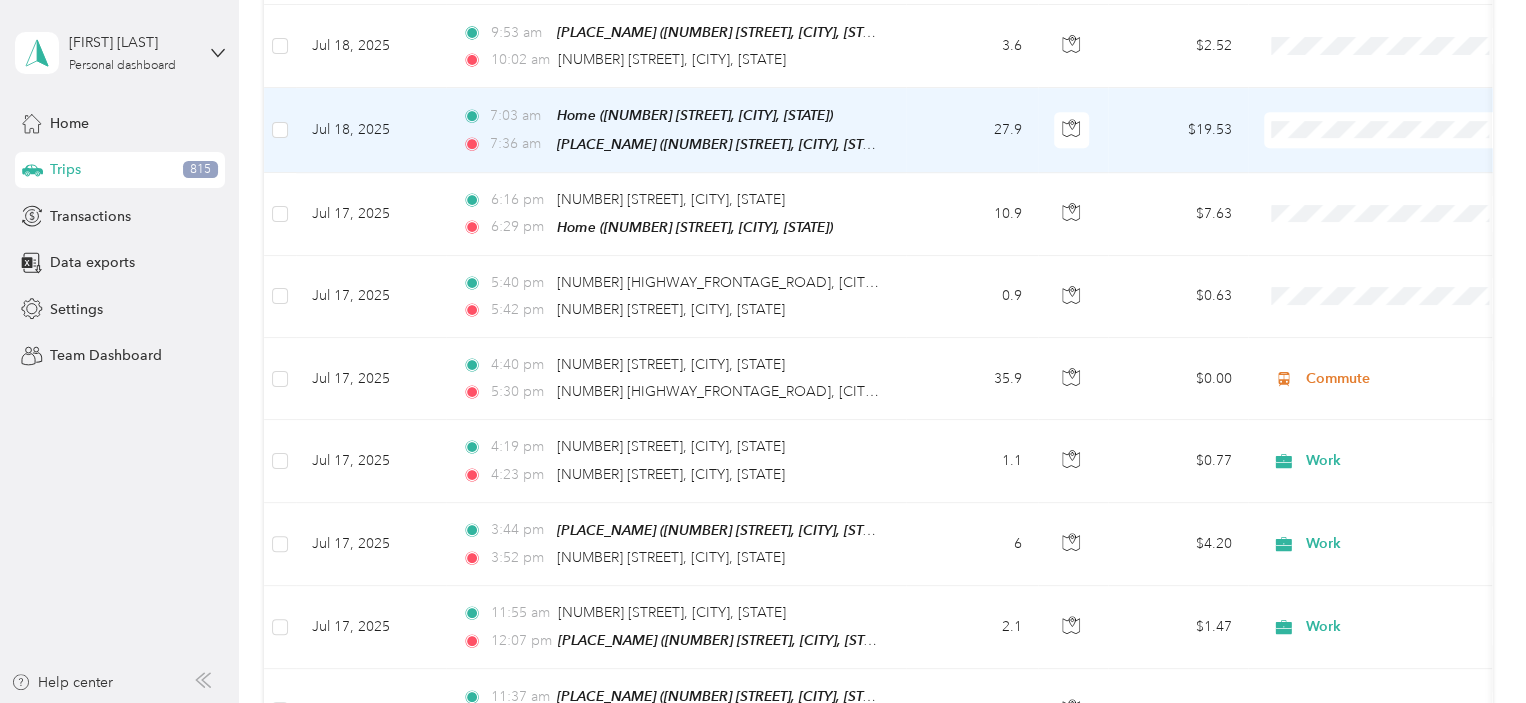 click on "Commute" at bounding box center [1405, 368] 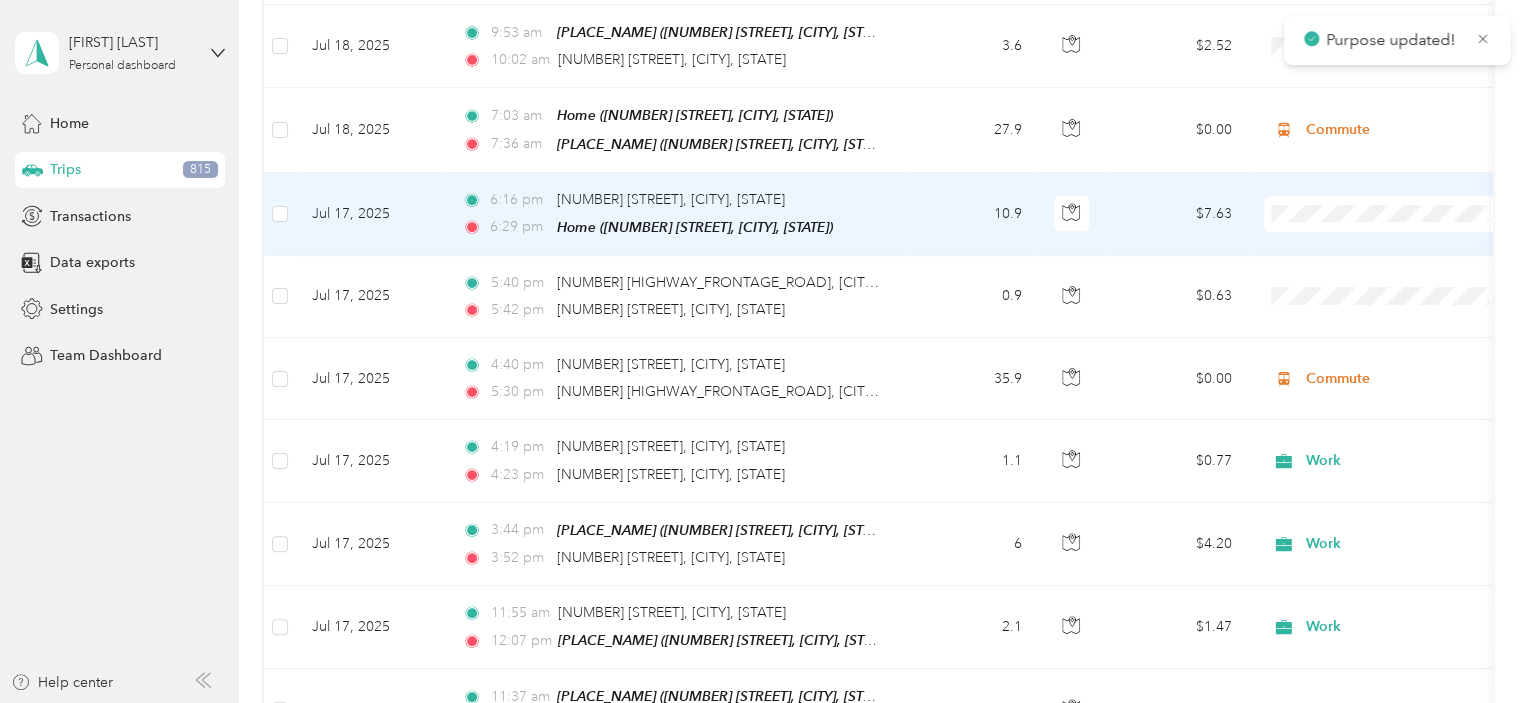 click on "Personal" at bounding box center [1405, 275] 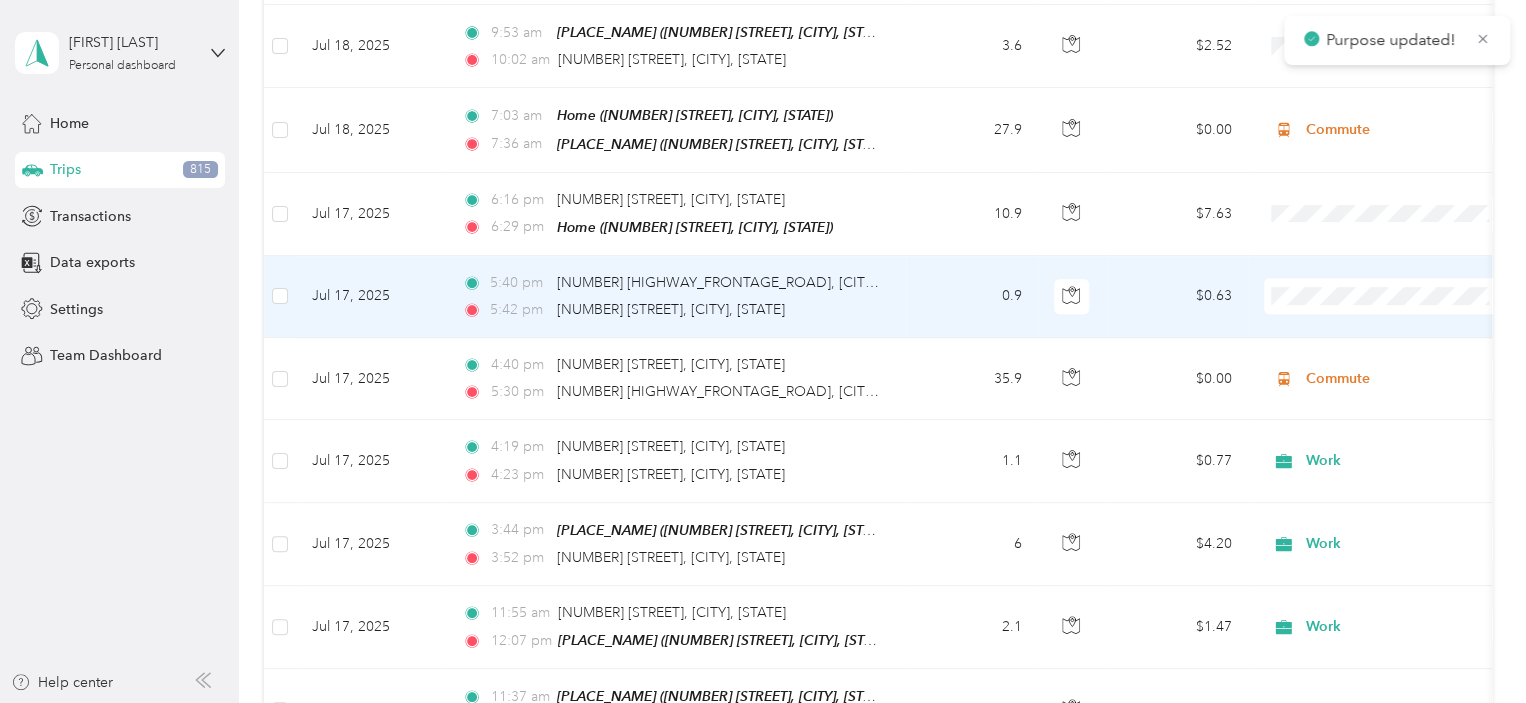 click on "Personal" at bounding box center [1405, 357] 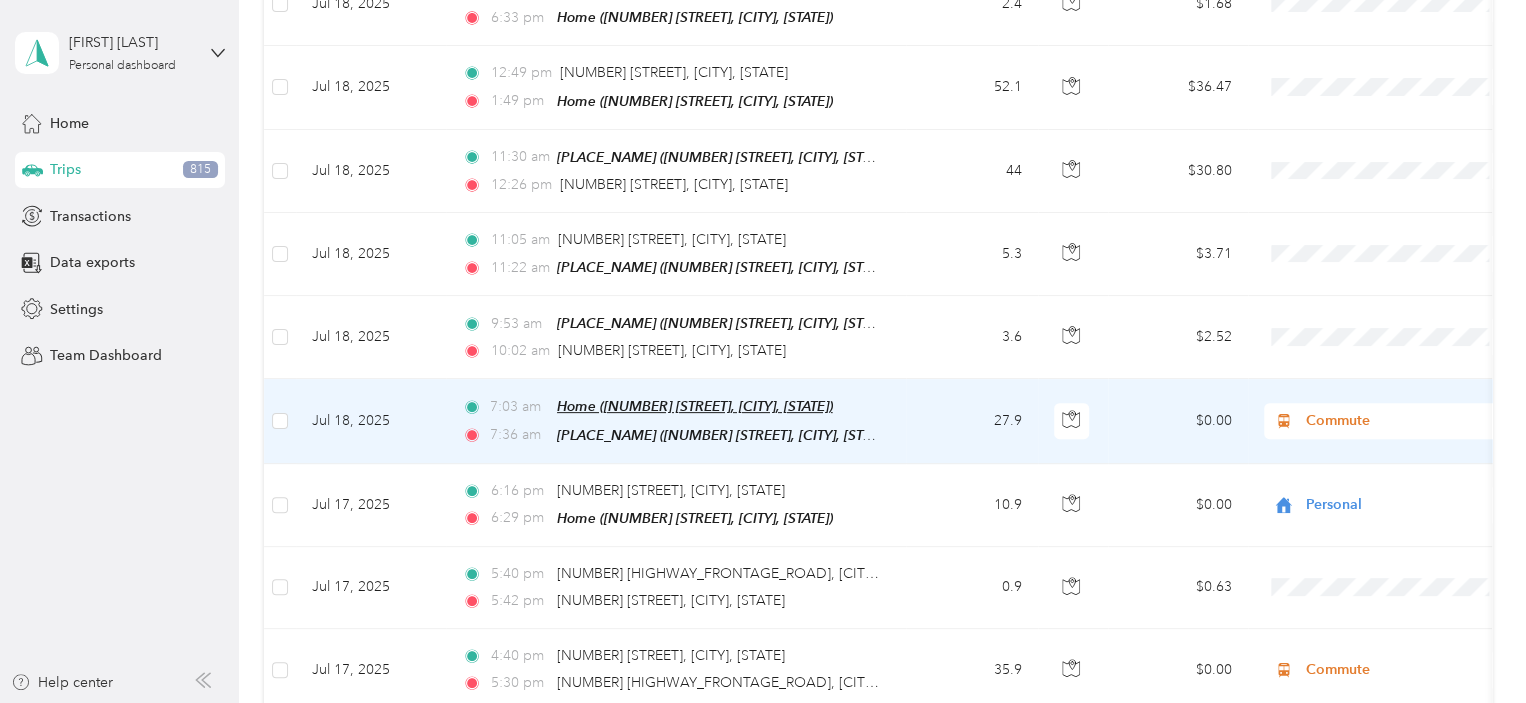 scroll, scrollTop: 333, scrollLeft: 0, axis: vertical 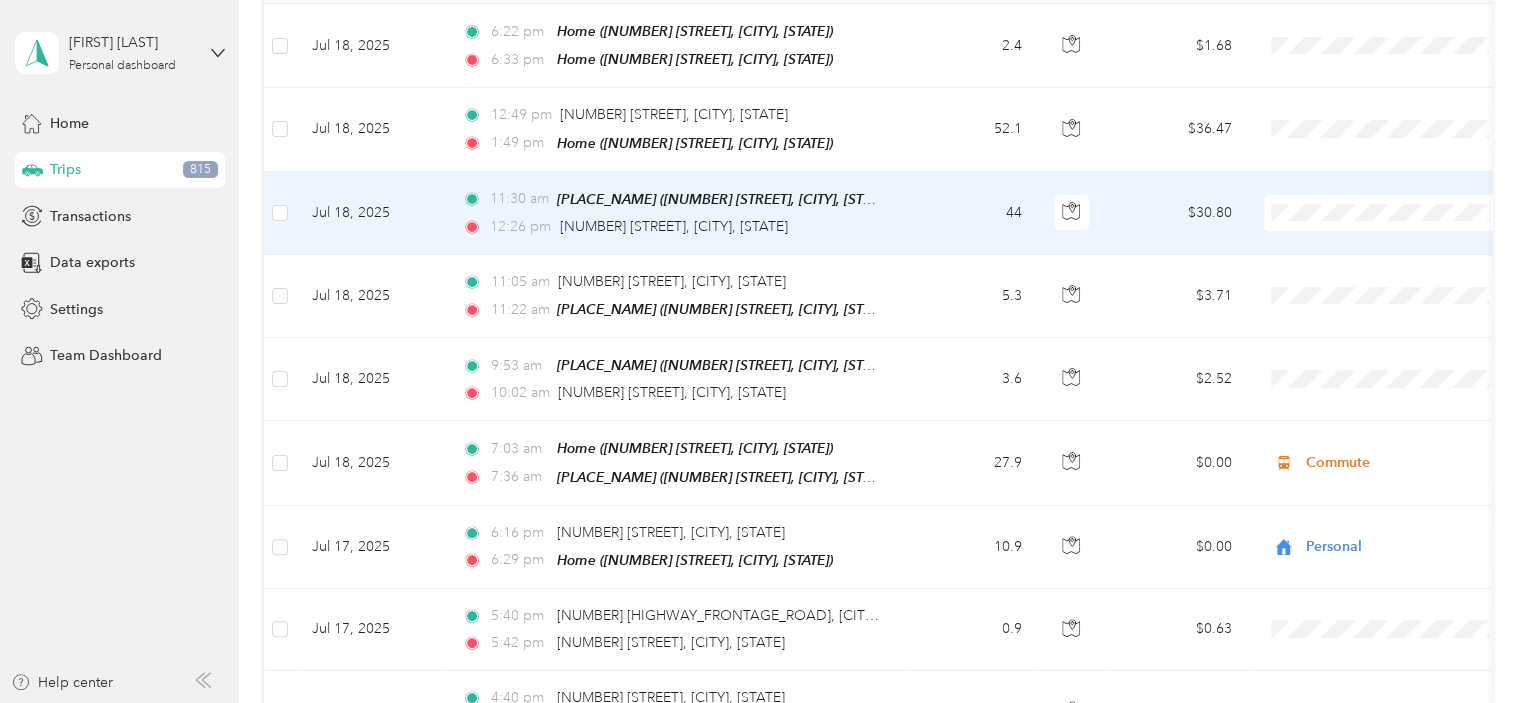 click on "Work" at bounding box center (1405, 244) 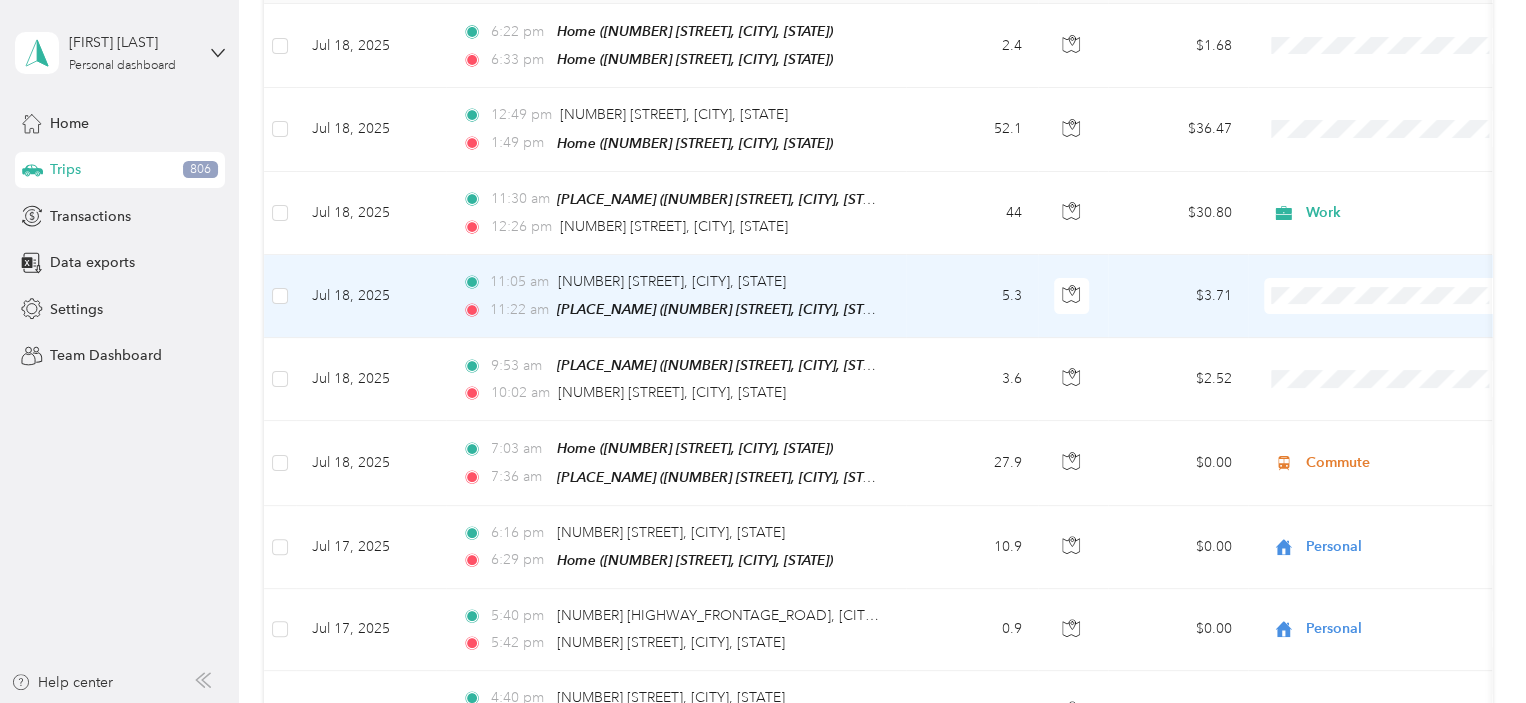 click on "Work" at bounding box center (1388, 327) 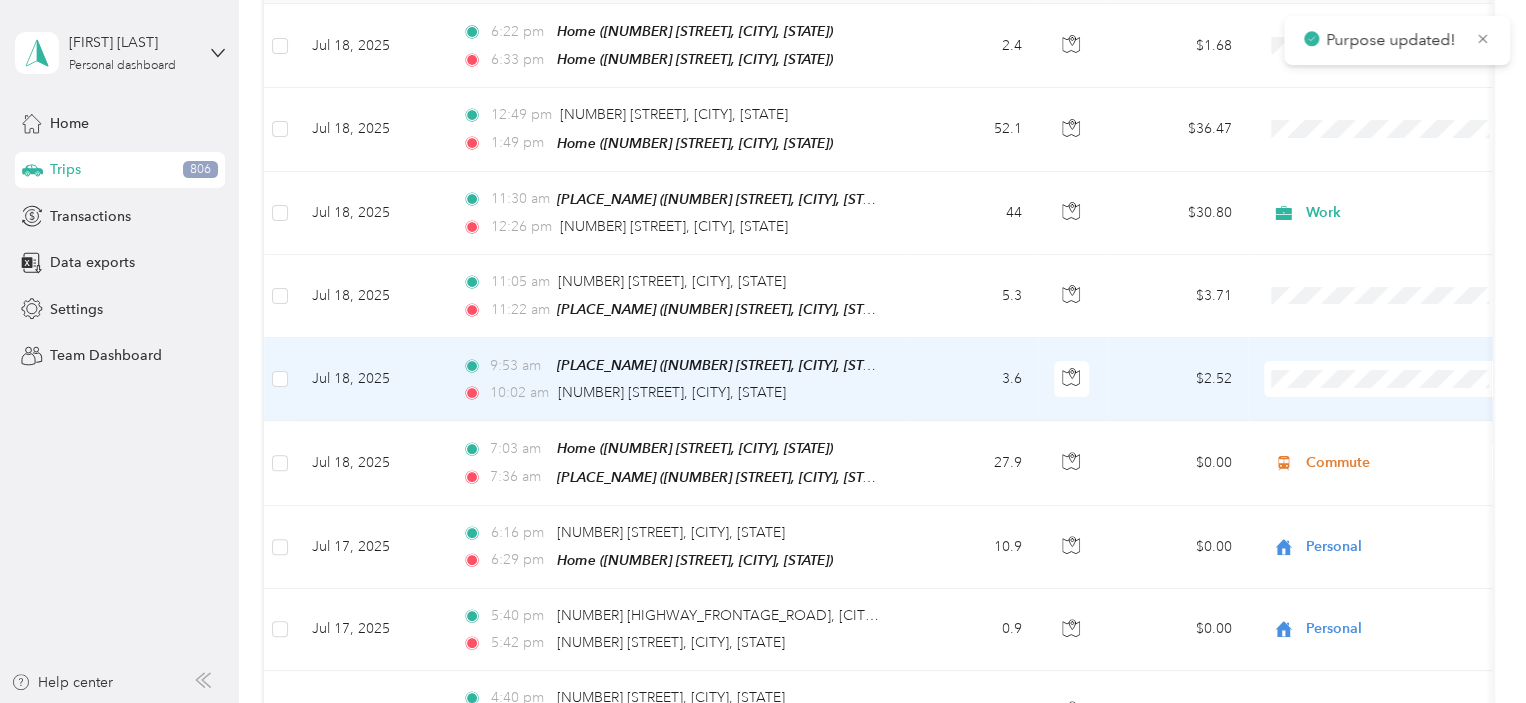 click on "Work" at bounding box center (1405, 409) 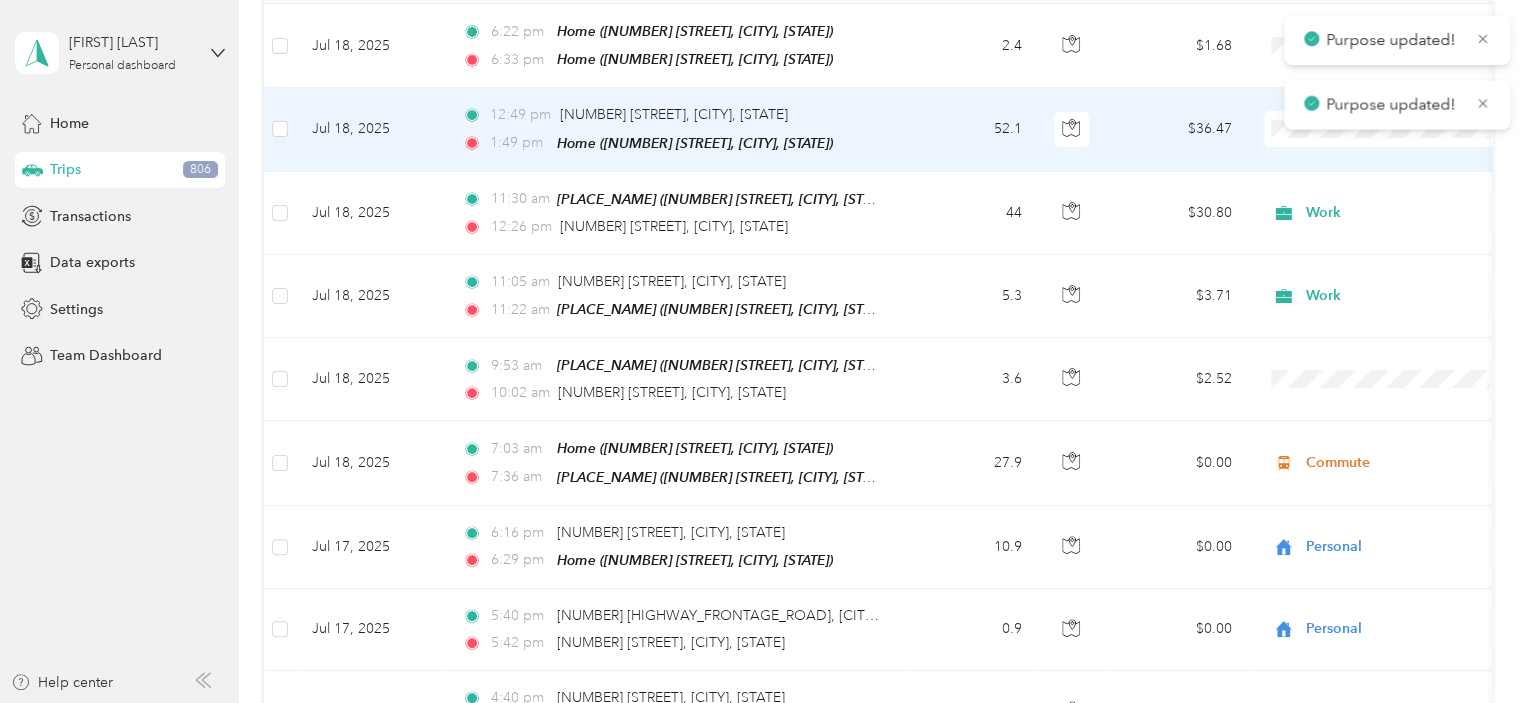 click at bounding box center (1388, 129) 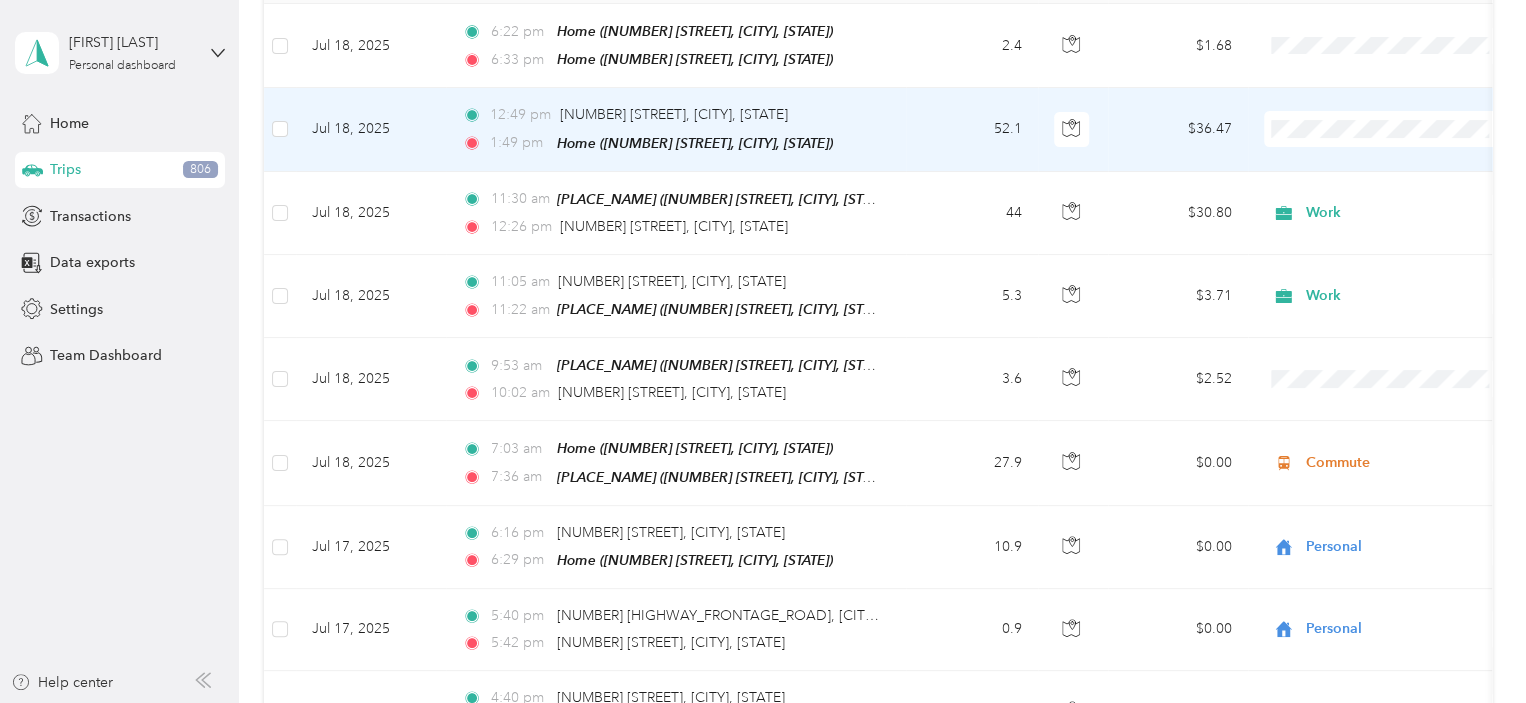 click on "Commute" at bounding box center (1405, 372) 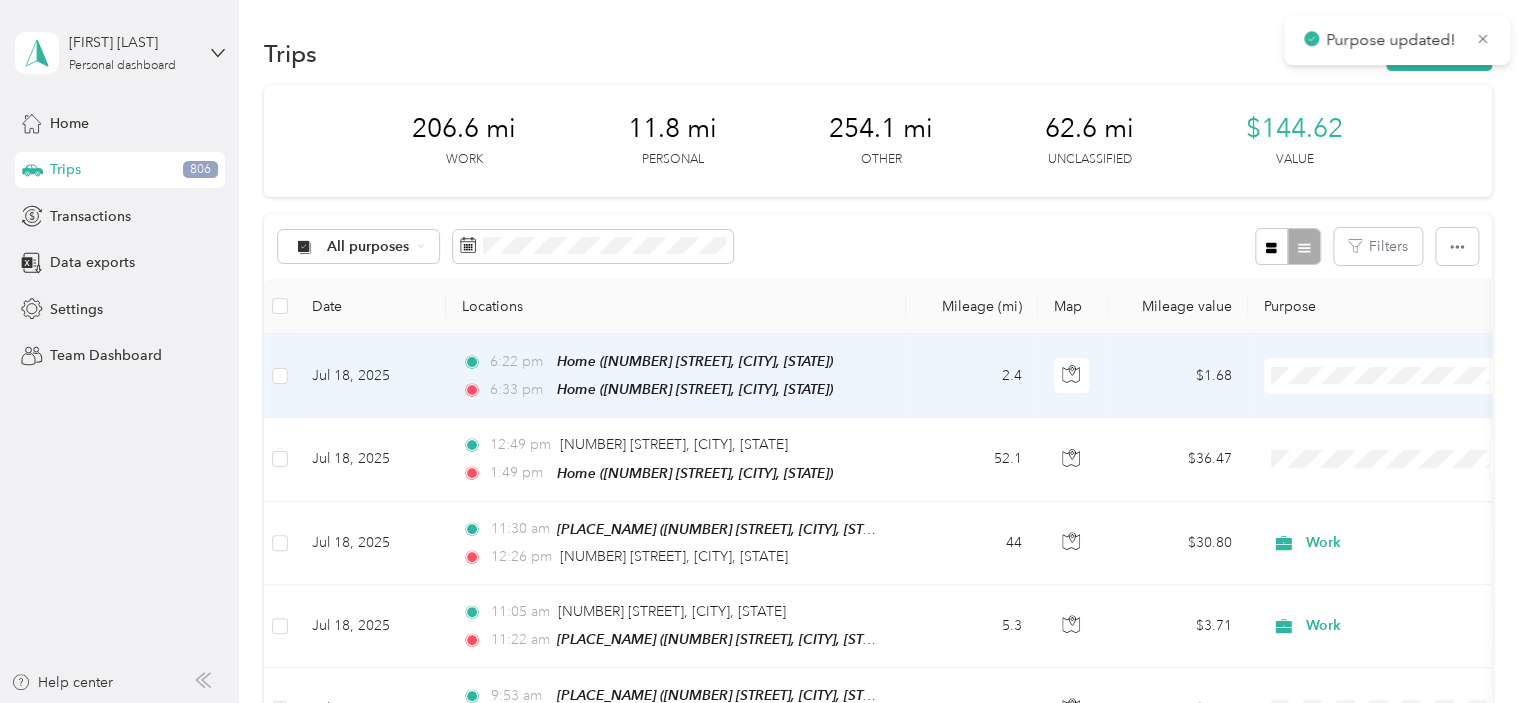 scroll, scrollTop: 0, scrollLeft: 0, axis: both 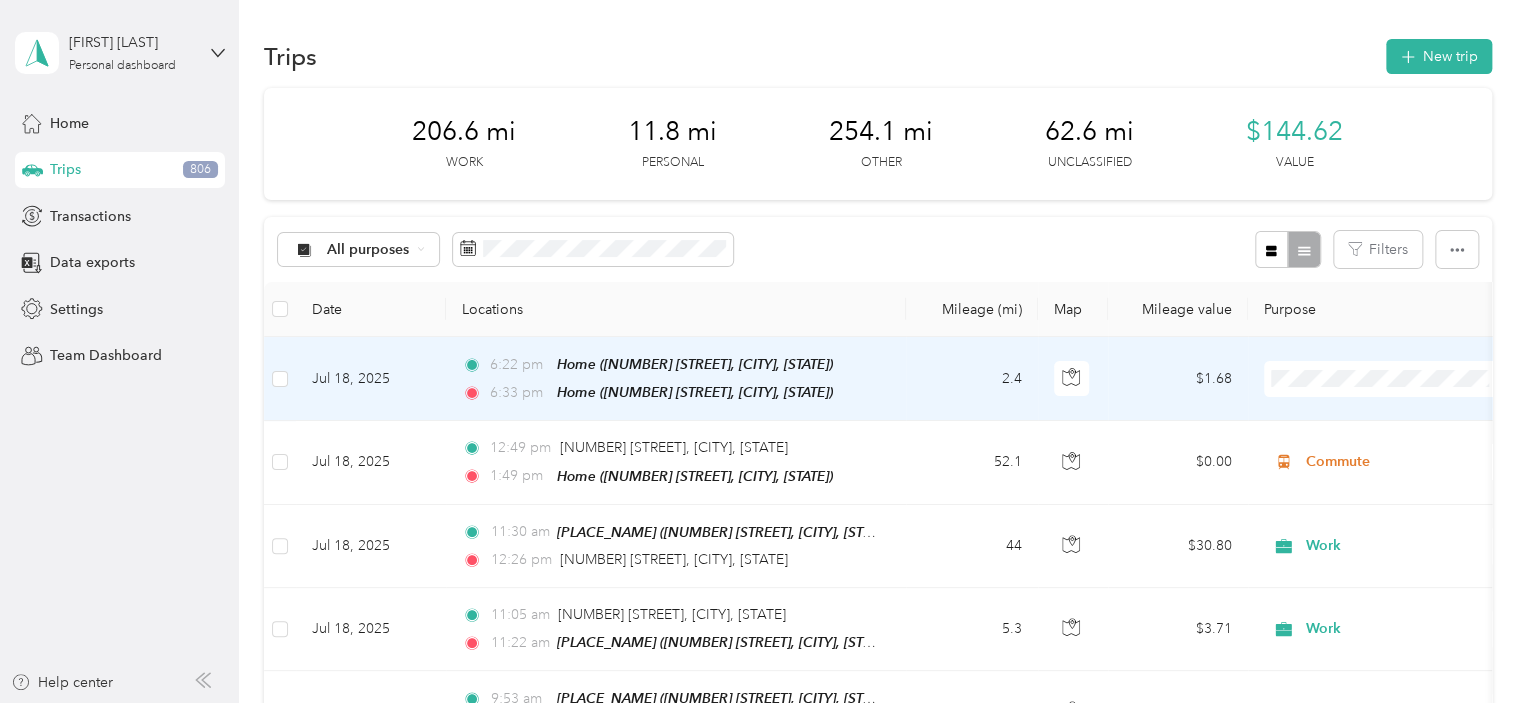 click on "Personal" at bounding box center (1388, 449) 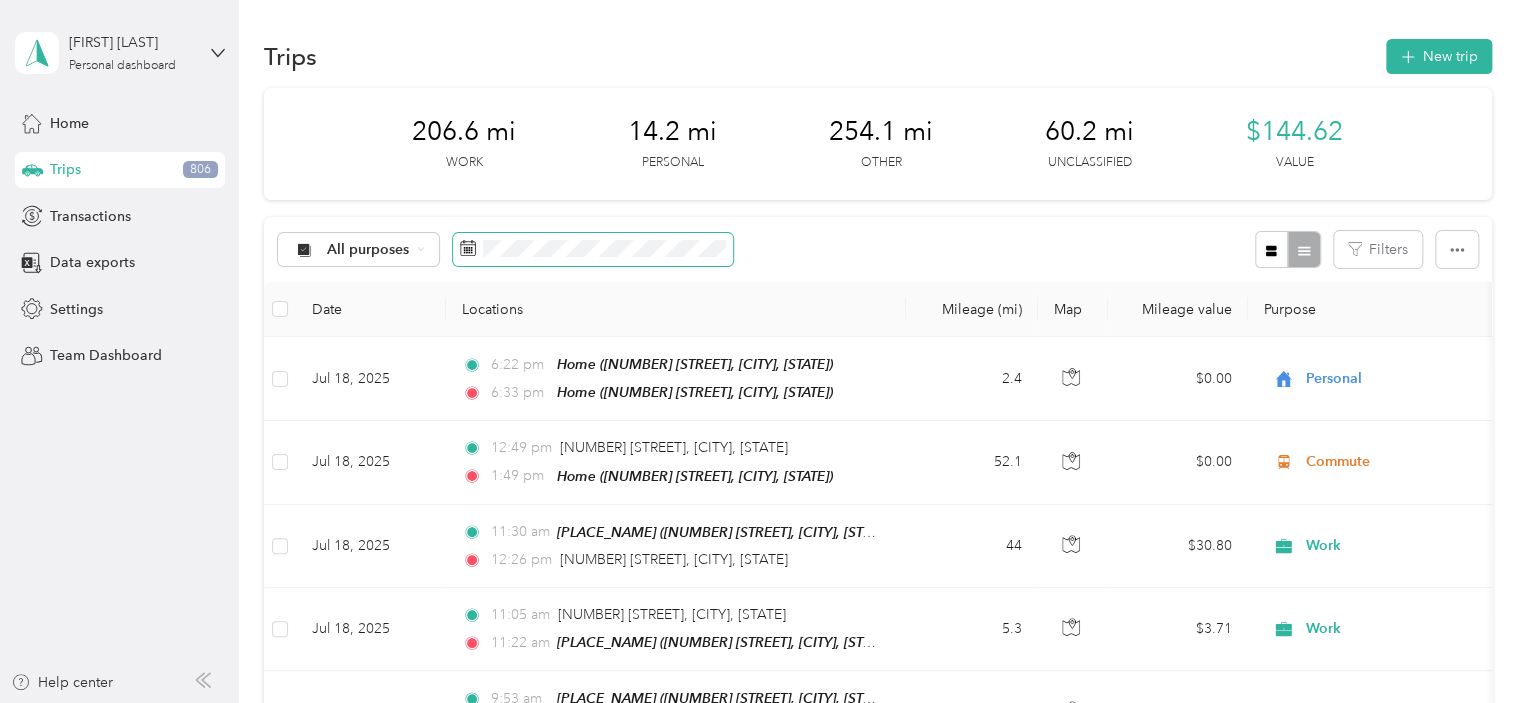 click at bounding box center (593, 250) 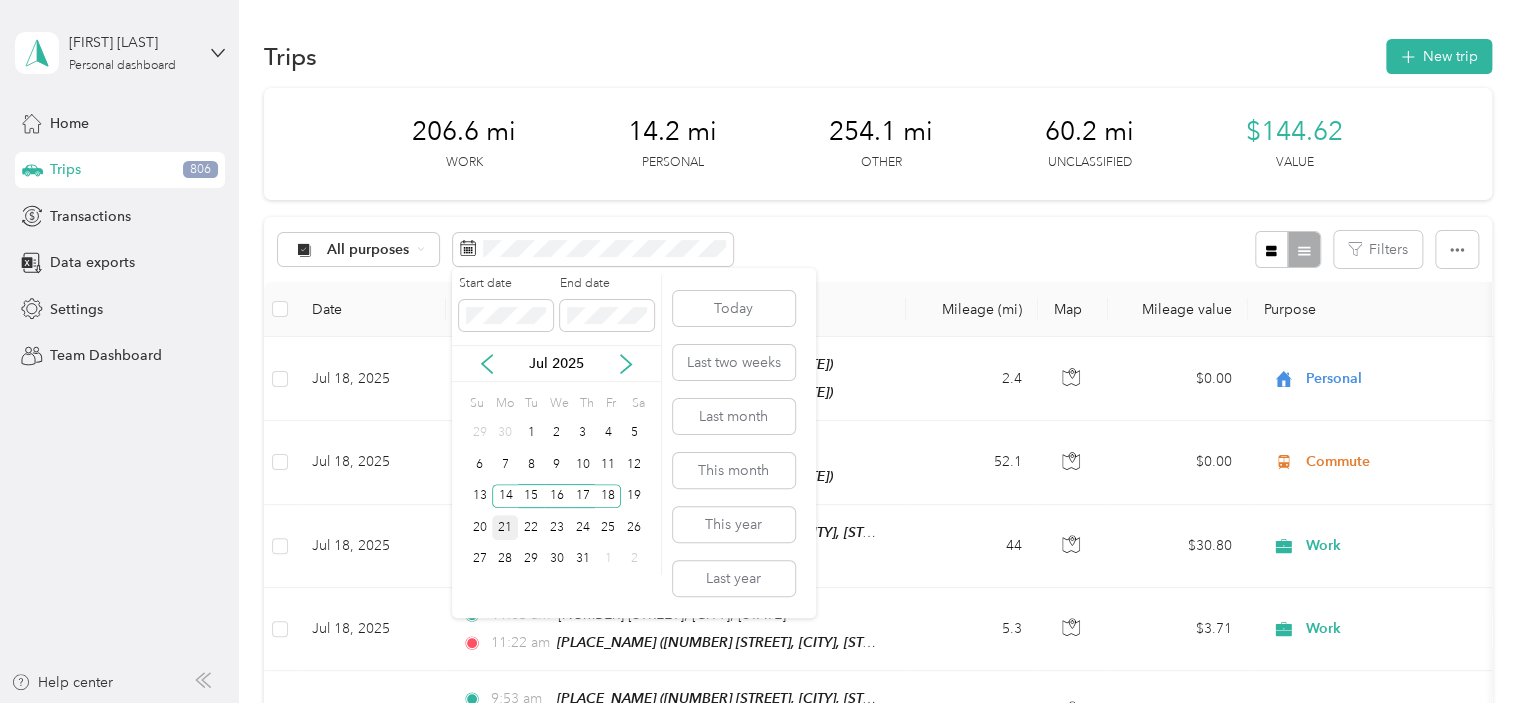 click on "21" at bounding box center (505, 527) 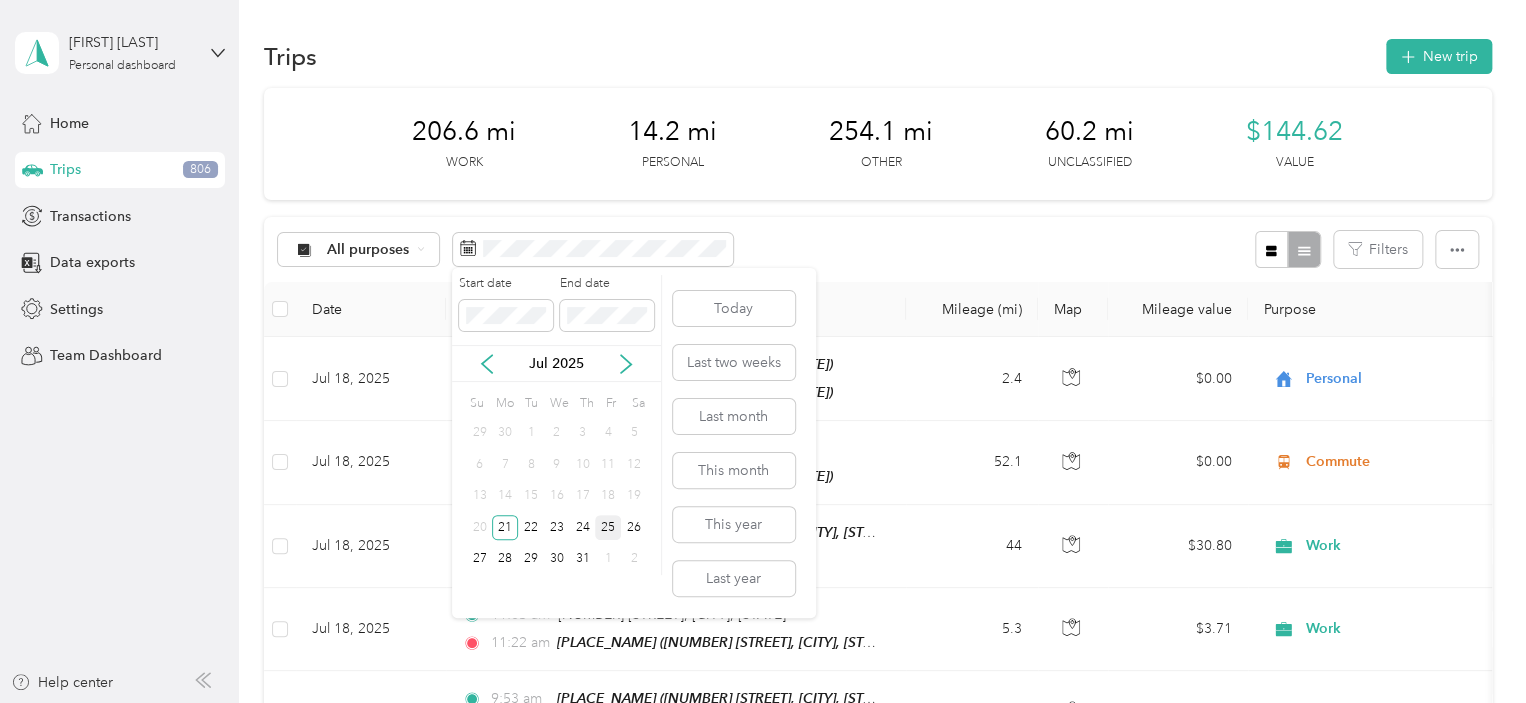 click on "25" at bounding box center [608, 527] 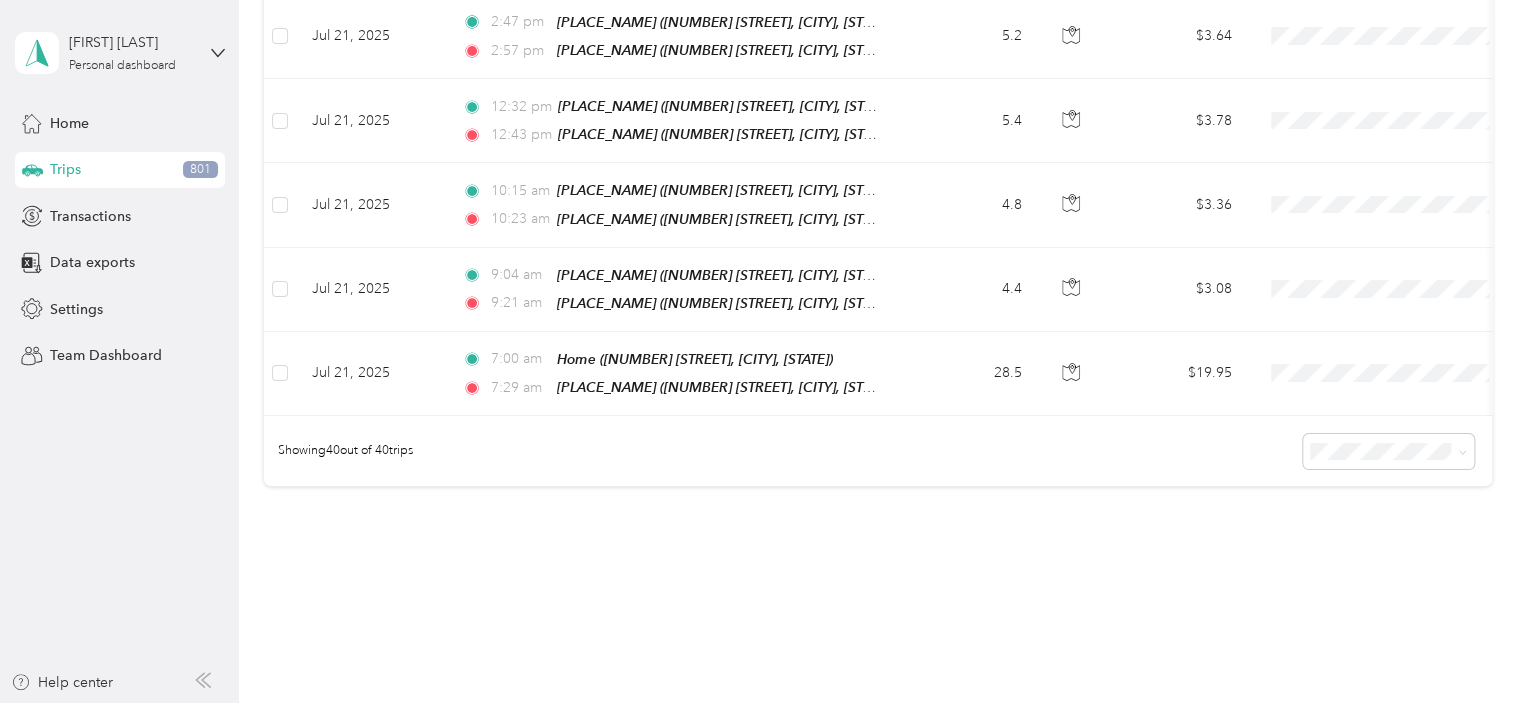 scroll, scrollTop: 3210, scrollLeft: 0, axis: vertical 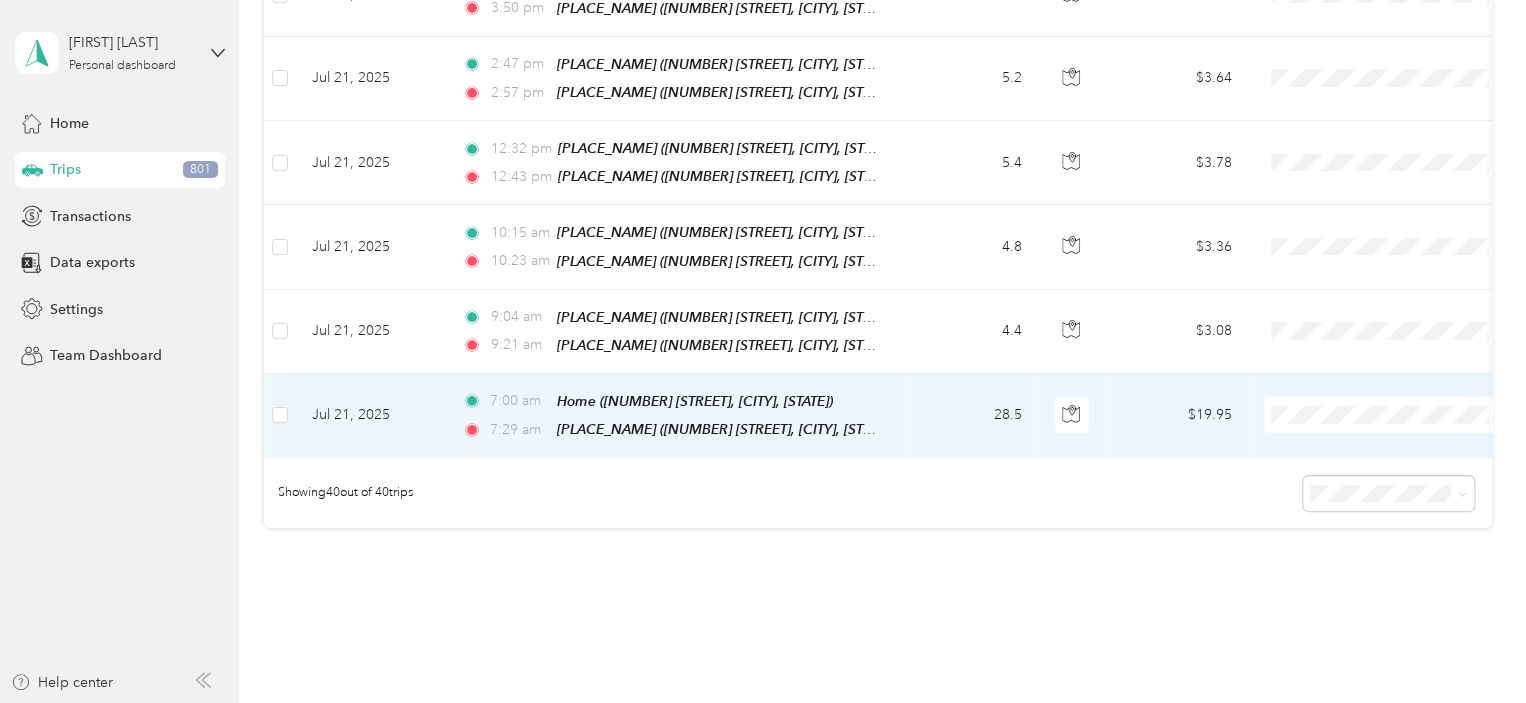 click on "Commute" at bounding box center [1405, 614] 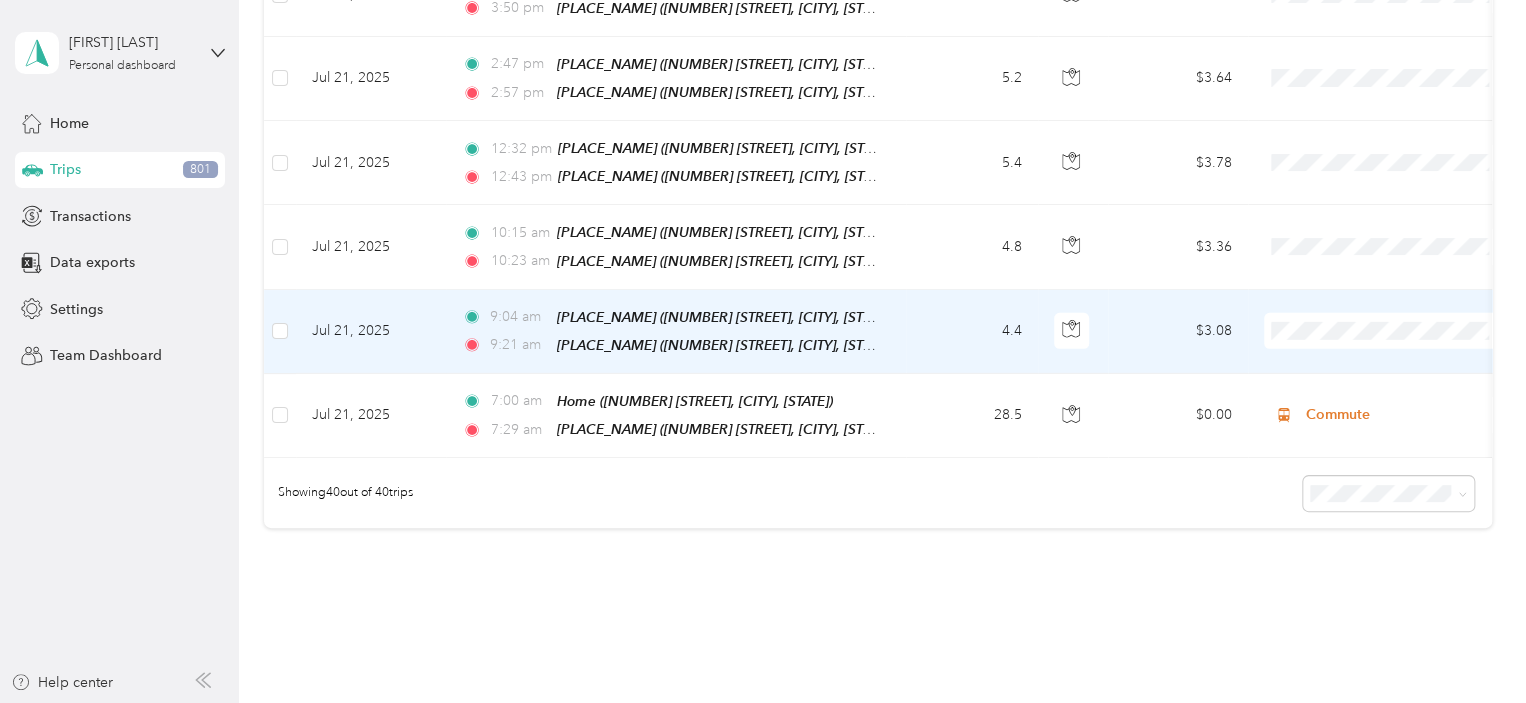 click on "Jul 21, 2025" at bounding box center (371, 332) 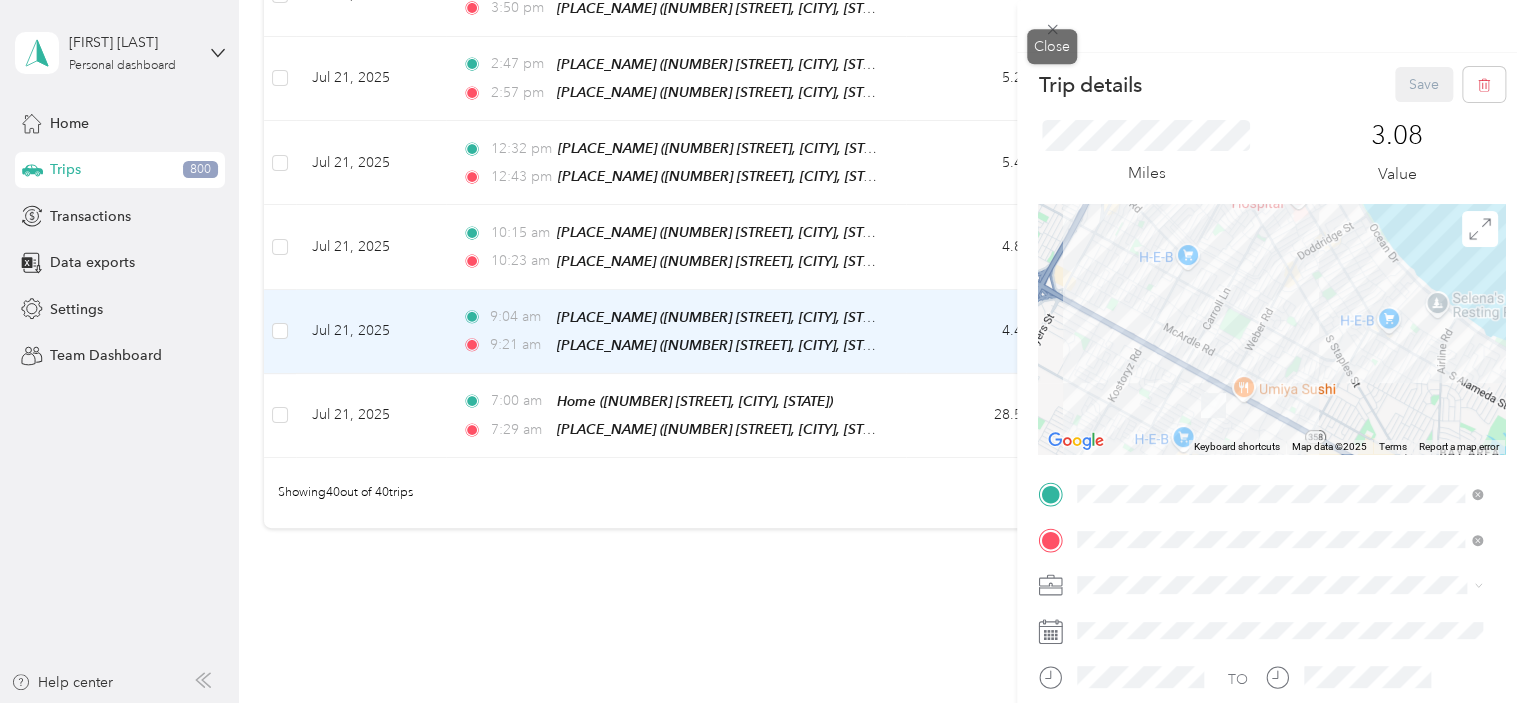 click 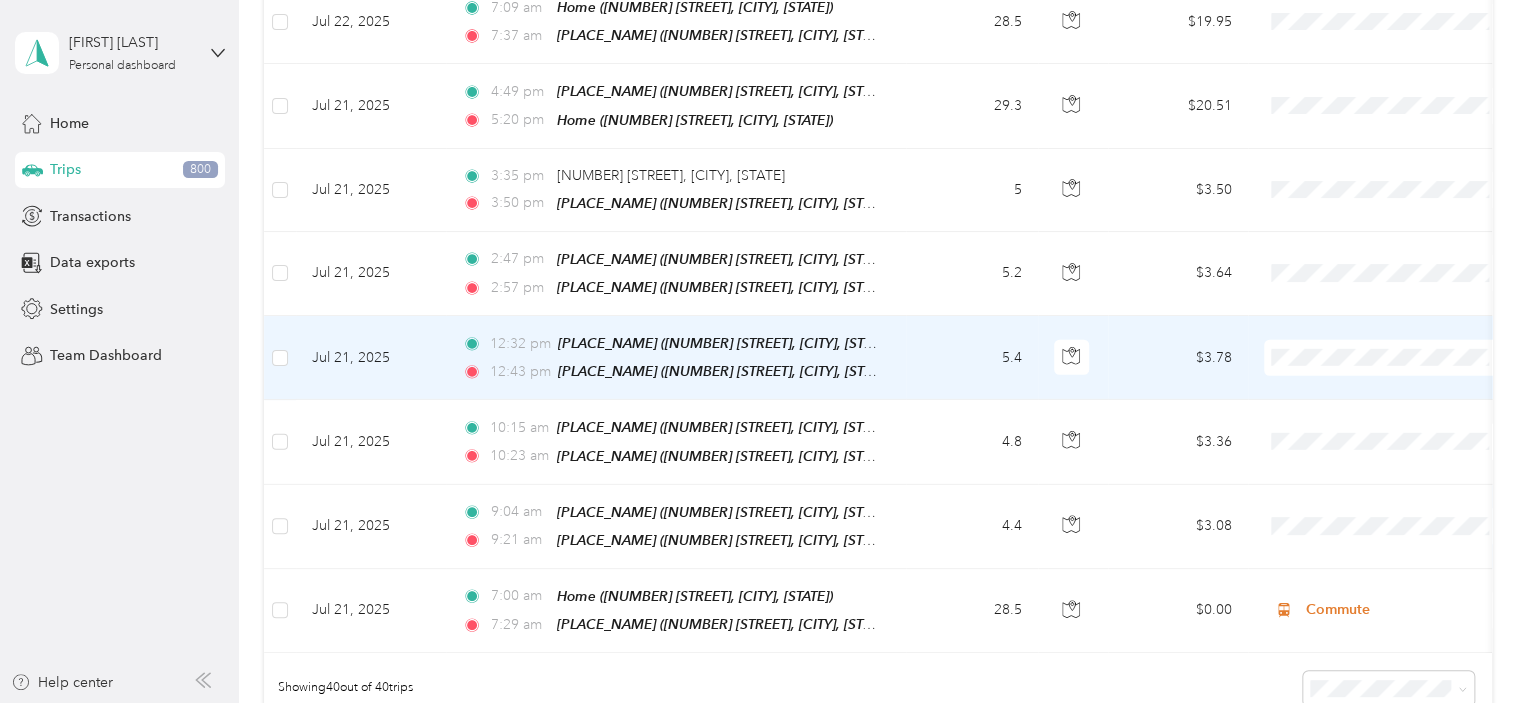 scroll, scrollTop: 3010, scrollLeft: 0, axis: vertical 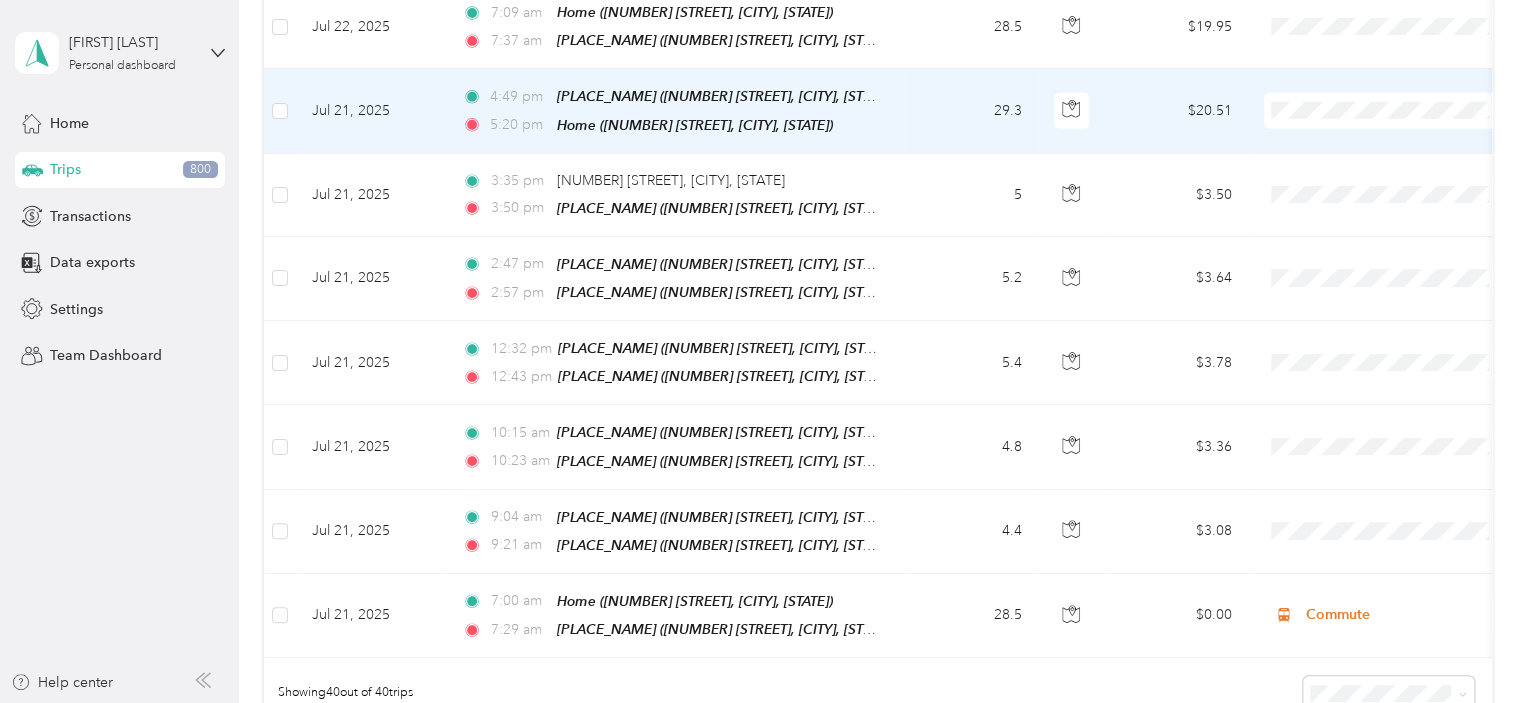 click on "Commute" at bounding box center [1405, 321] 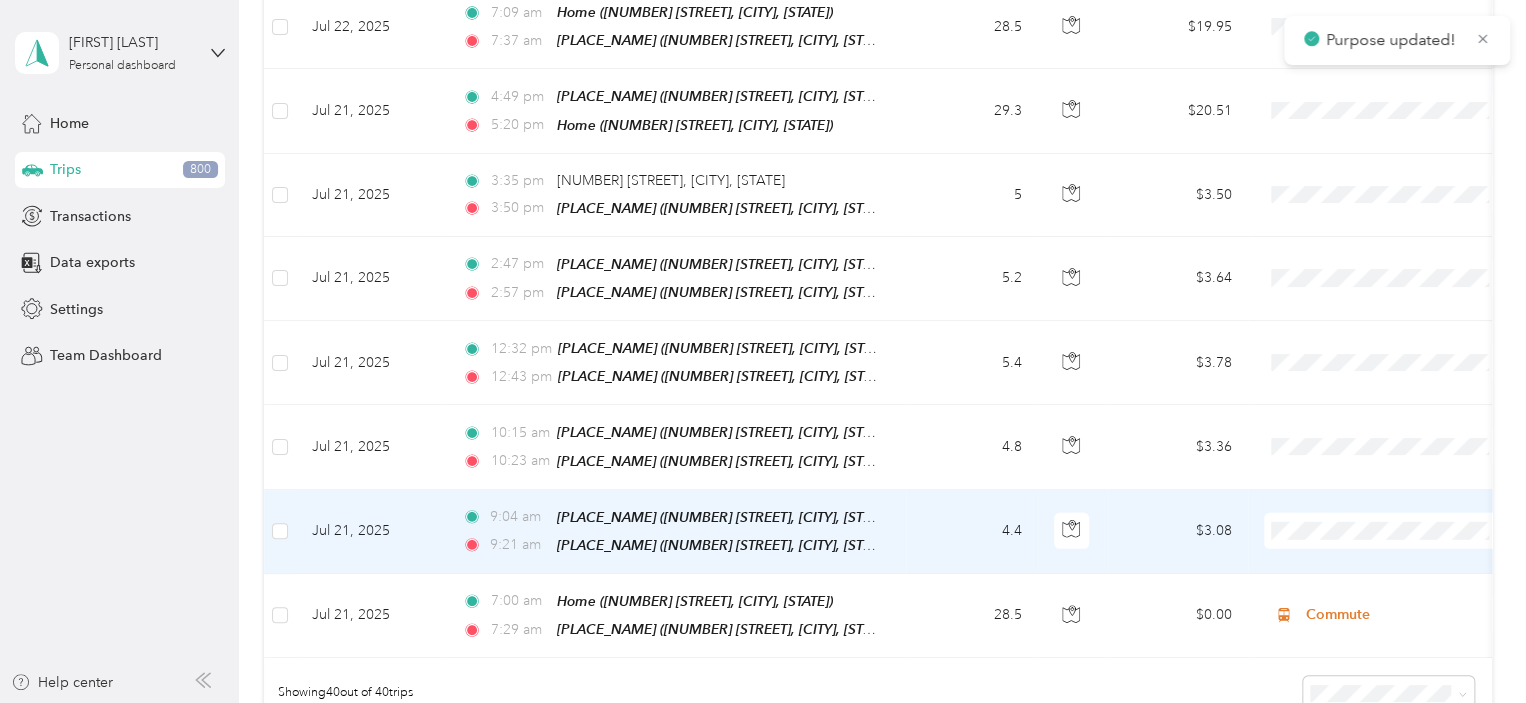 scroll, scrollTop: 3008, scrollLeft: 0, axis: vertical 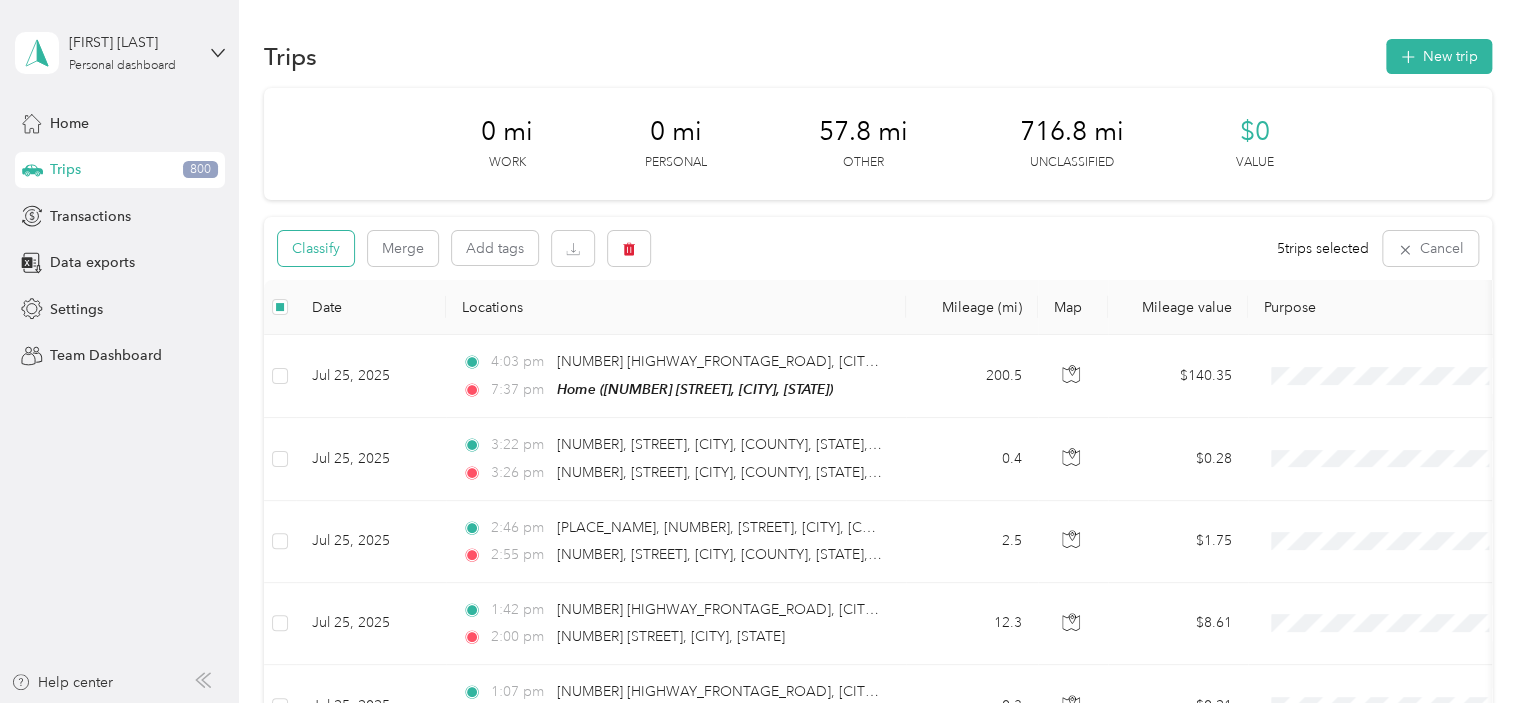 click on "Classify" at bounding box center [316, 248] 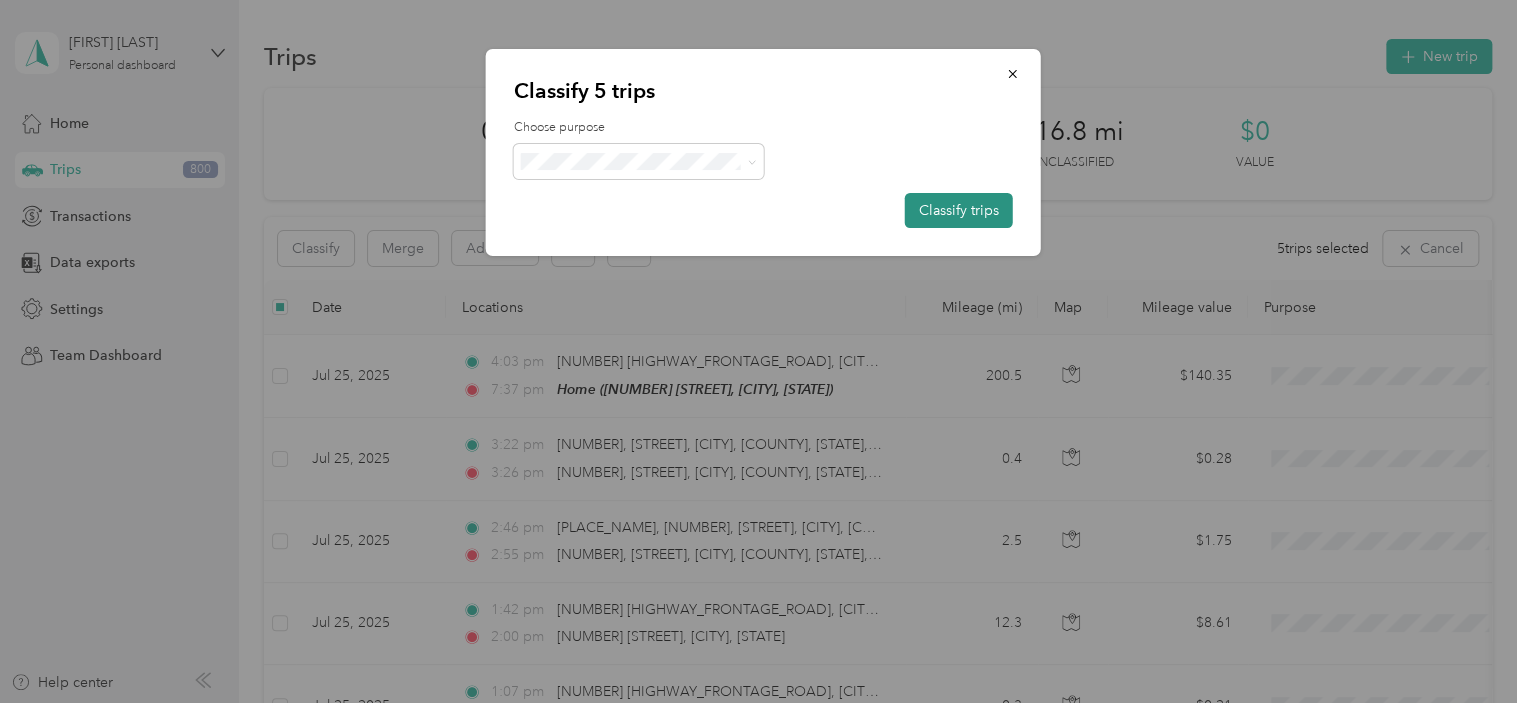 click on "Classify trips" at bounding box center [959, 210] 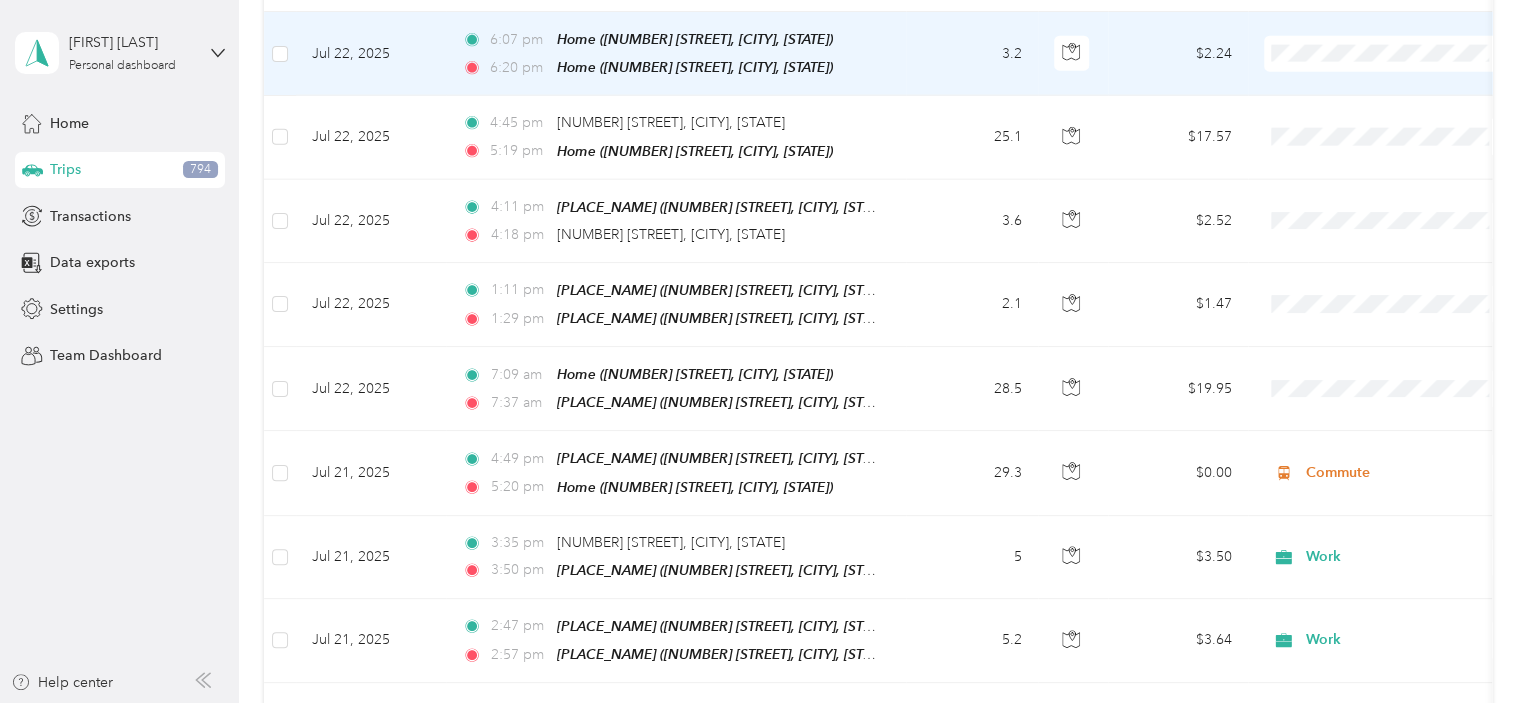 scroll, scrollTop: 2666, scrollLeft: 0, axis: vertical 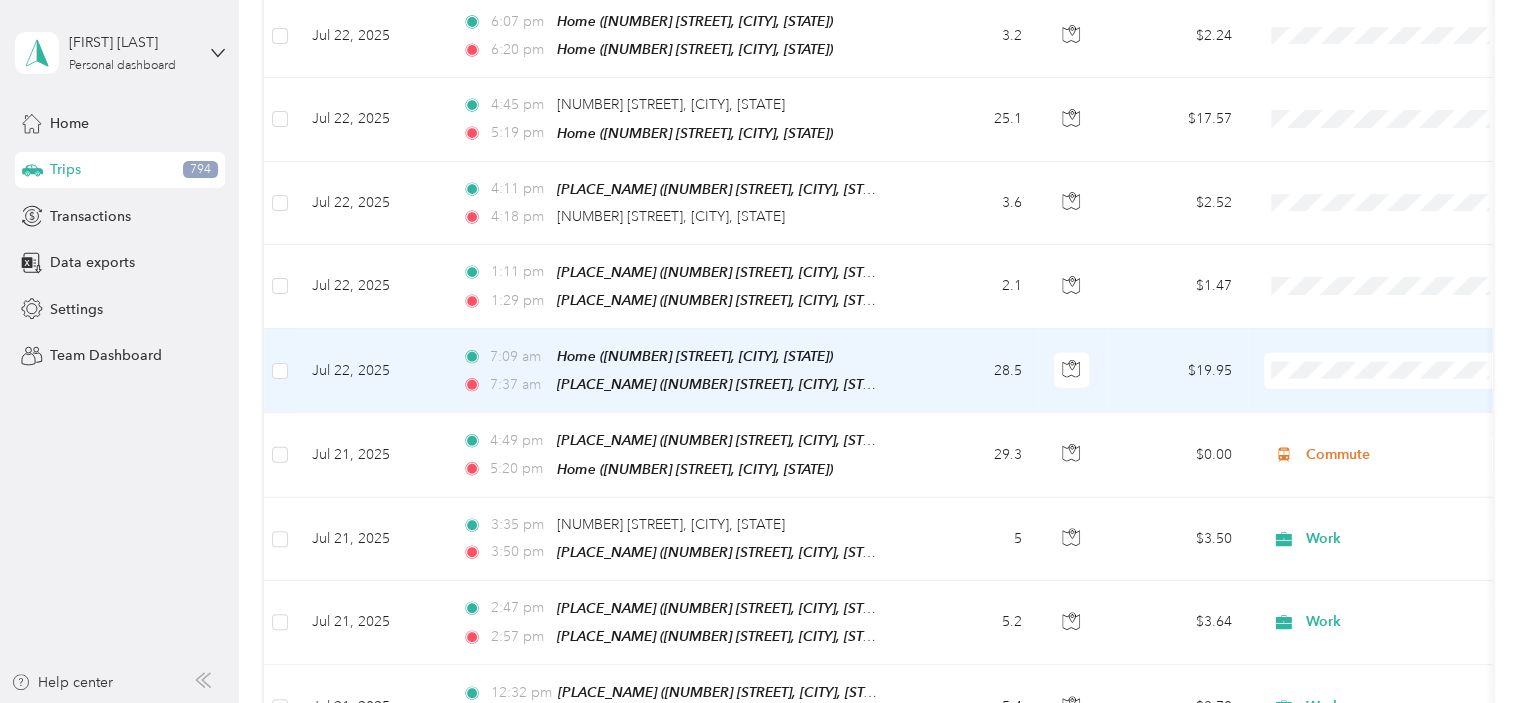 click on "Commute" at bounding box center (1405, 583) 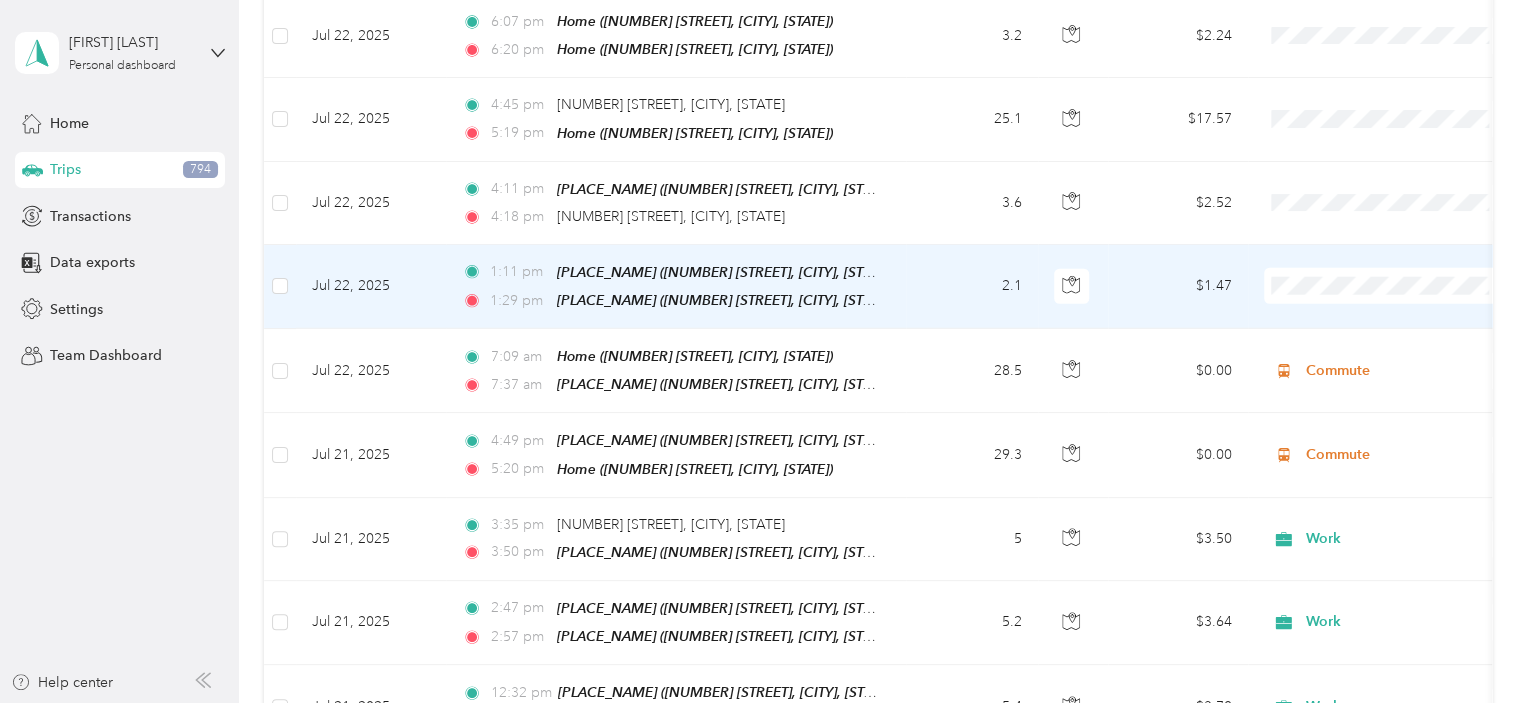 click on "Jul 22, 2025" at bounding box center [371, 287] 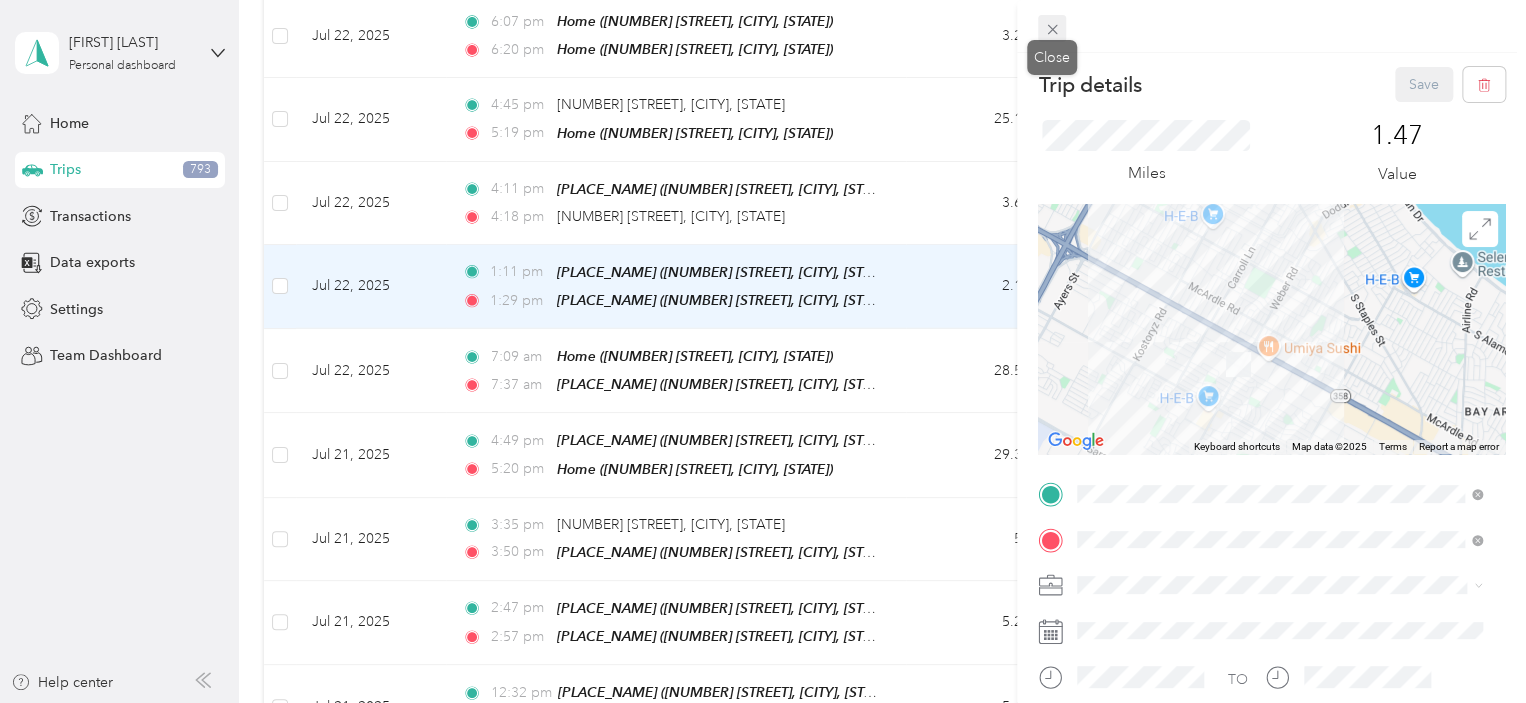 click 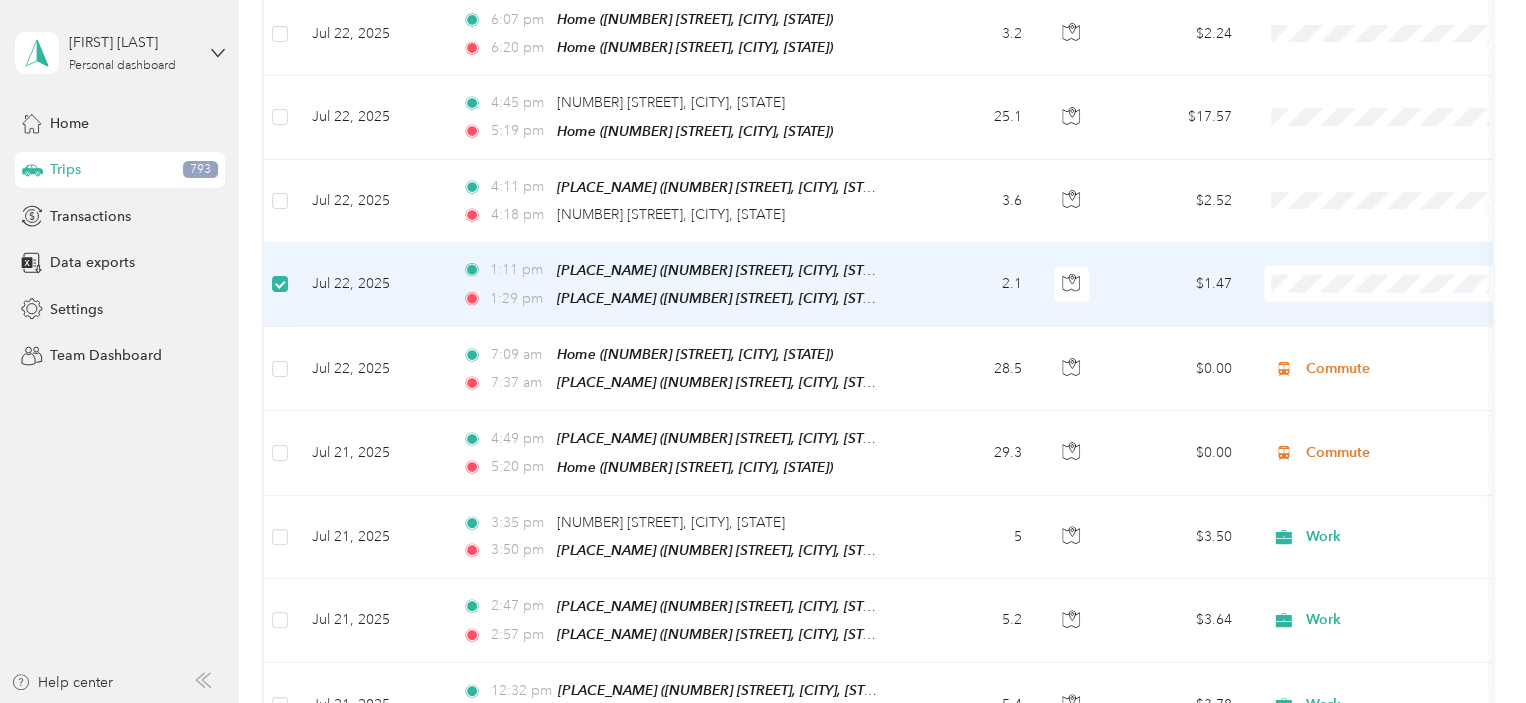 scroll, scrollTop: 2664, scrollLeft: 0, axis: vertical 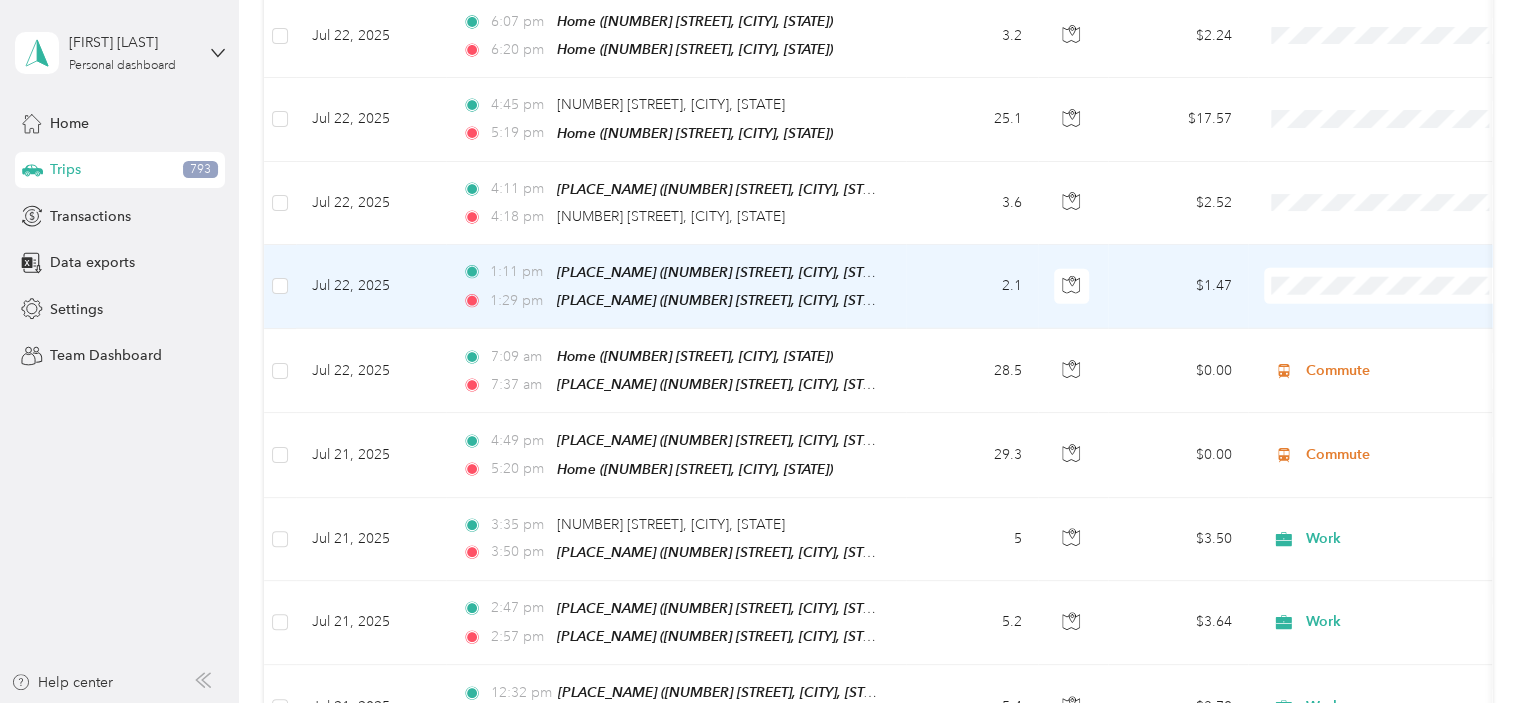 click on "Work" at bounding box center (1405, 291) 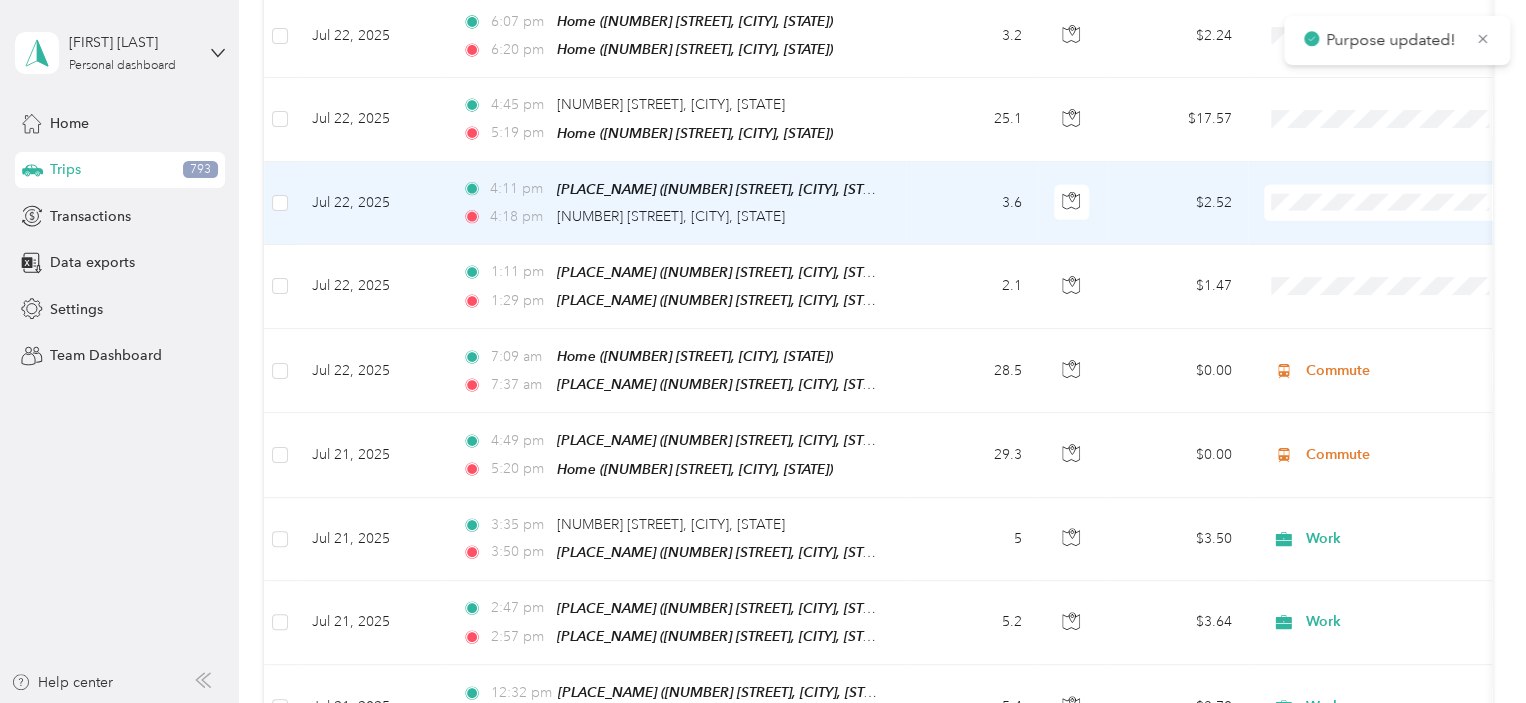 click on "Work" at bounding box center [1405, 209] 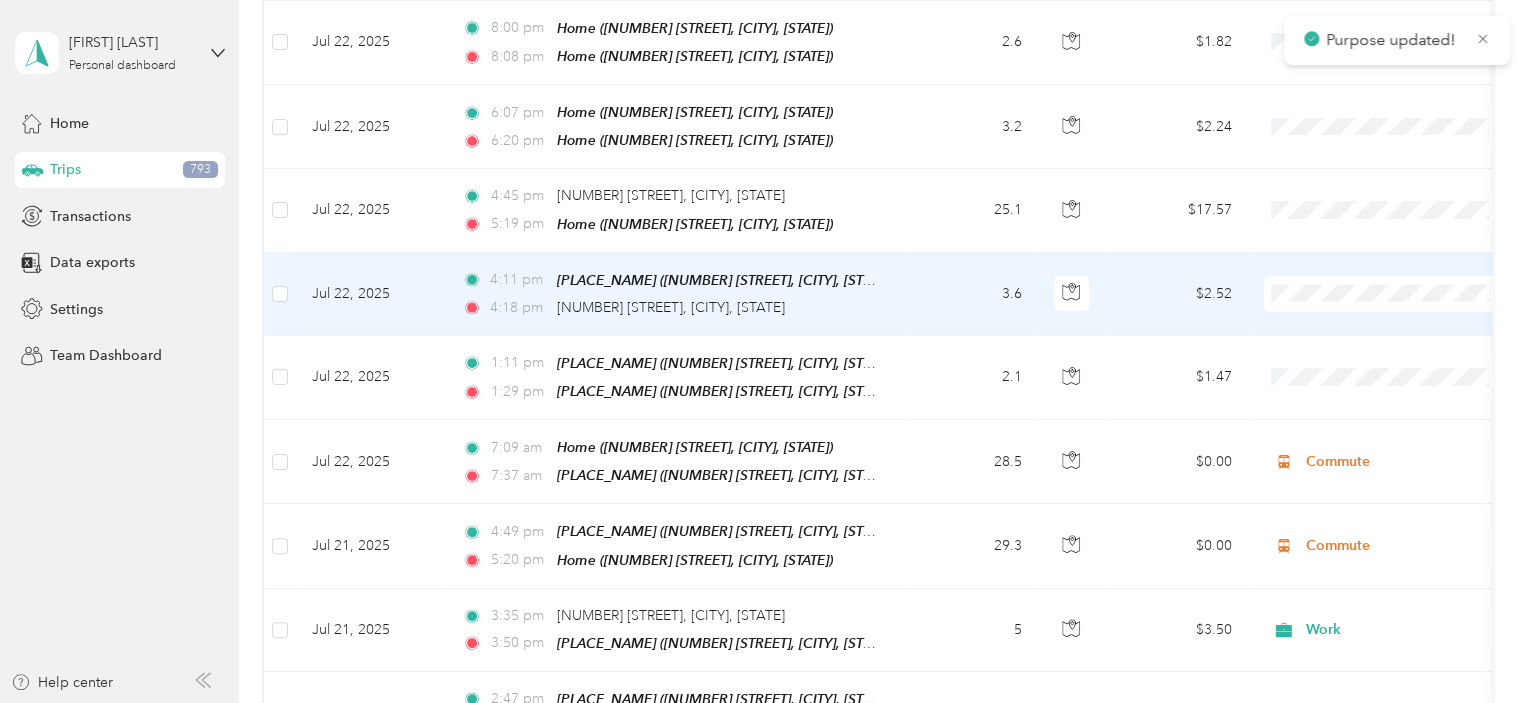 scroll, scrollTop: 2533, scrollLeft: 0, axis: vertical 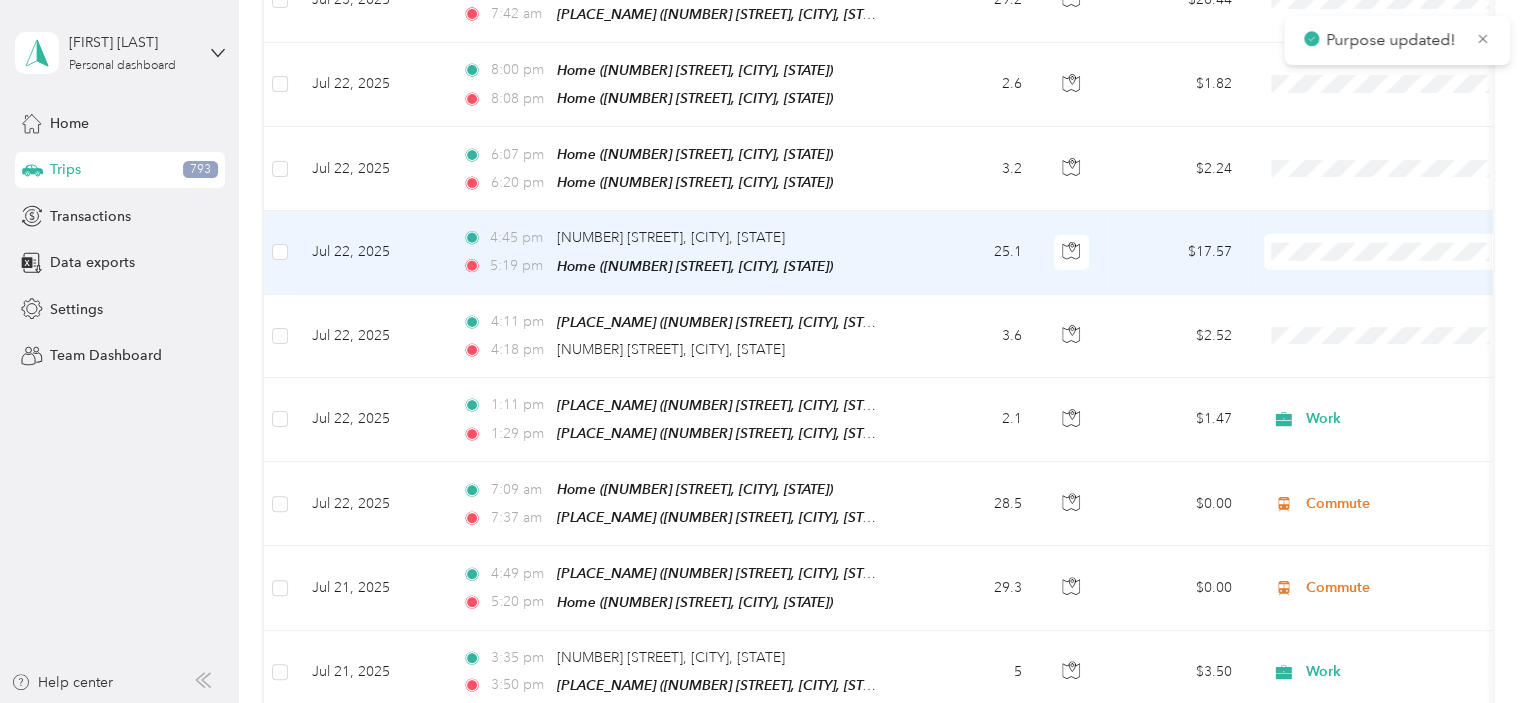click at bounding box center (1388, 252) 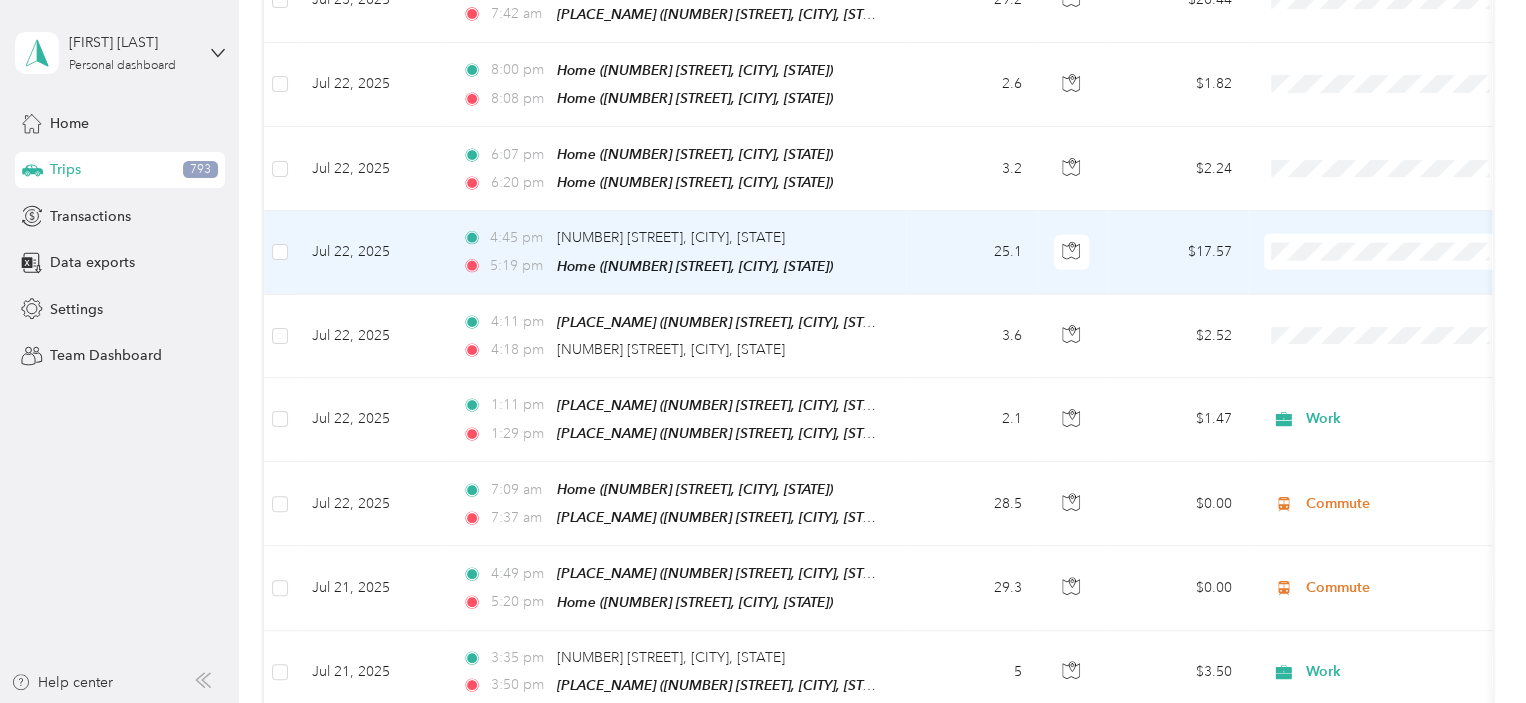 click on "Commute" at bounding box center [1405, 470] 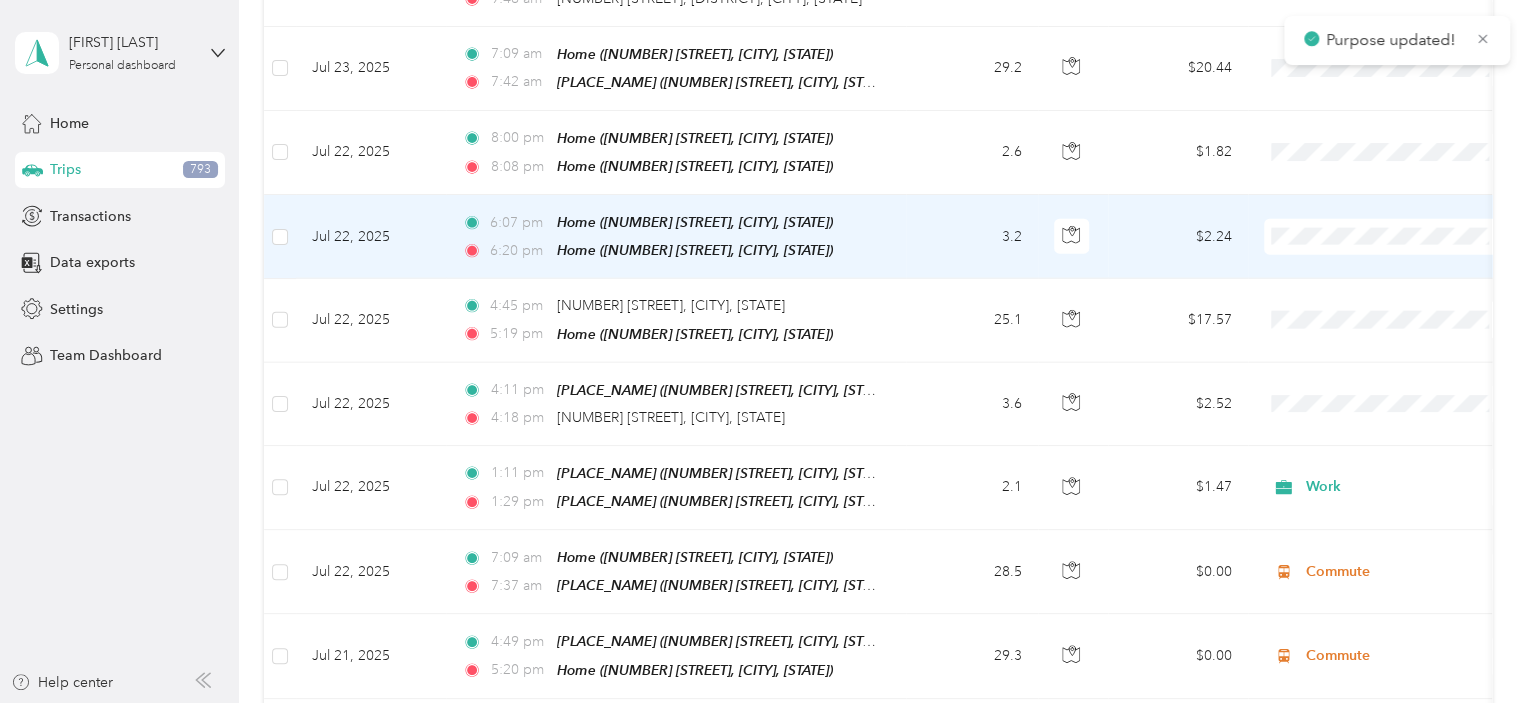 scroll, scrollTop: 2400, scrollLeft: 0, axis: vertical 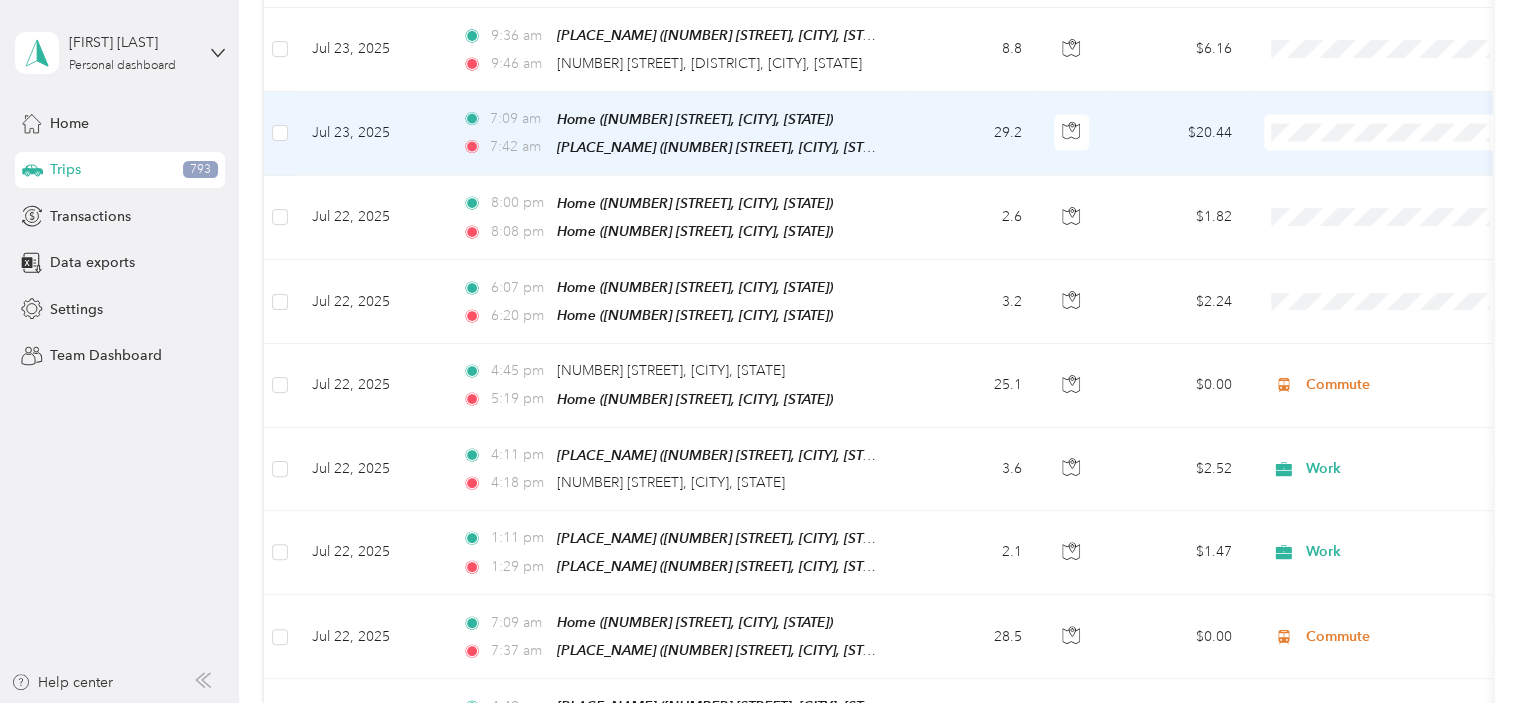 click on "Commute" at bounding box center (1388, 357) 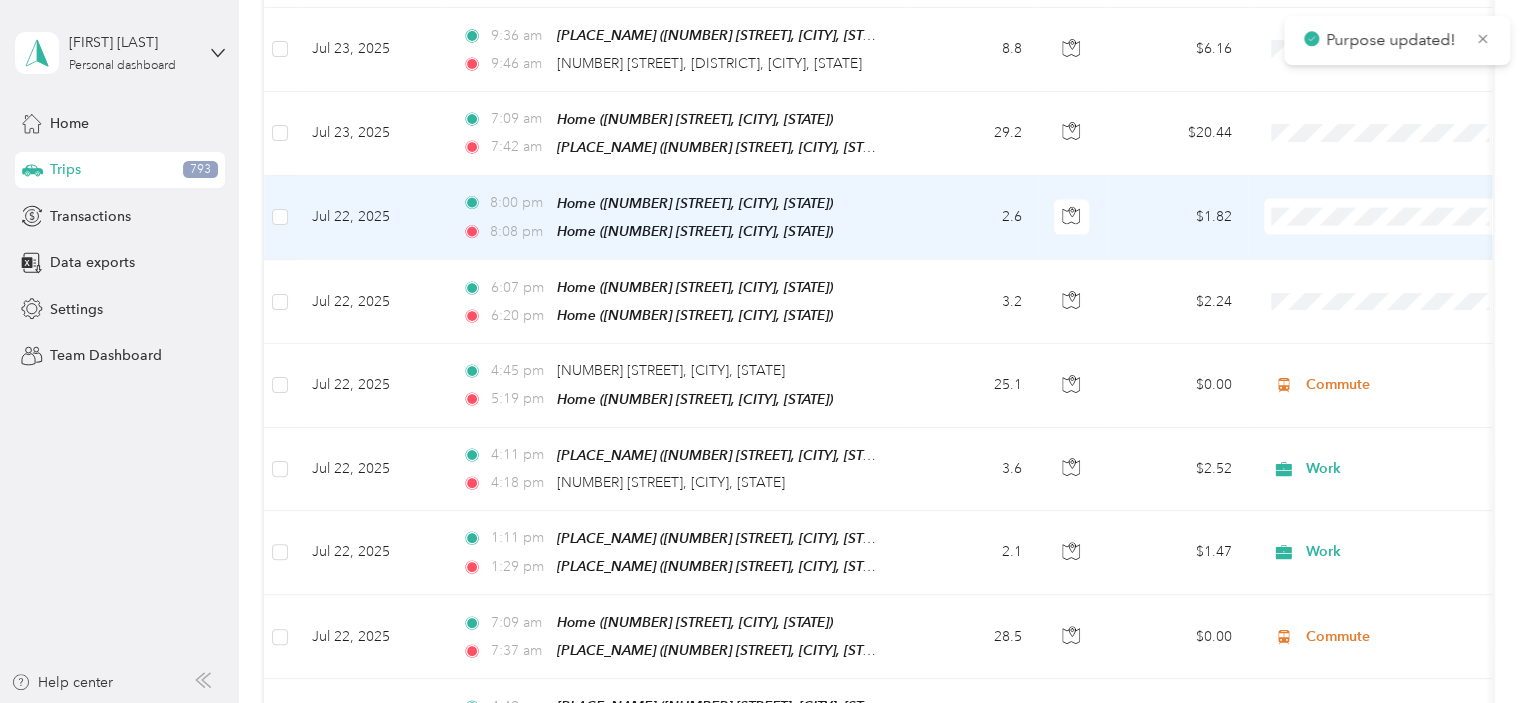 click on "Personal" at bounding box center [1388, 264] 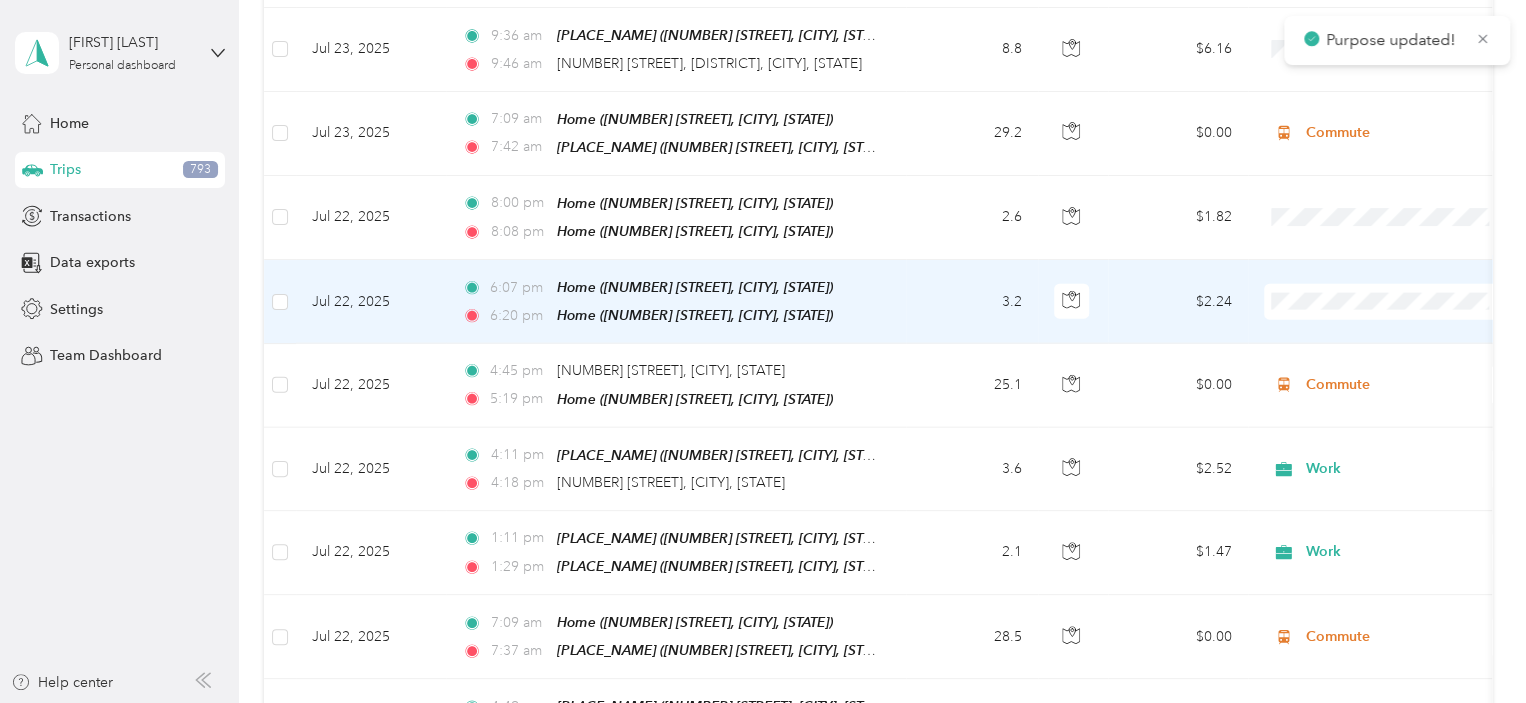 click on "Personal" at bounding box center (1405, 346) 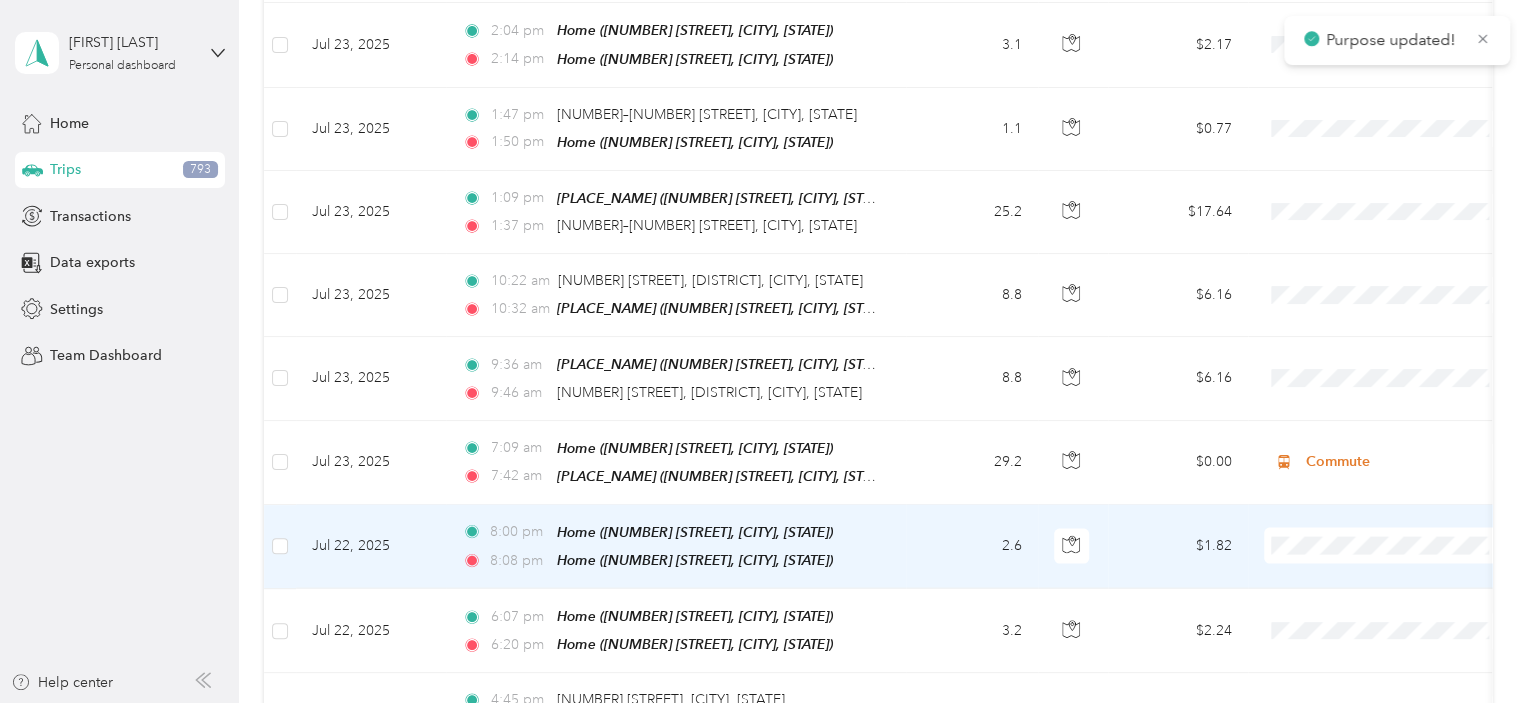 scroll, scrollTop: 2066, scrollLeft: 0, axis: vertical 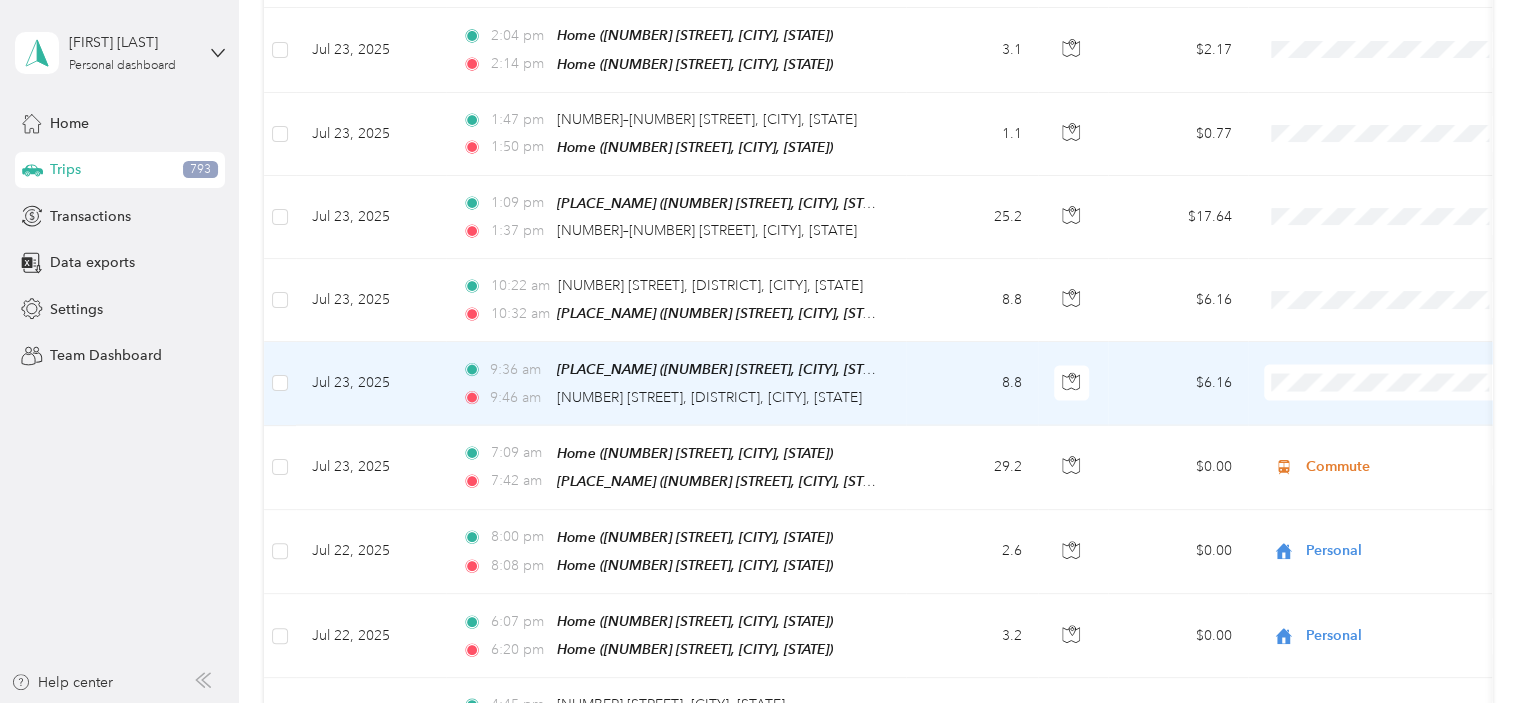 click at bounding box center (1388, 383) 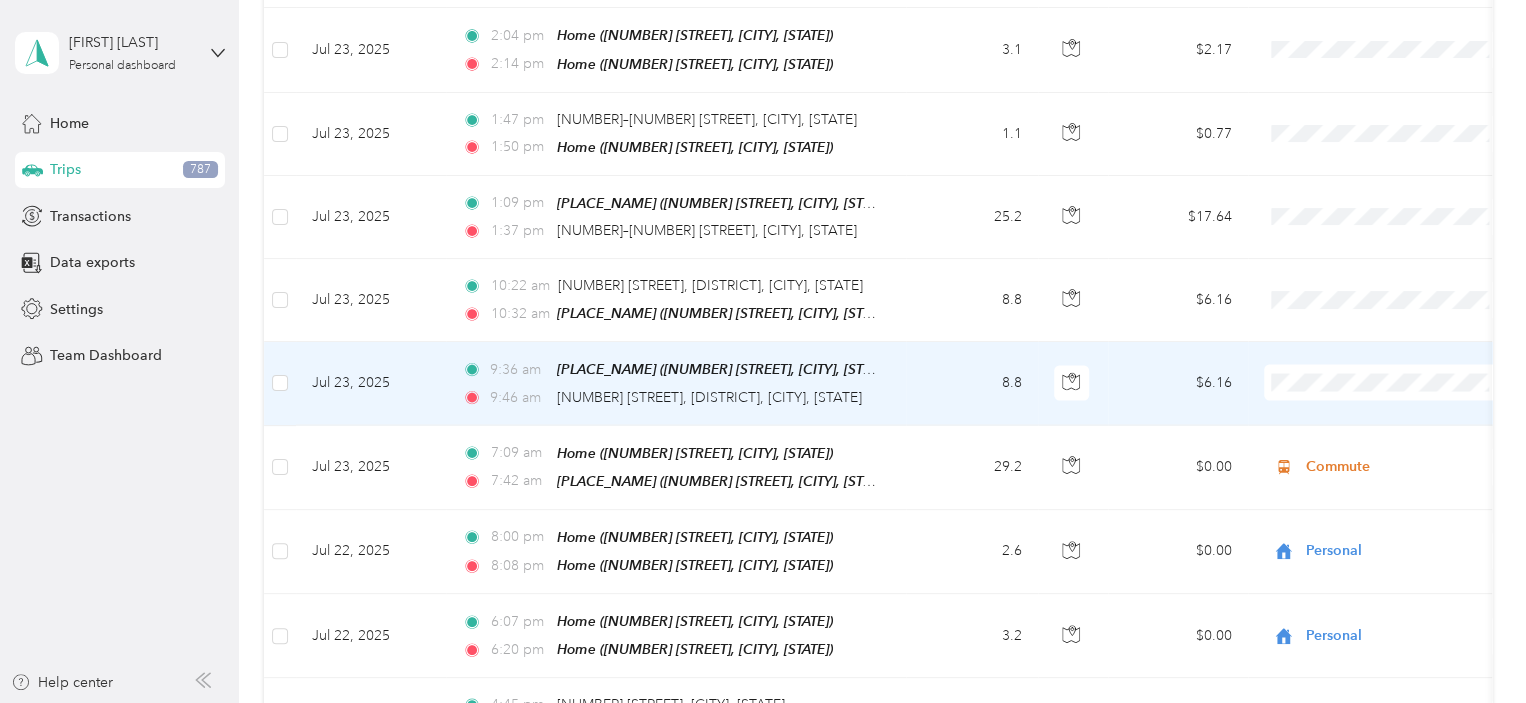 click on "Work" at bounding box center (1405, 398) 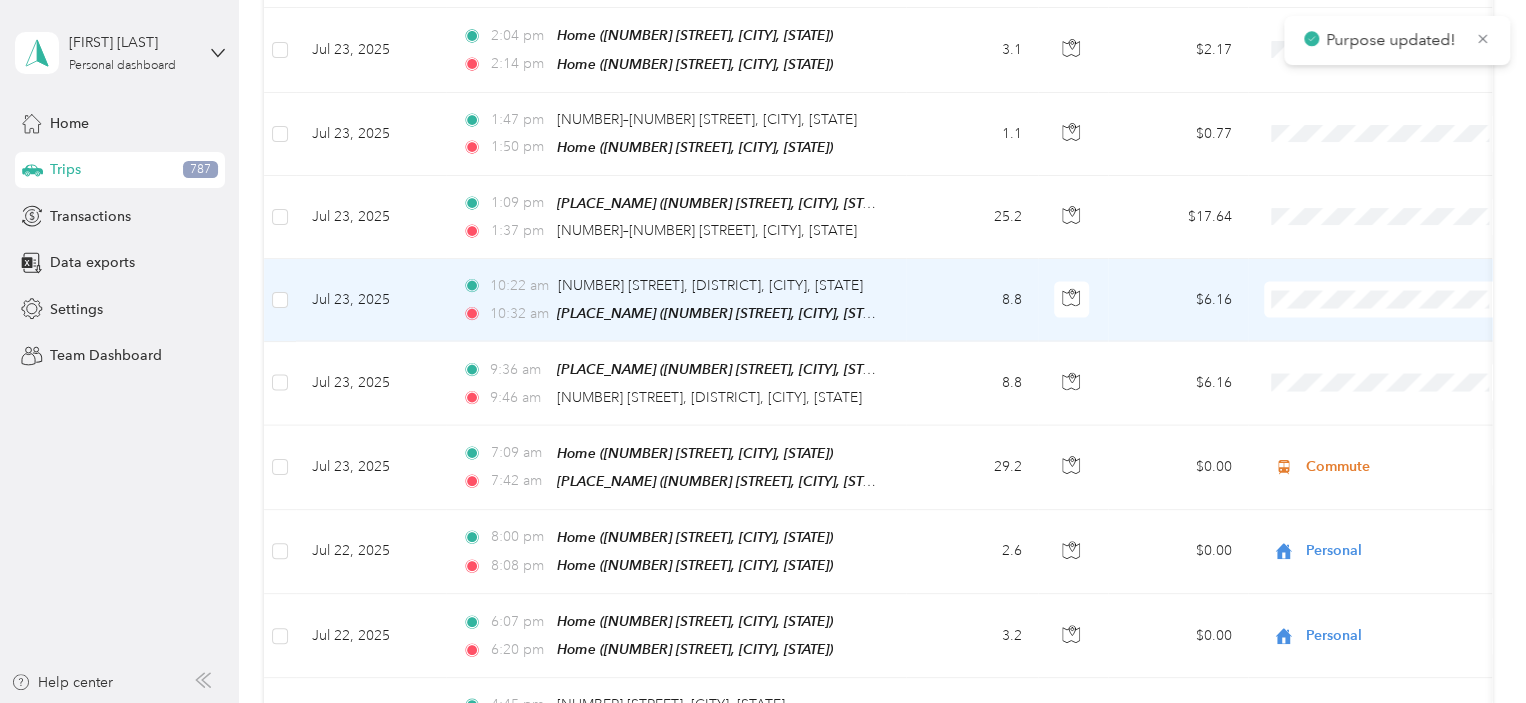 click at bounding box center [1388, 300] 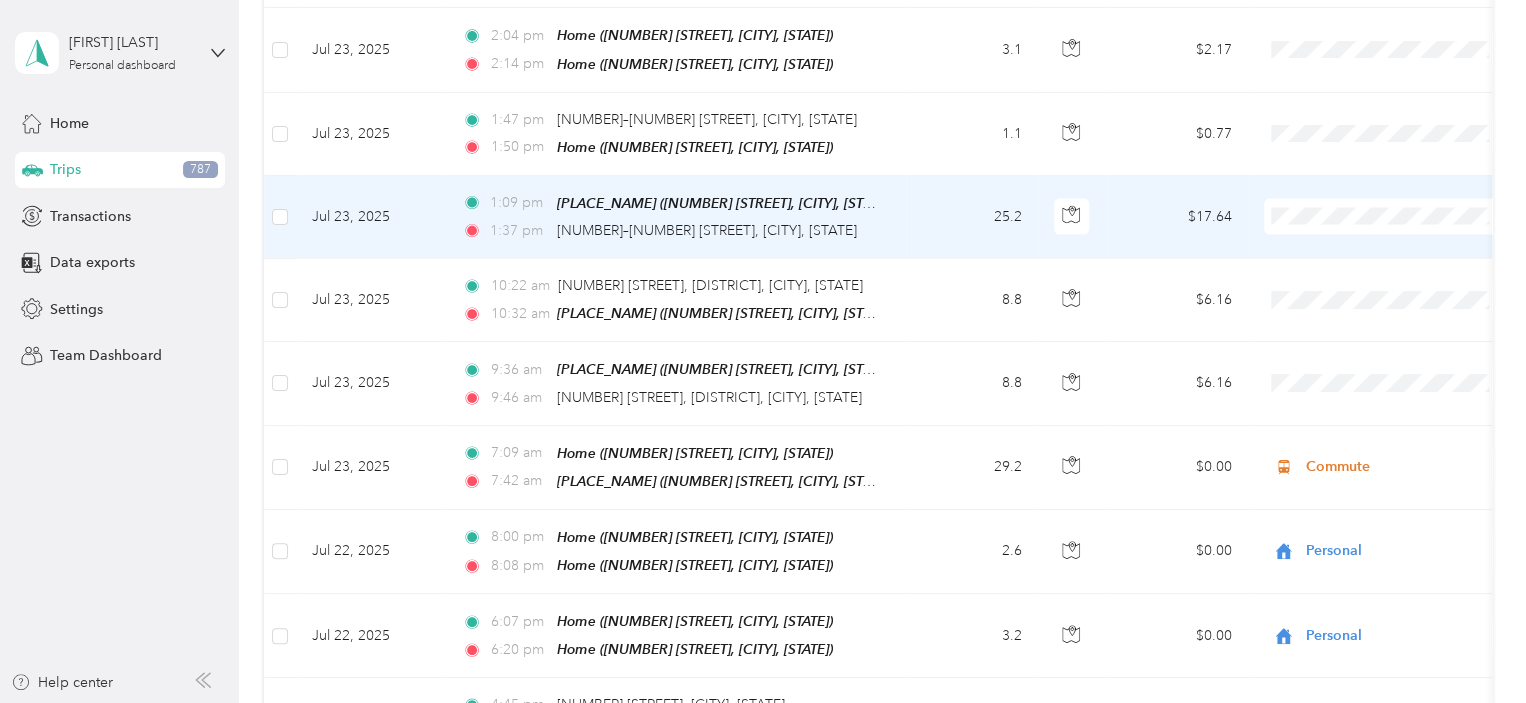 click on "Commute" at bounding box center [1405, 445] 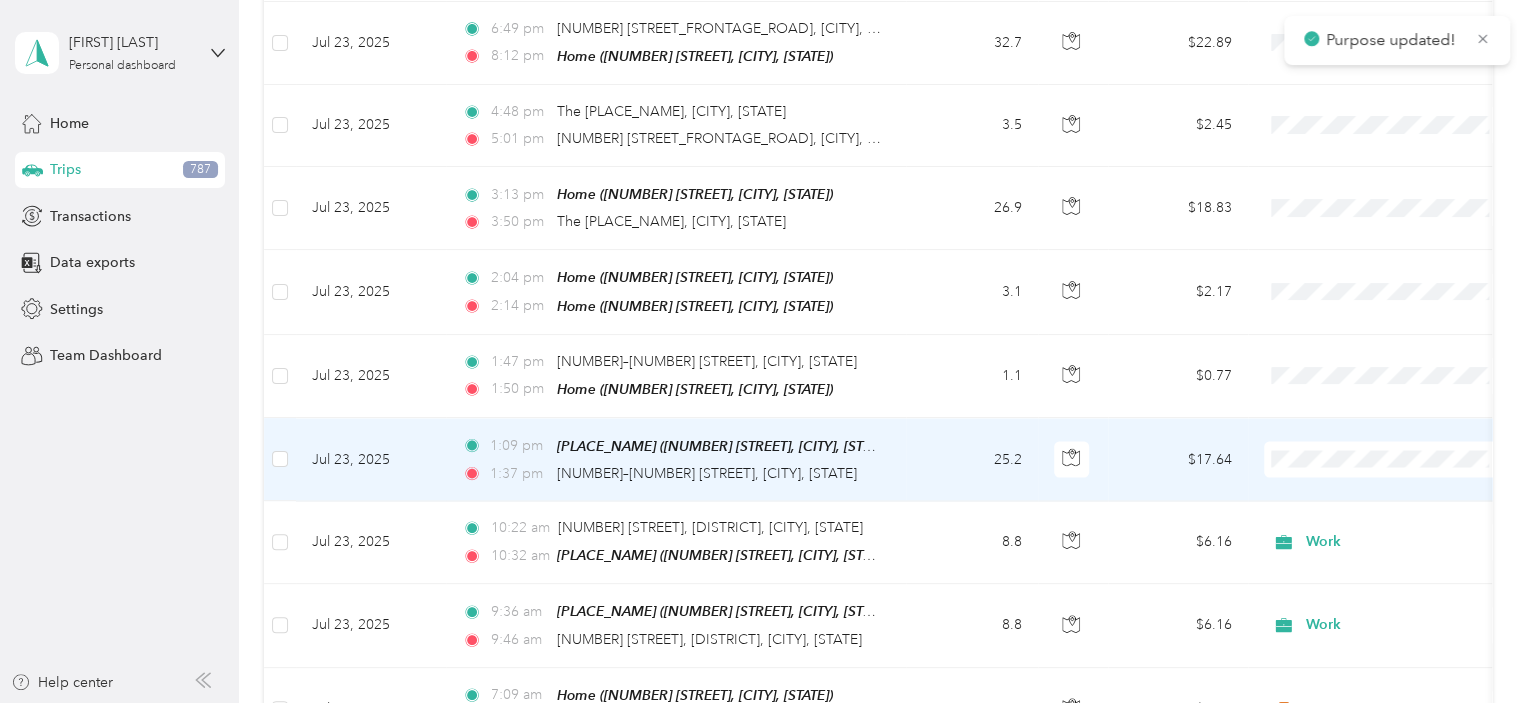 scroll, scrollTop: 1800, scrollLeft: 0, axis: vertical 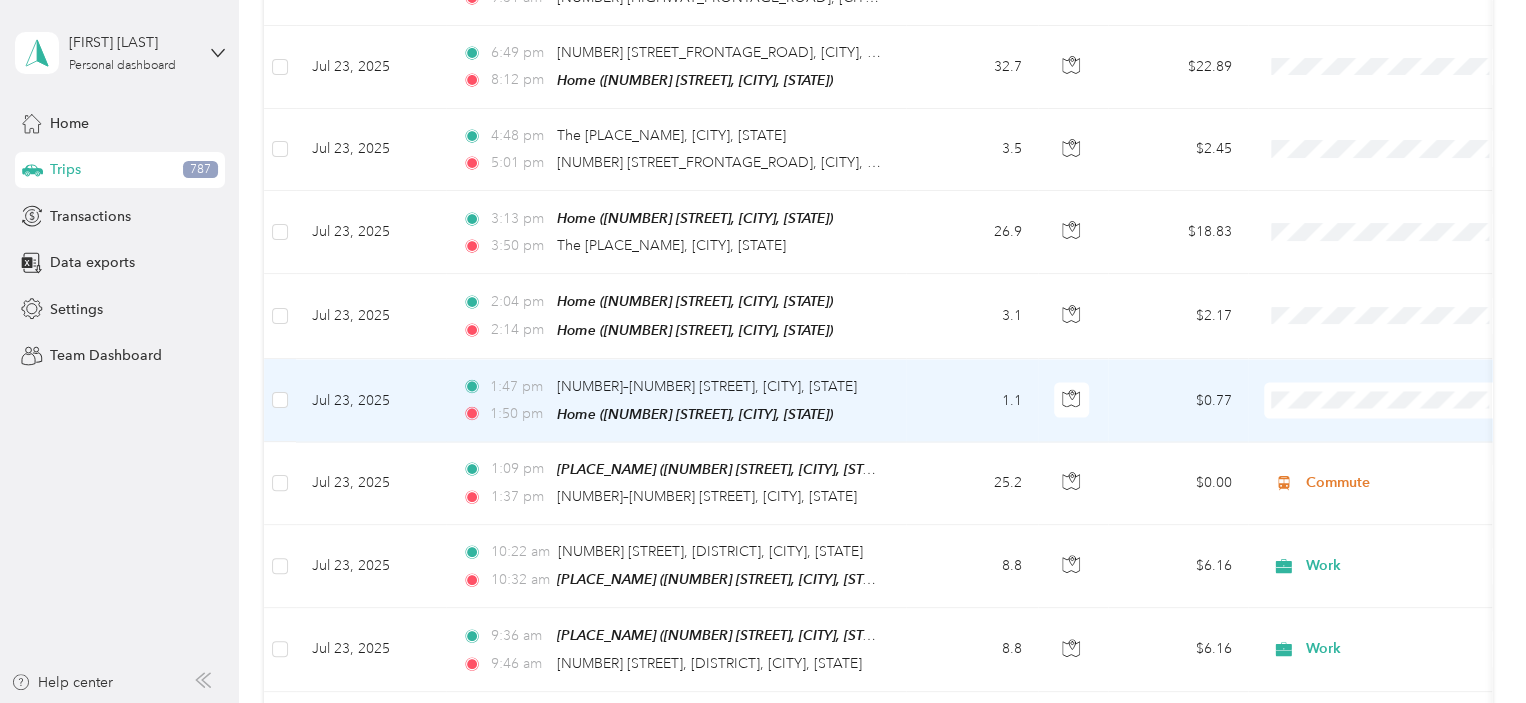click on "Personal" at bounding box center [1405, 454] 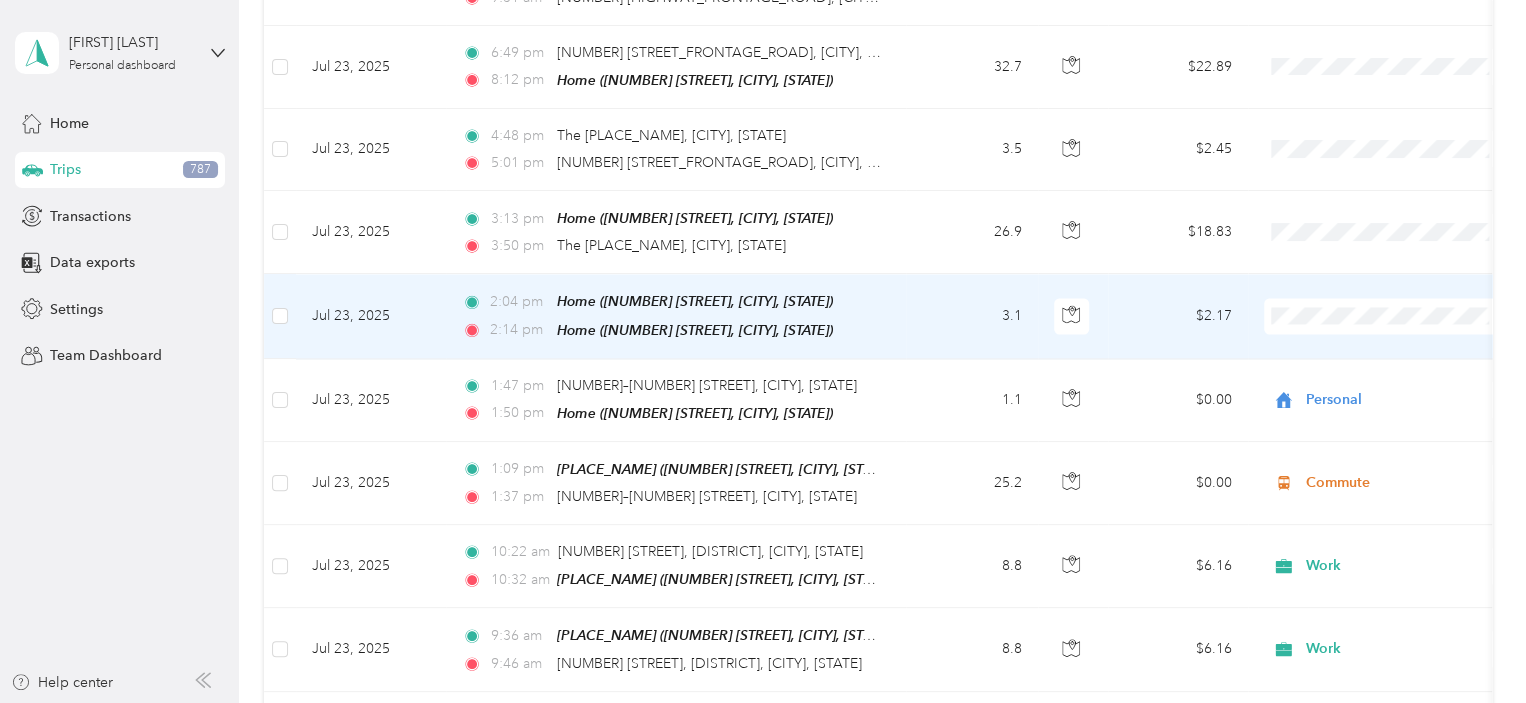 click on "Personal" at bounding box center (1388, 370) 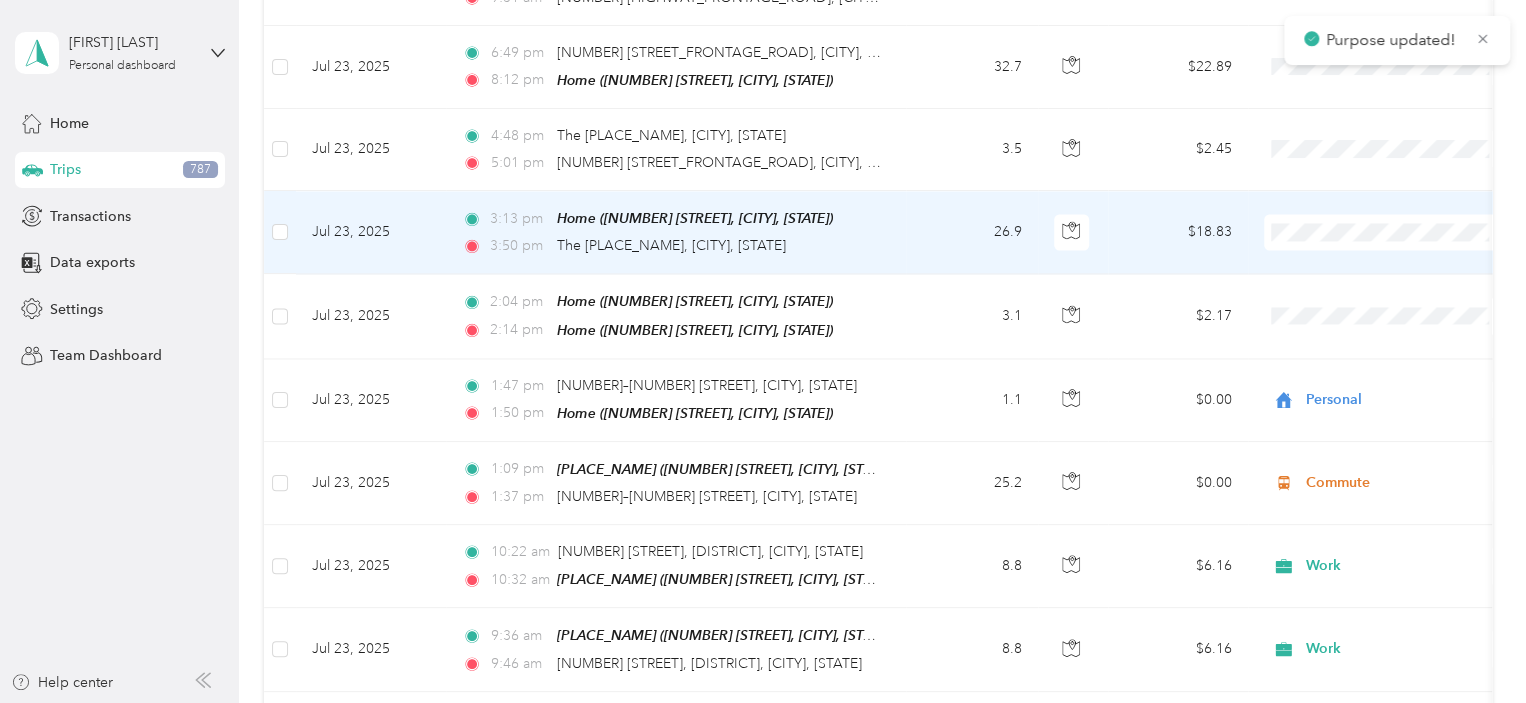 click at bounding box center [1388, 232] 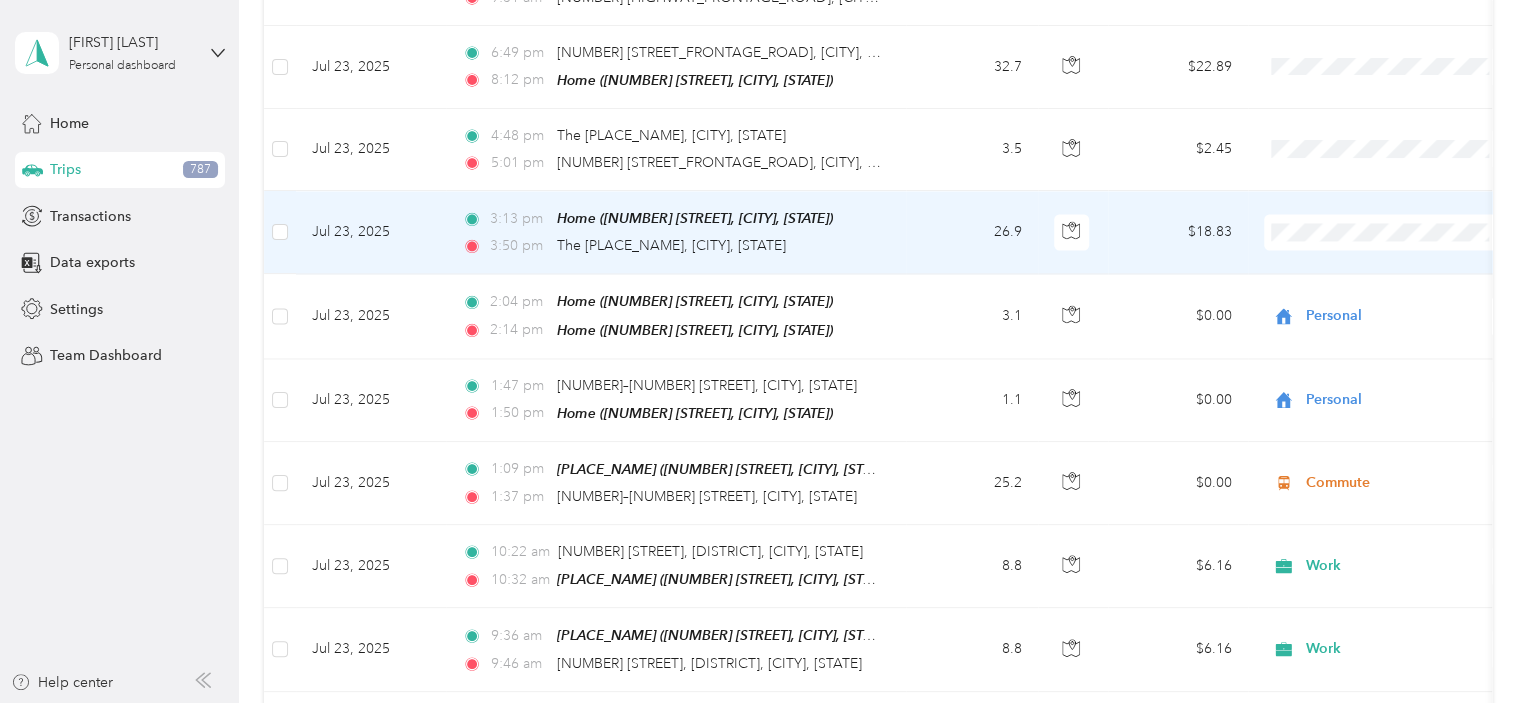 click on "Medical" at bounding box center [1405, 395] 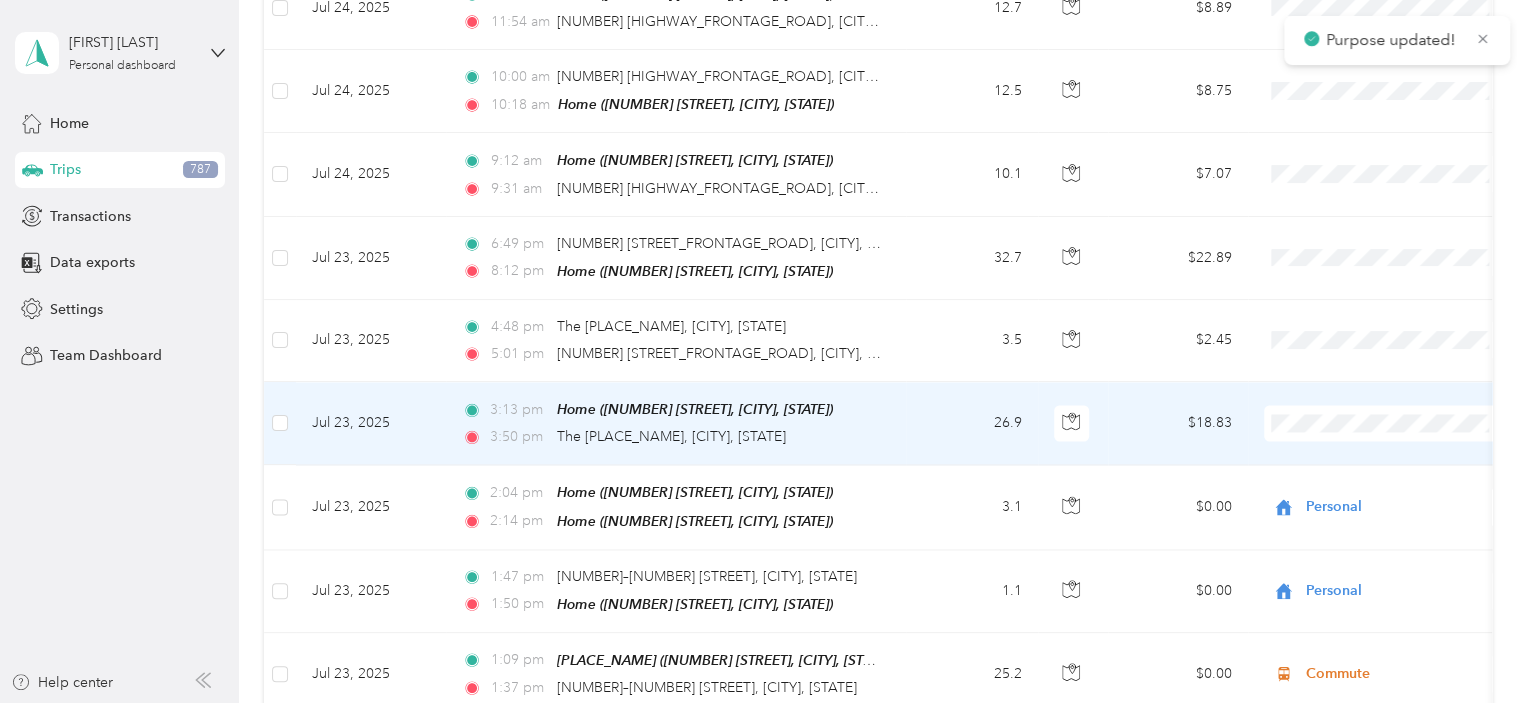 scroll, scrollTop: 1600, scrollLeft: 0, axis: vertical 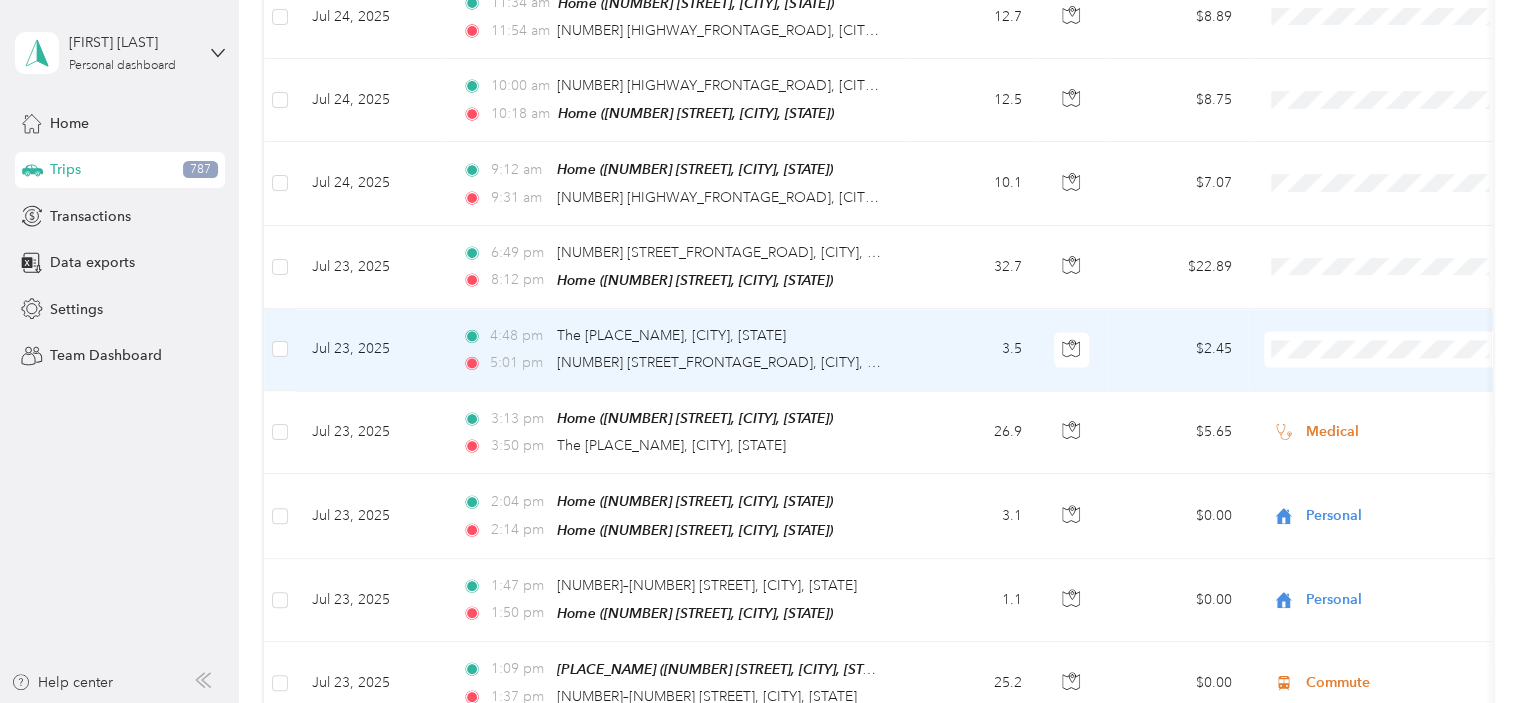 click on "Personal" at bounding box center [1405, 407] 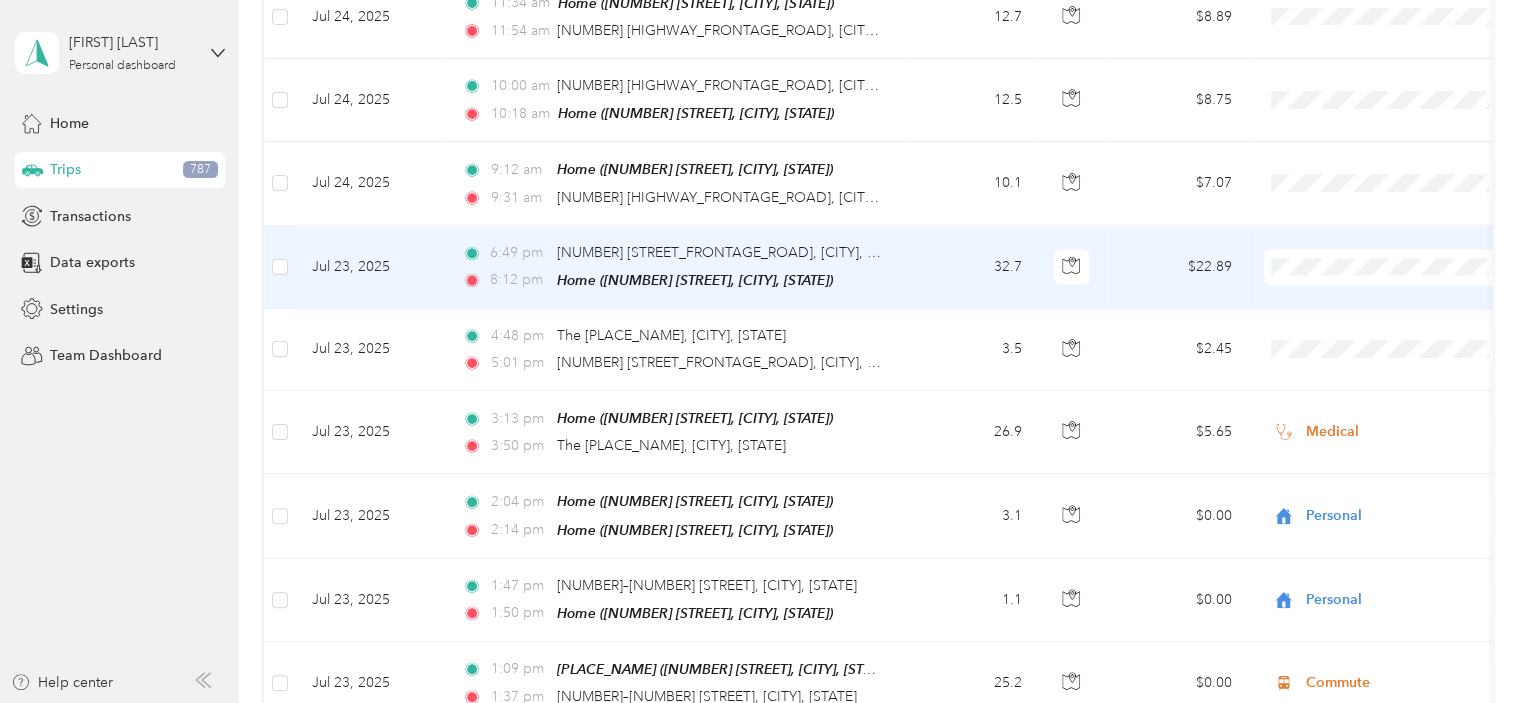 click on "Personal" at bounding box center [1405, 326] 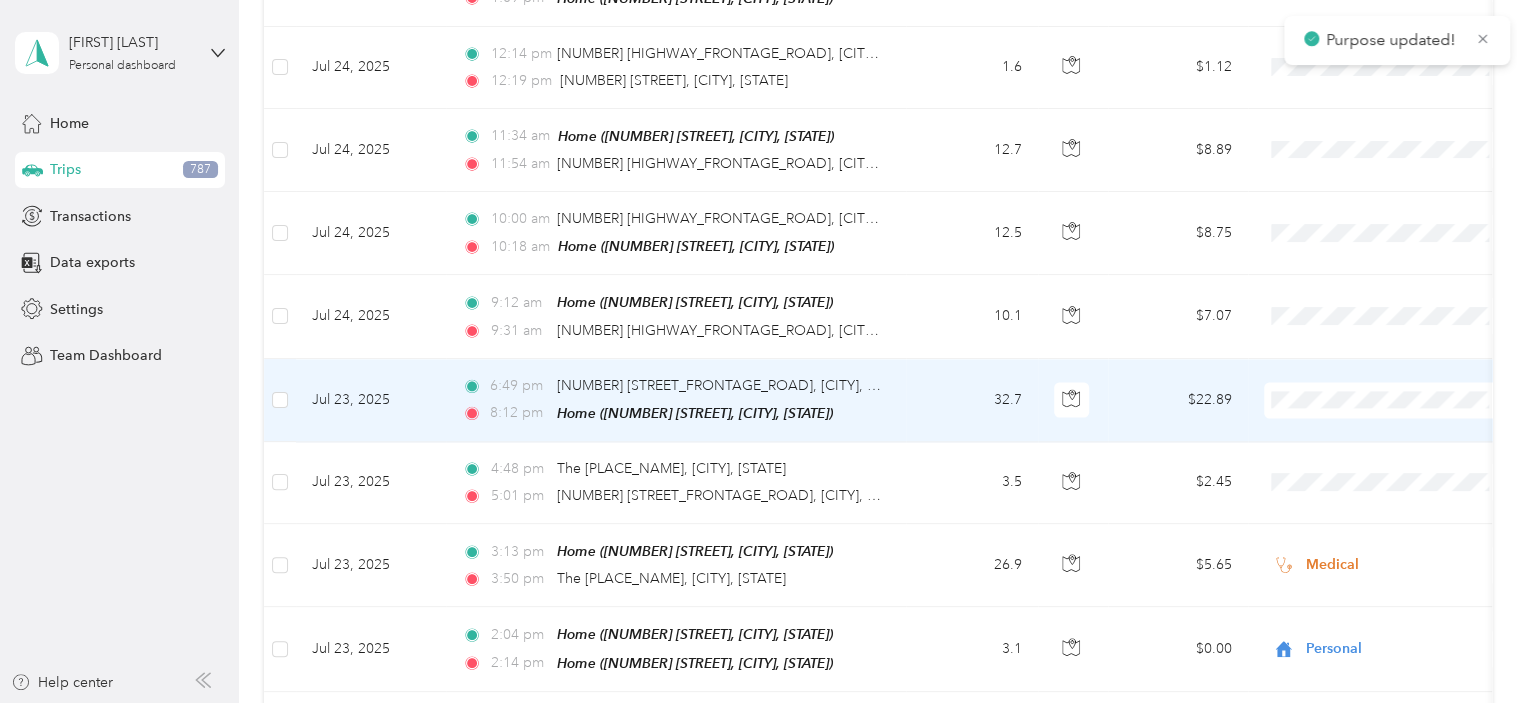 scroll, scrollTop: 1466, scrollLeft: 0, axis: vertical 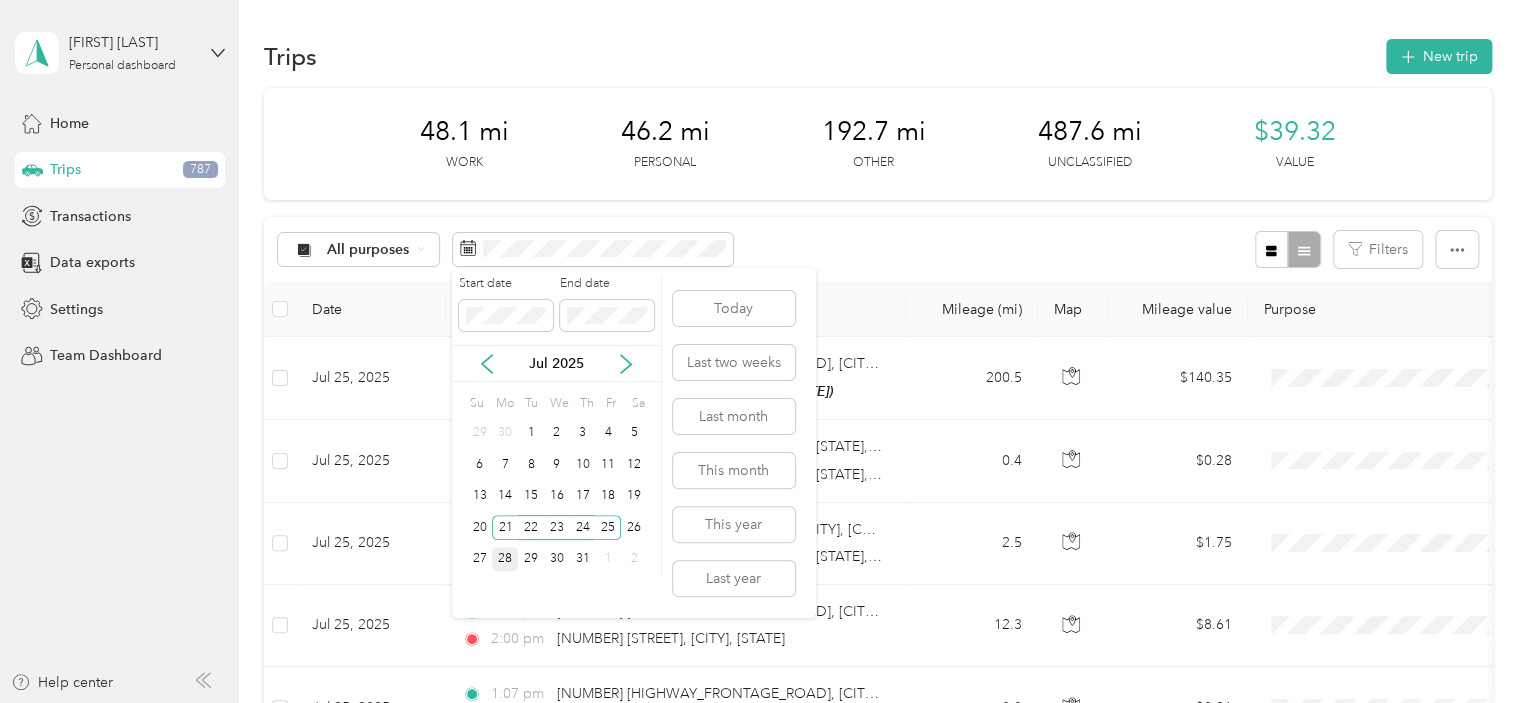click on "28" at bounding box center [505, 559] 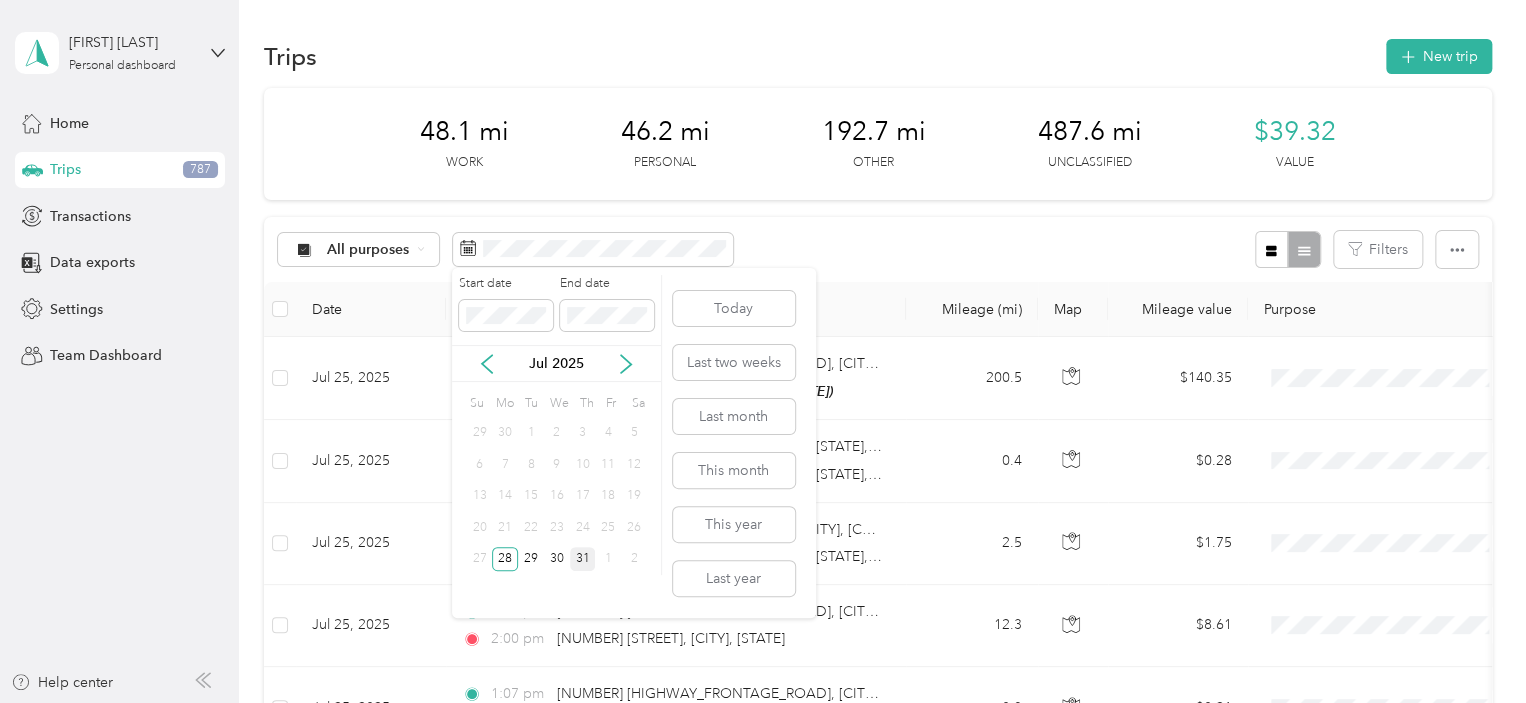 click on "31" at bounding box center (583, 559) 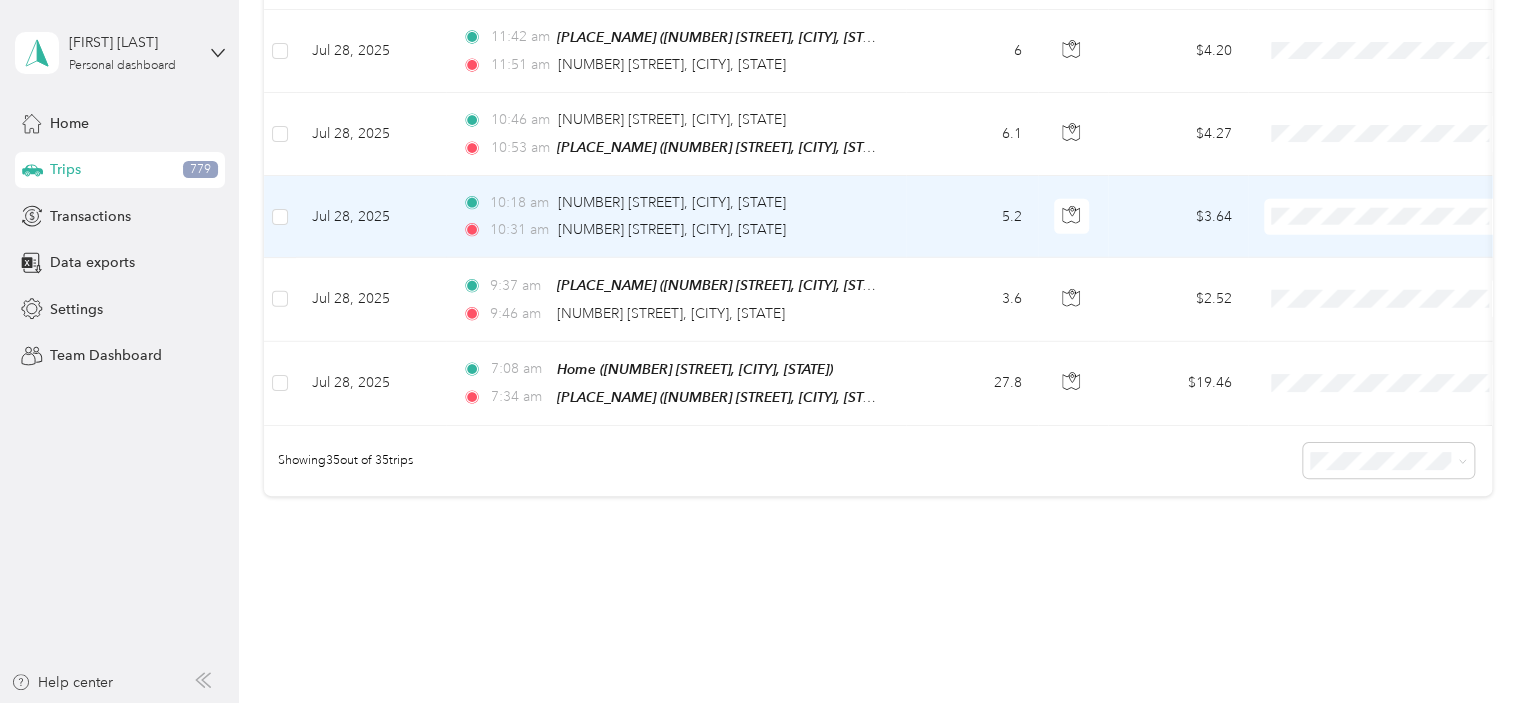 scroll, scrollTop: 2866, scrollLeft: 0, axis: vertical 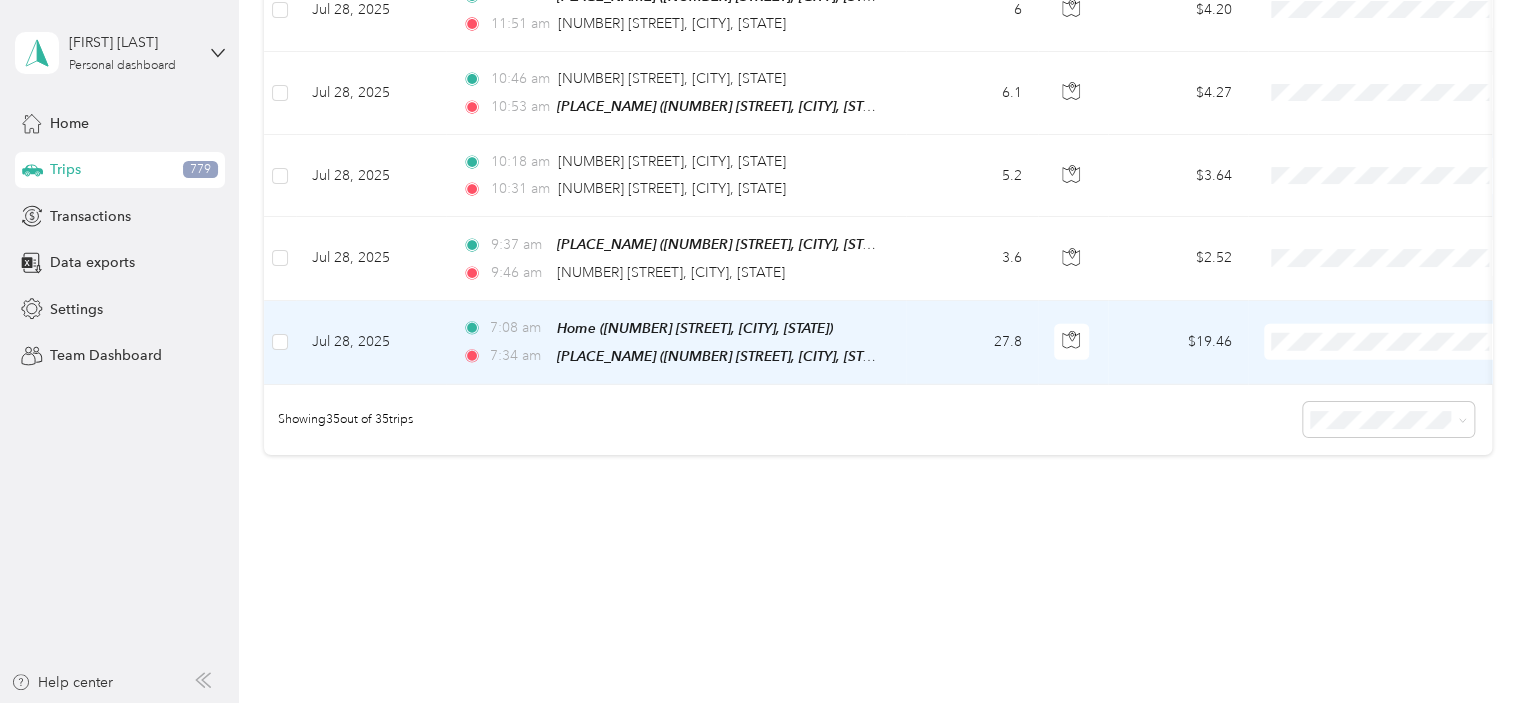 click at bounding box center (1388, 342) 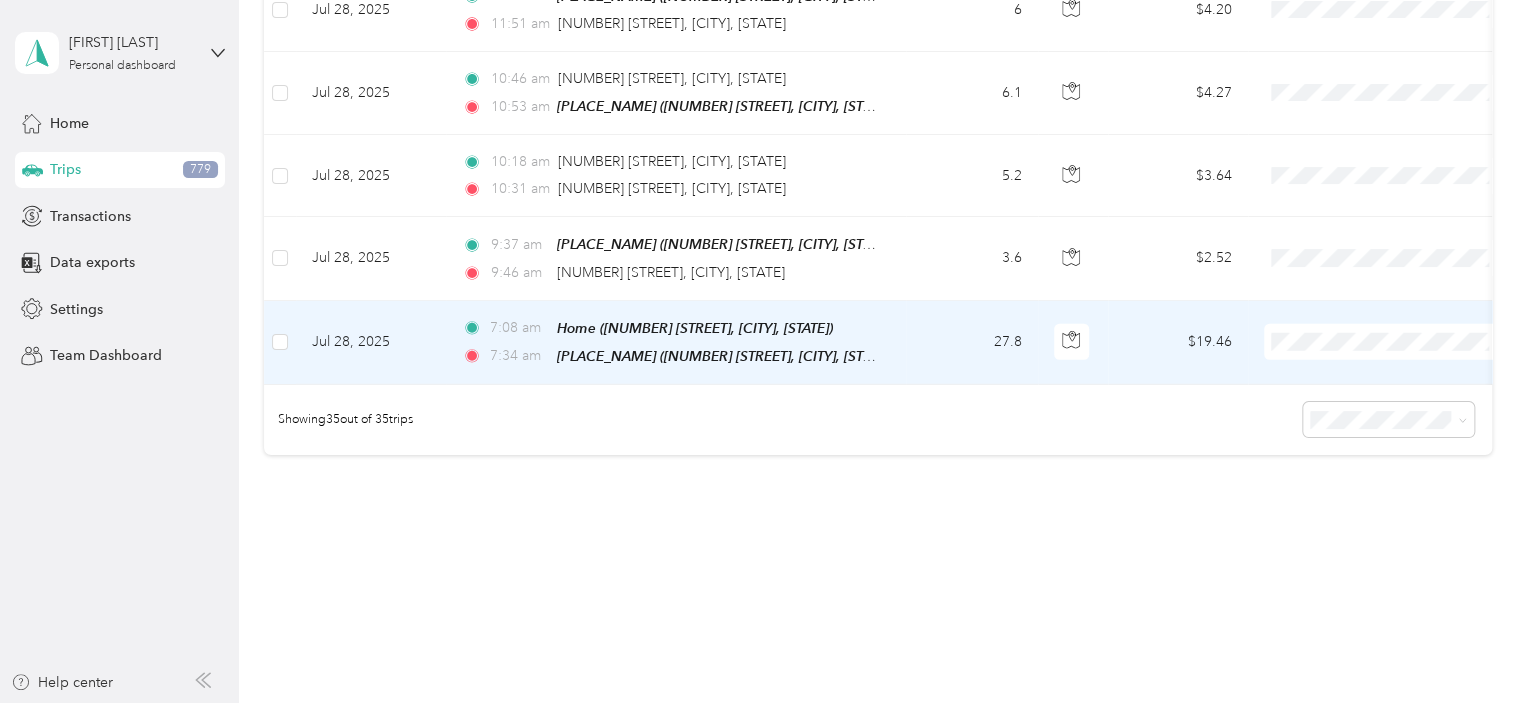 click on "Commute" at bounding box center (1405, 543) 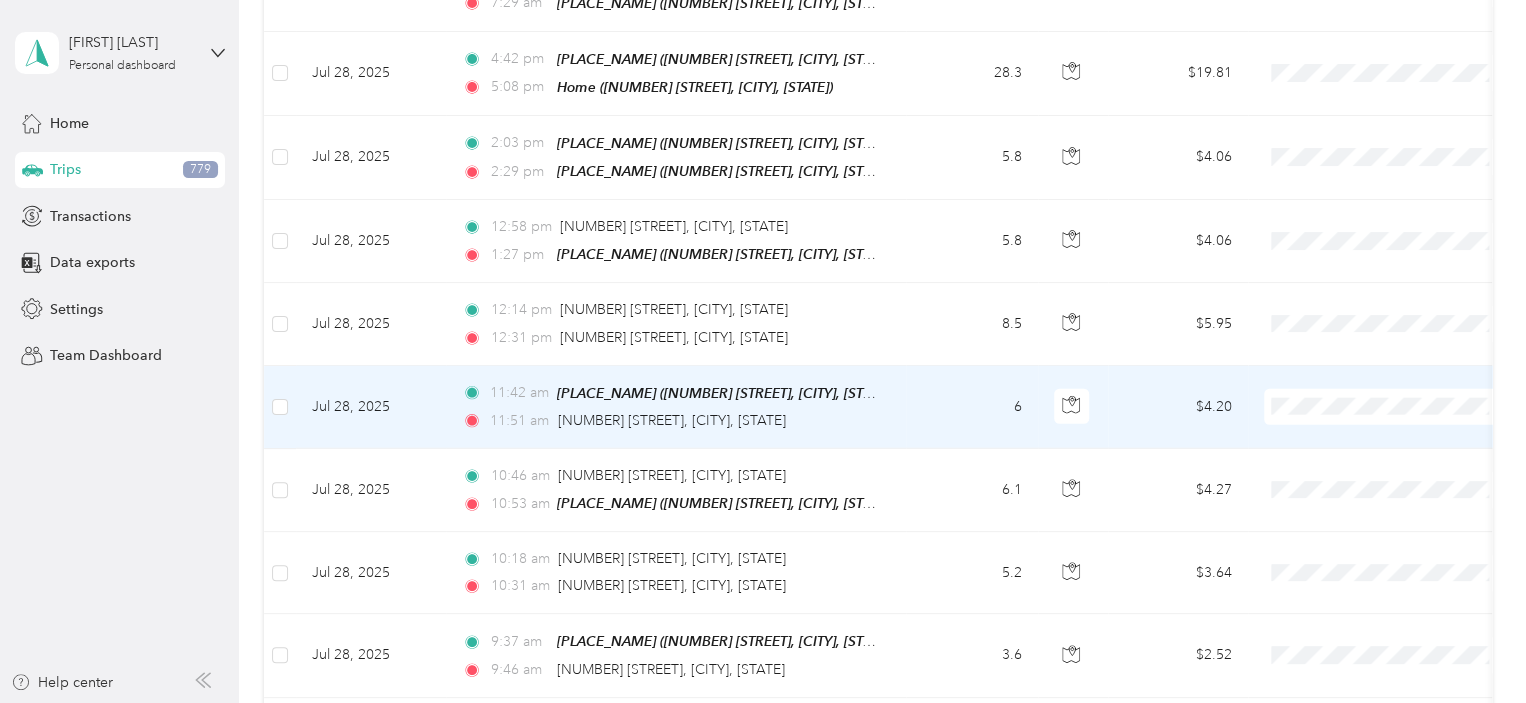 scroll, scrollTop: 2466, scrollLeft: 0, axis: vertical 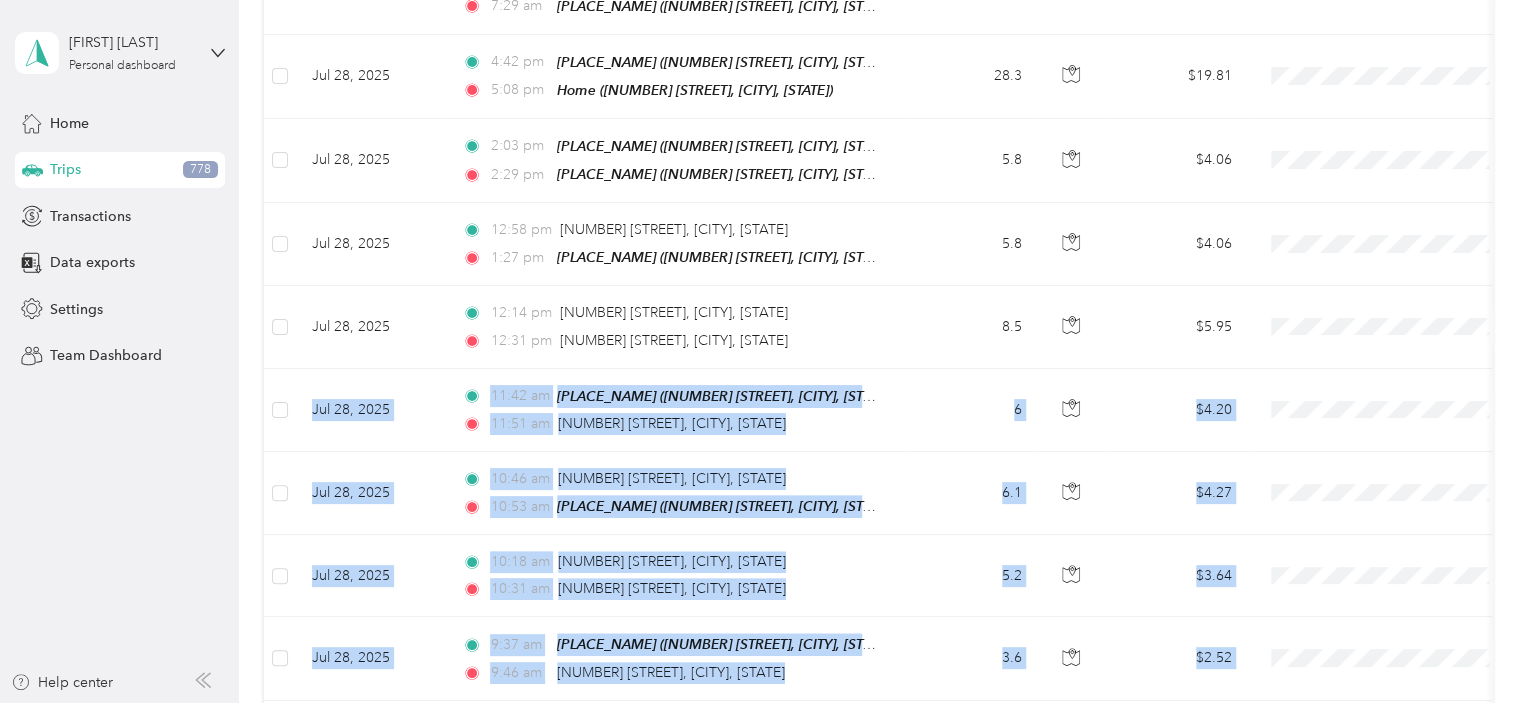 click on "Date [DATE] [TIME] [NUMBER]–[NUMBER] [STREET], [CITY], [STATE] [TIME] Home ([NUMBER] [STREET], [CITY], [STATE]) [DISTANCE] $[PRICE] GPS -- [DATE] [TIME] [PLACE_NAME] ([NUMBER] [STREET], [CITY], [STATE]) [DISTANCE] $[PRICE] GPS -- [DATE] [TIME] [PLACE_NAME] ([NUMBER] [STREET], [CITY], [STATE]) [TIME] [PLACE_NAME] ([NUMBER] [STREET], [CITY], [STATE]) [DISTANCE] $[PRICE] GPS -- [DATE] [TIME] [NUMBER] [STREET], [CITY], [STATE] [TIME] [PLACE_NAME] ([NUMBER] [STREET], [CITY], [STATE]) [DISTANCE] $[PRICE] GPS -- [DATE] [TIME] [NUMBER] [STREET], [CITY], [STATE] [TIME] [NUMBER] [STREET], [CITY], [STATE] [DISTANCE] $[PRICE] GPS -- [DATE] [TIME] [NUMBER] [STREET], [CITY], [STATE] [TIME] [NUMBER] [STREET], [CITY], [STATE] [DISTANCE] $[PRICE]" at bounding box center [877, -717] 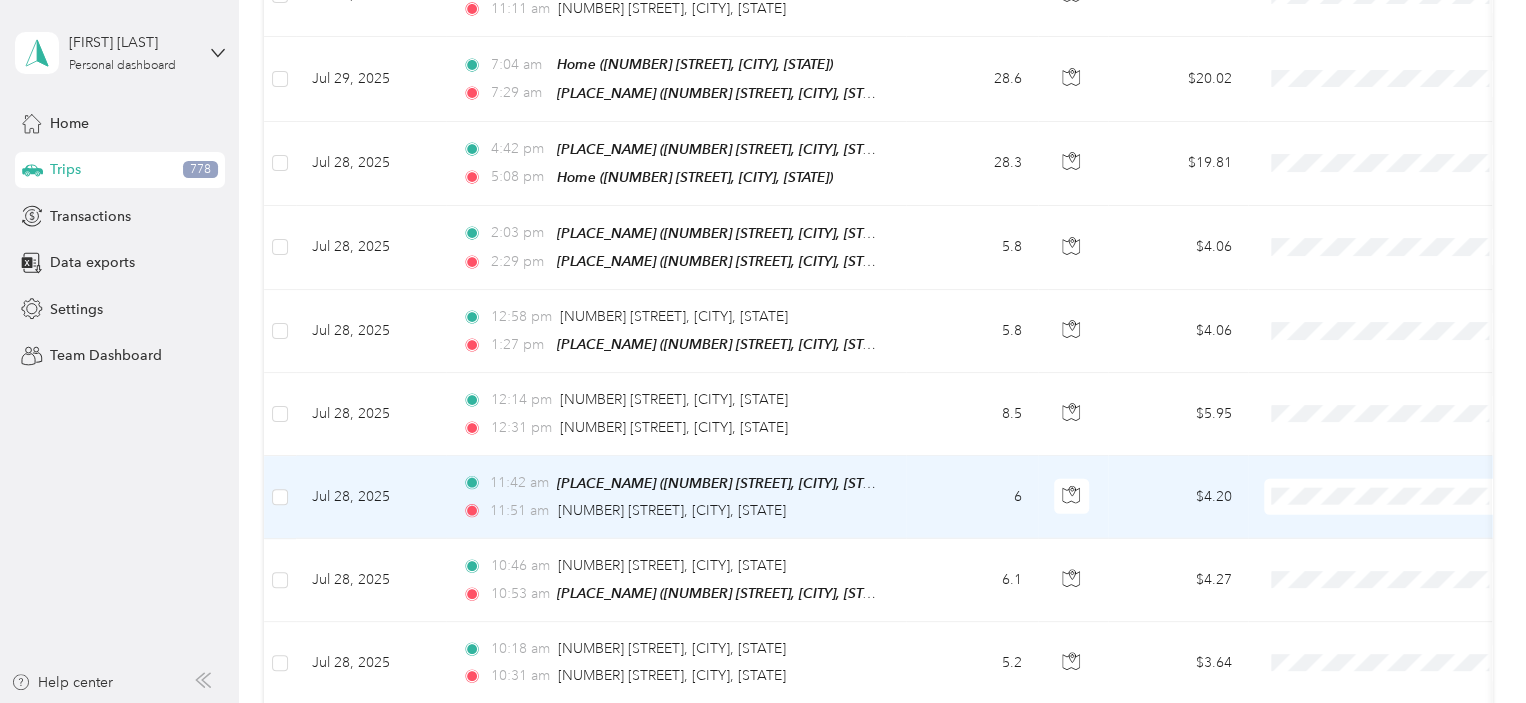 scroll, scrollTop: 2332, scrollLeft: 0, axis: vertical 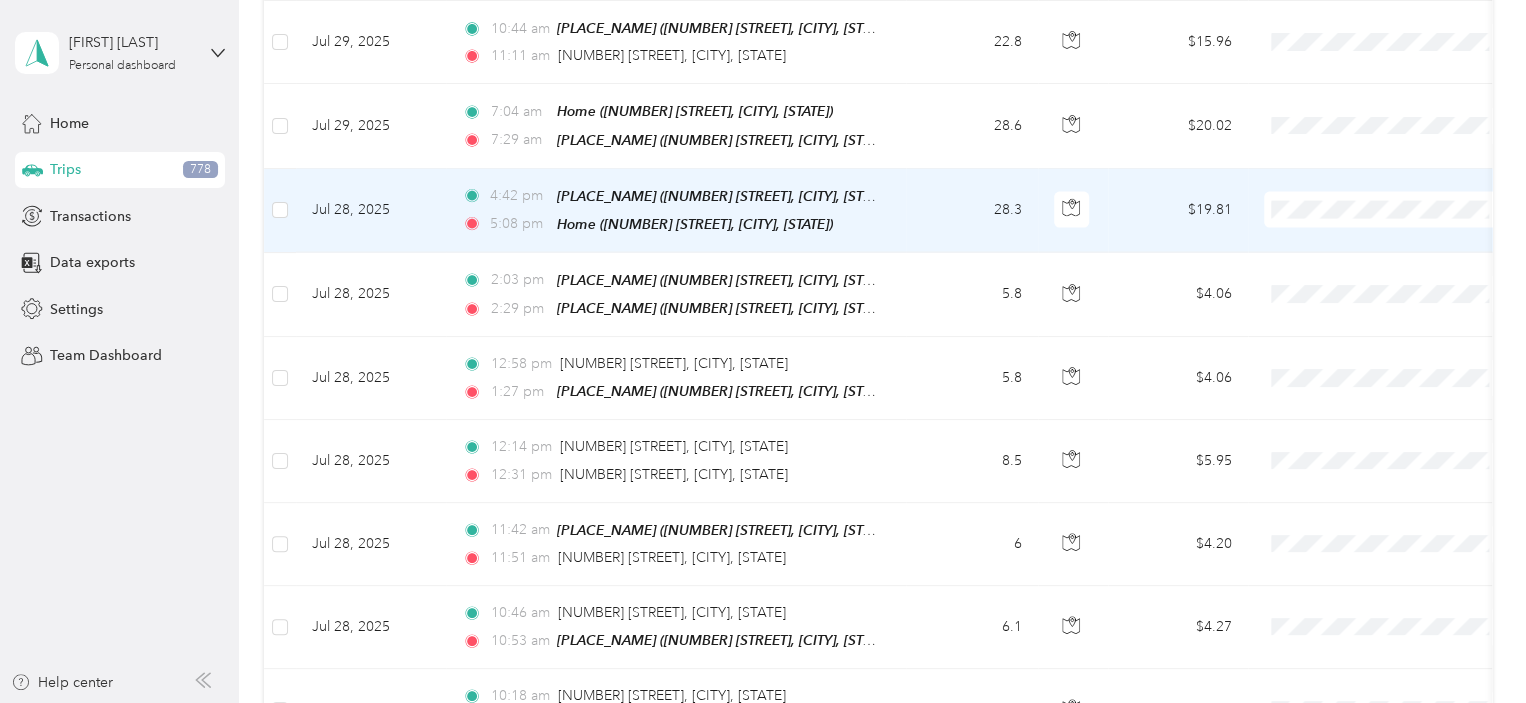 click on "Commute" at bounding box center (1405, 425) 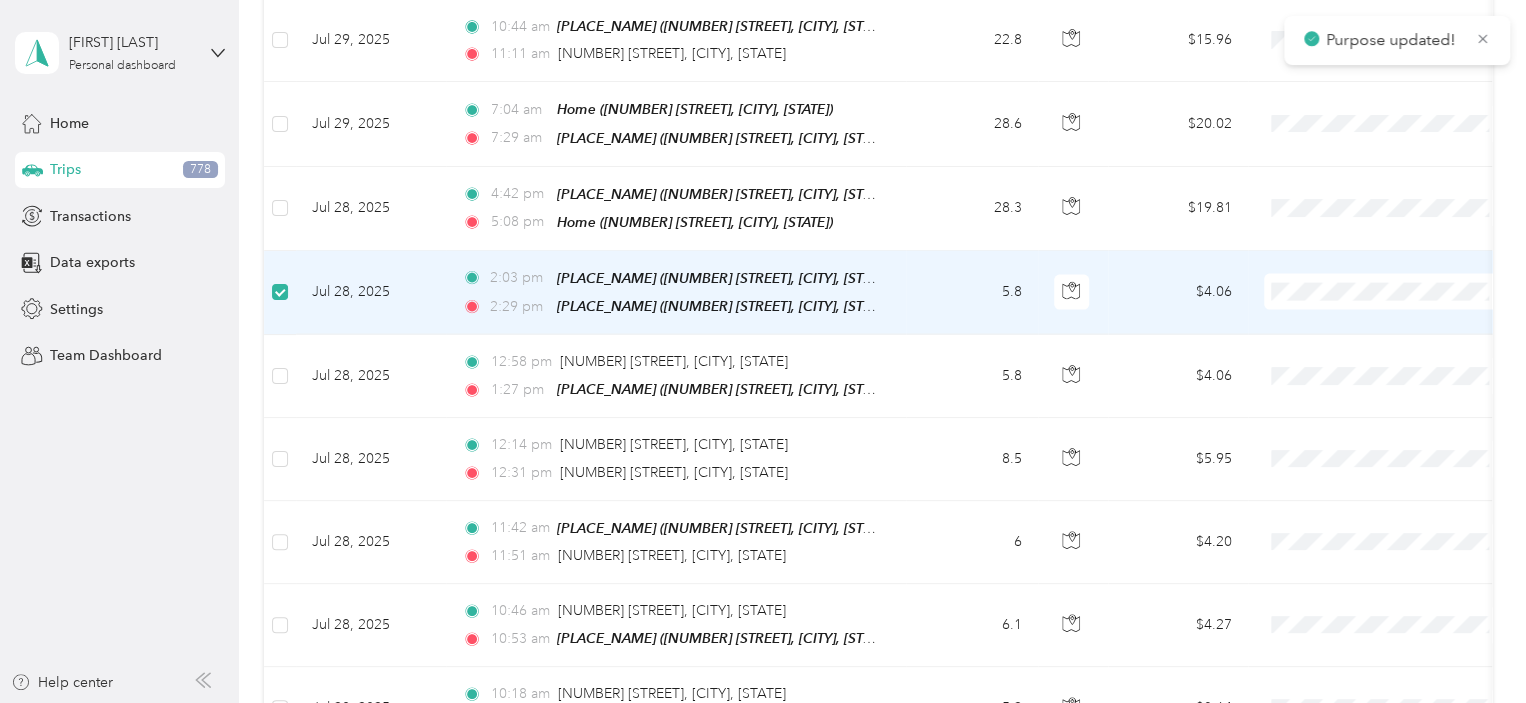 scroll, scrollTop: 2331, scrollLeft: 0, axis: vertical 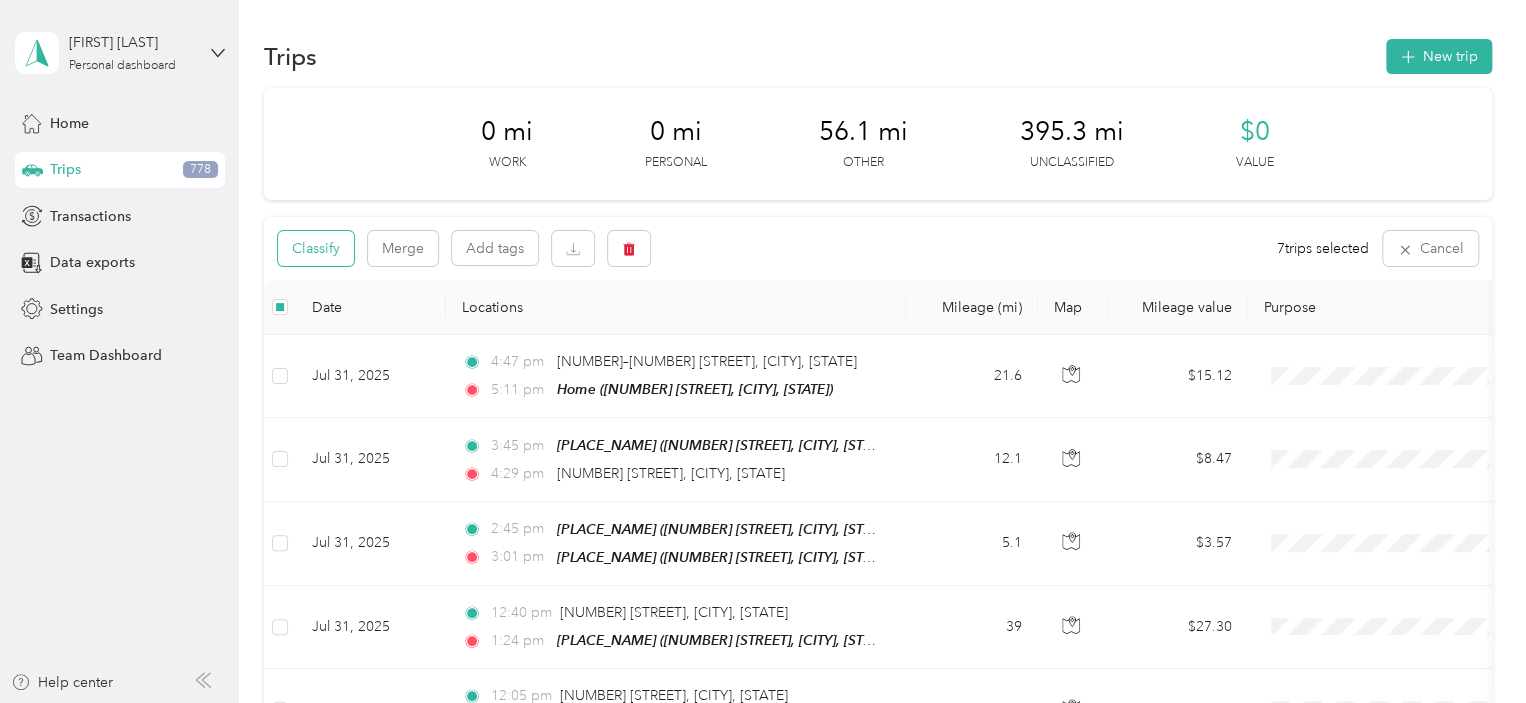 click on "Classify" at bounding box center (316, 248) 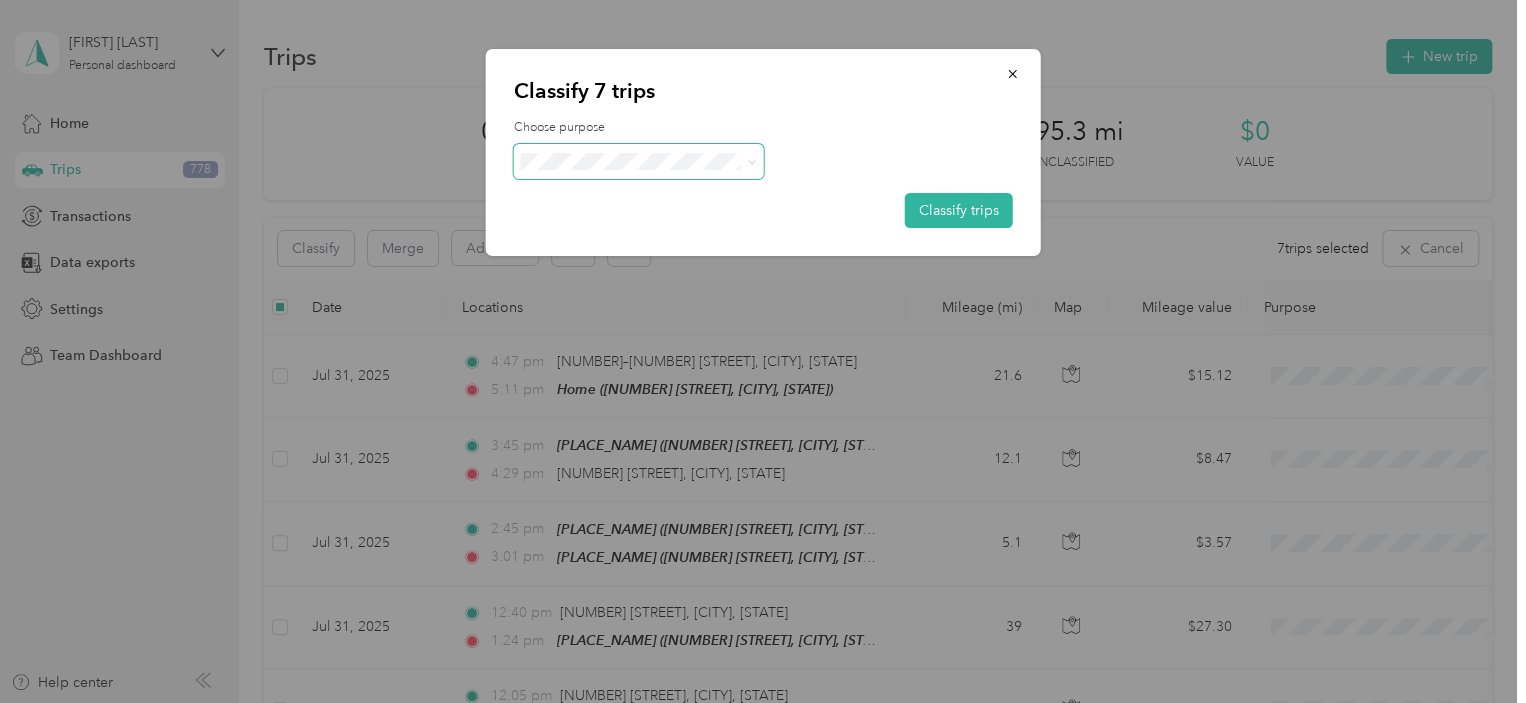 click 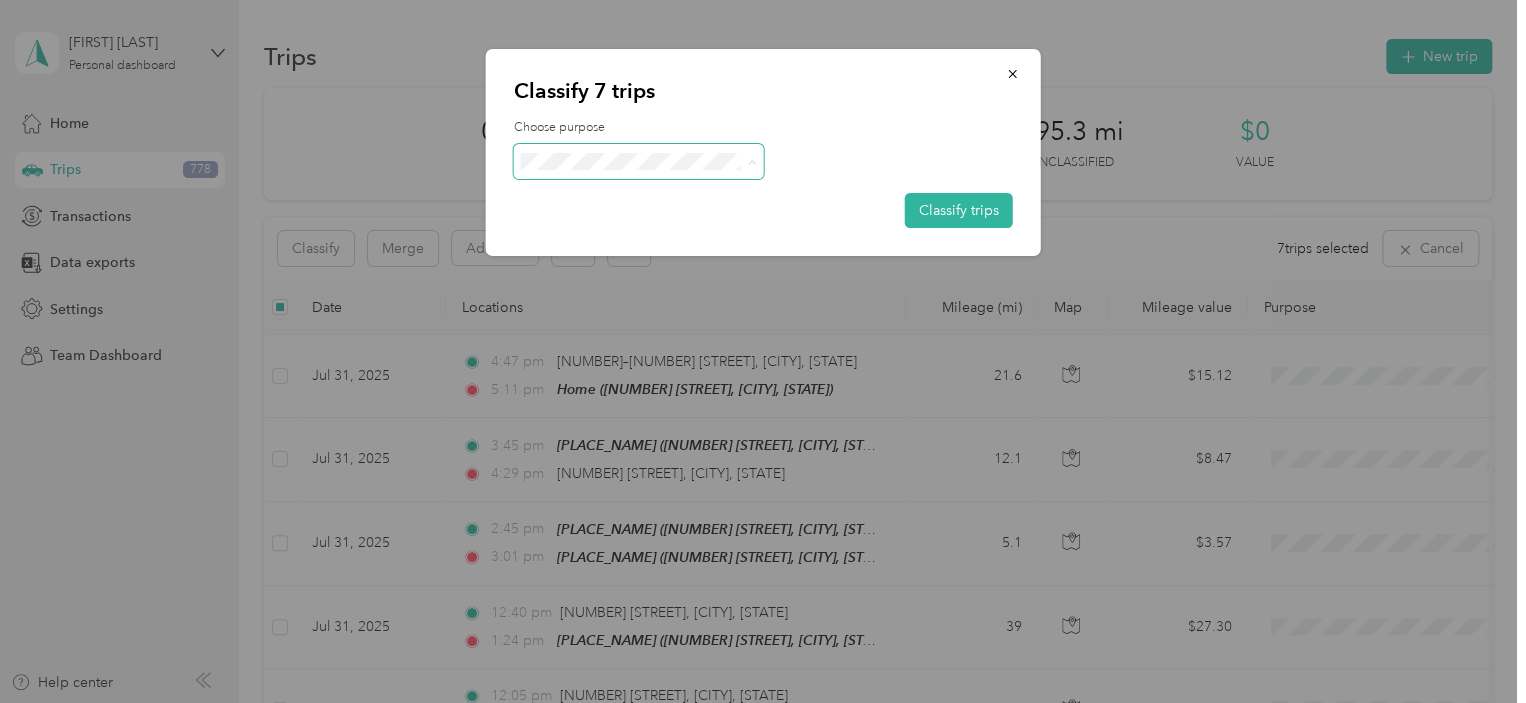 click on "Classify 7 trips" at bounding box center (763, 91) 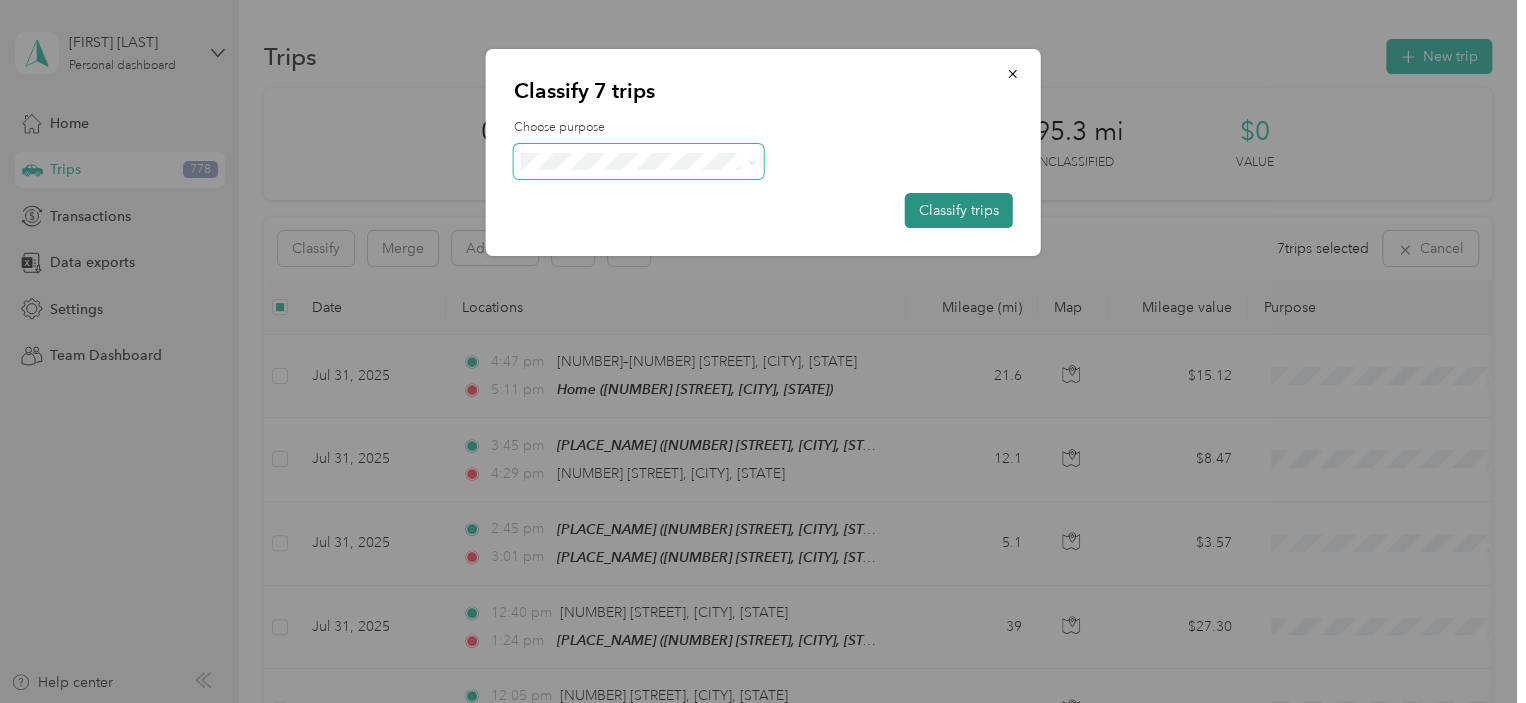 click on "Classify trips" at bounding box center (959, 210) 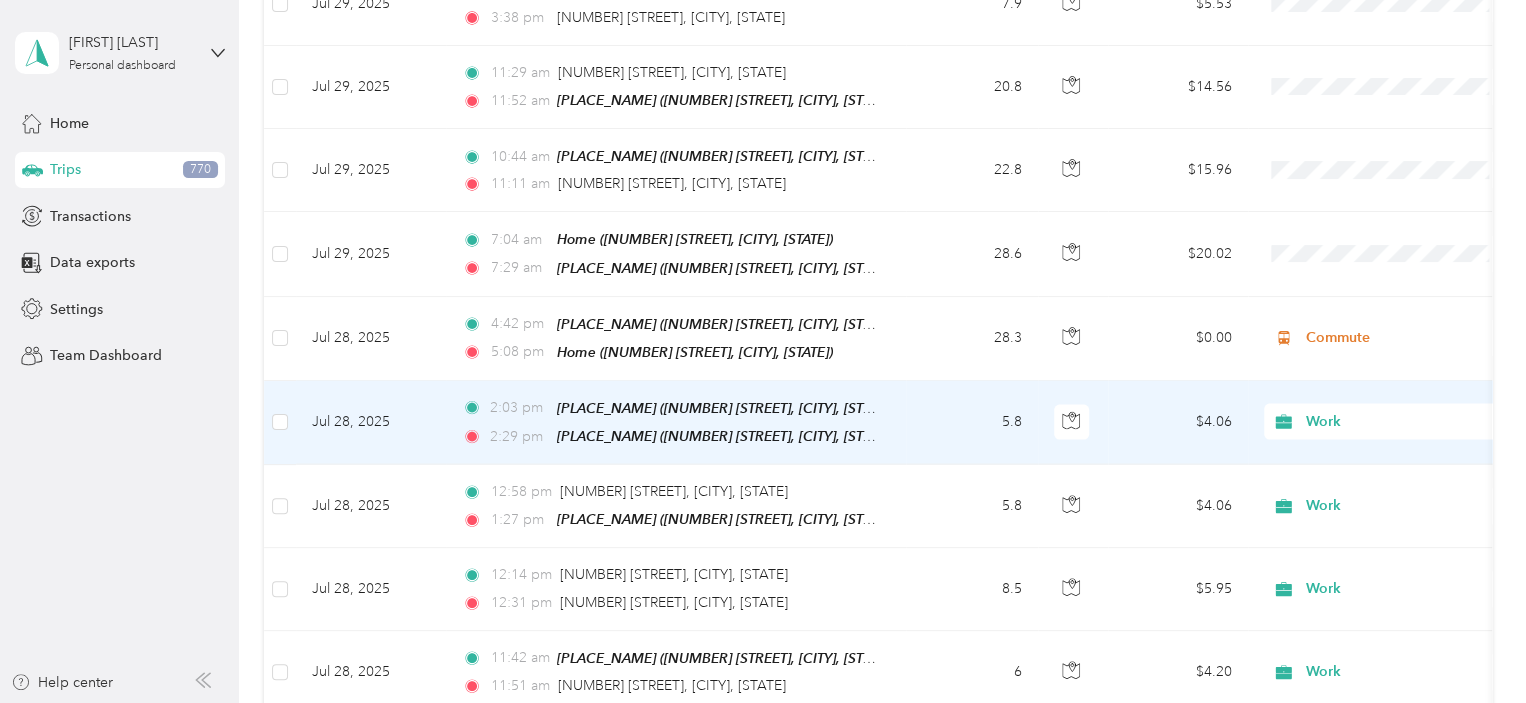 scroll, scrollTop: 2200, scrollLeft: 0, axis: vertical 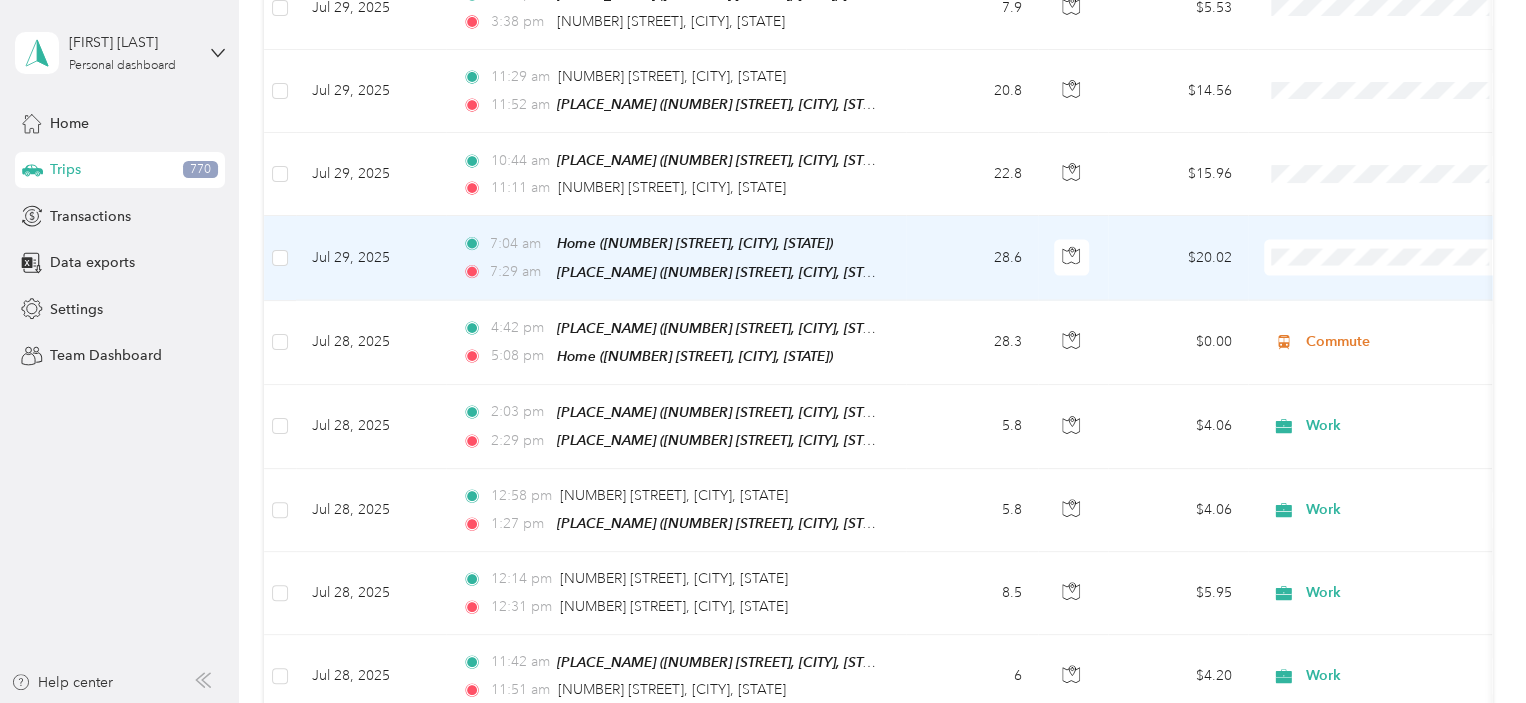 click at bounding box center (1388, 258) 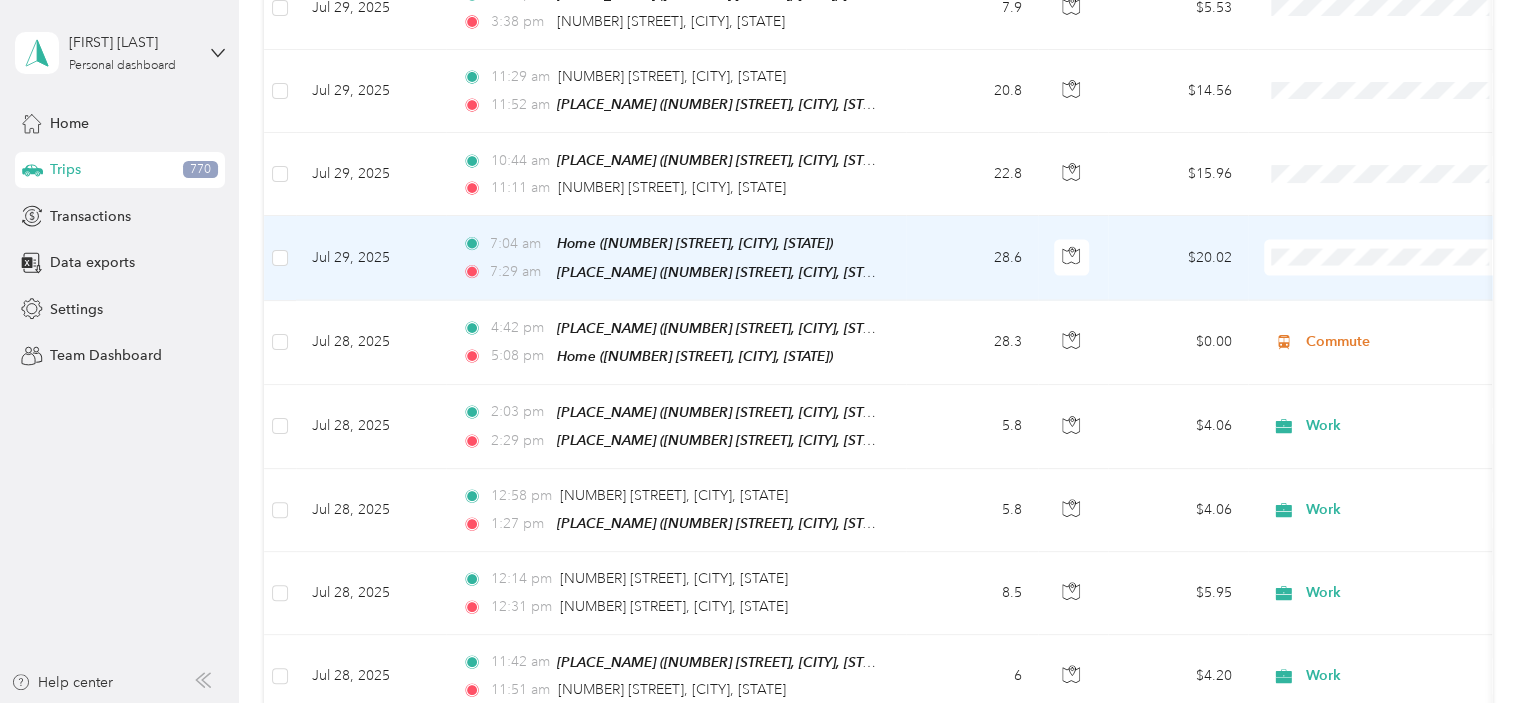 click on "Commute" at bounding box center (1405, 475) 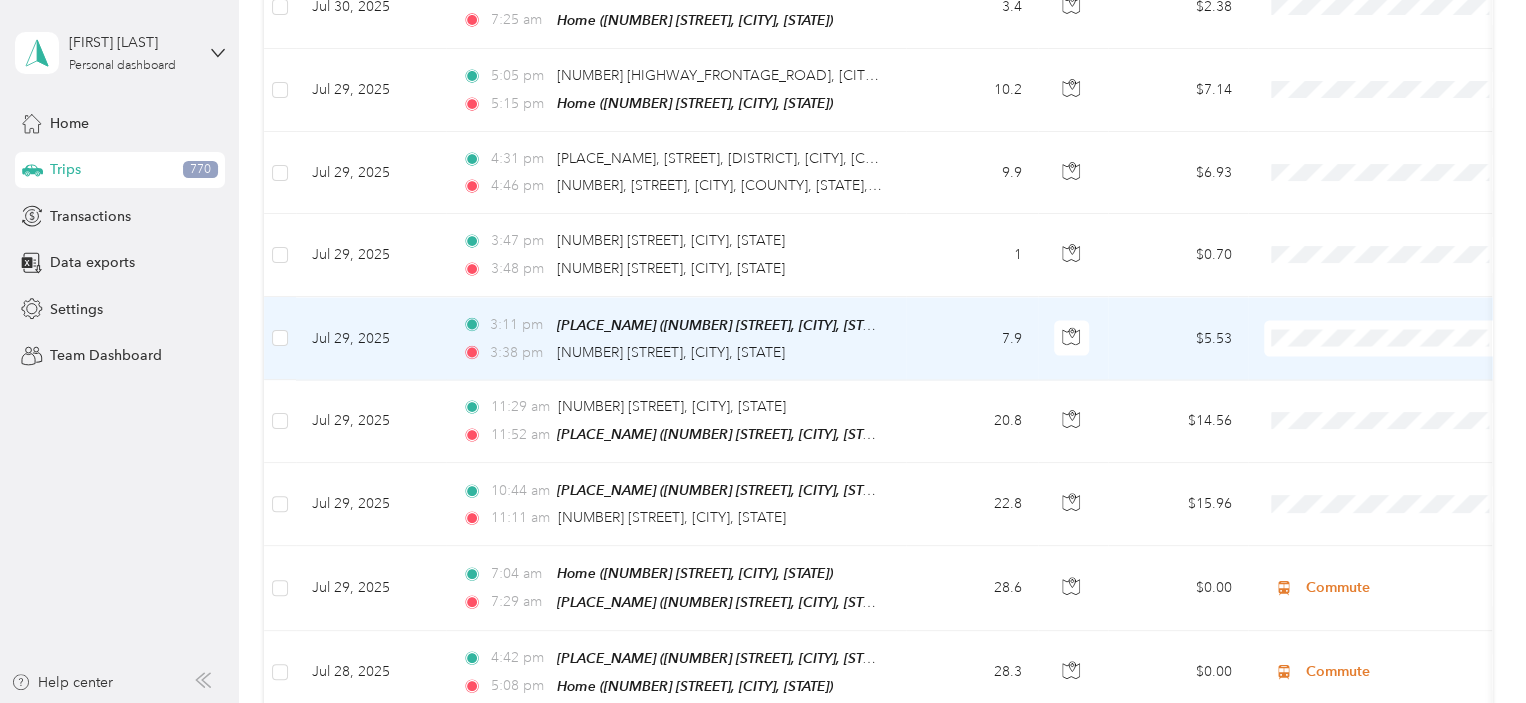 scroll, scrollTop: 1866, scrollLeft: 0, axis: vertical 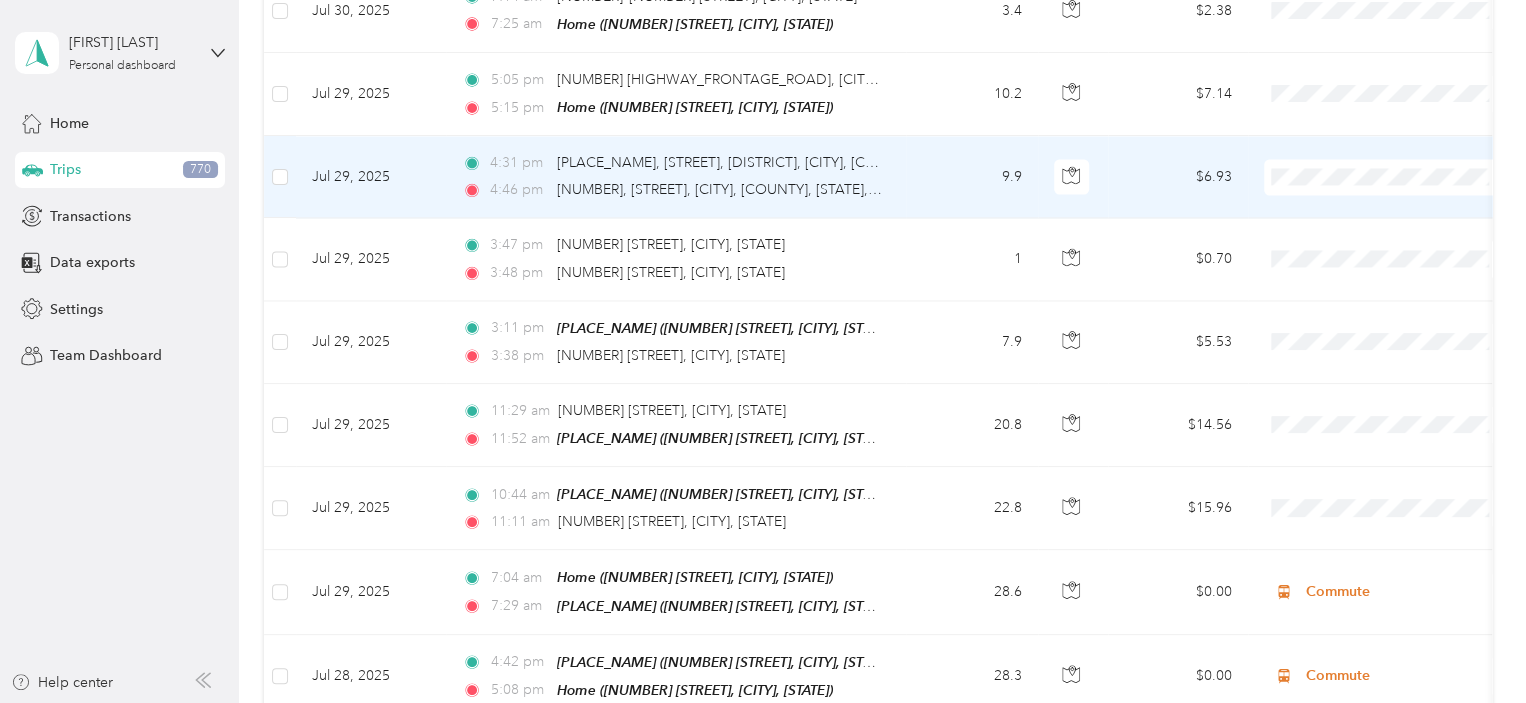 click on "Commute" at bounding box center [1405, 399] 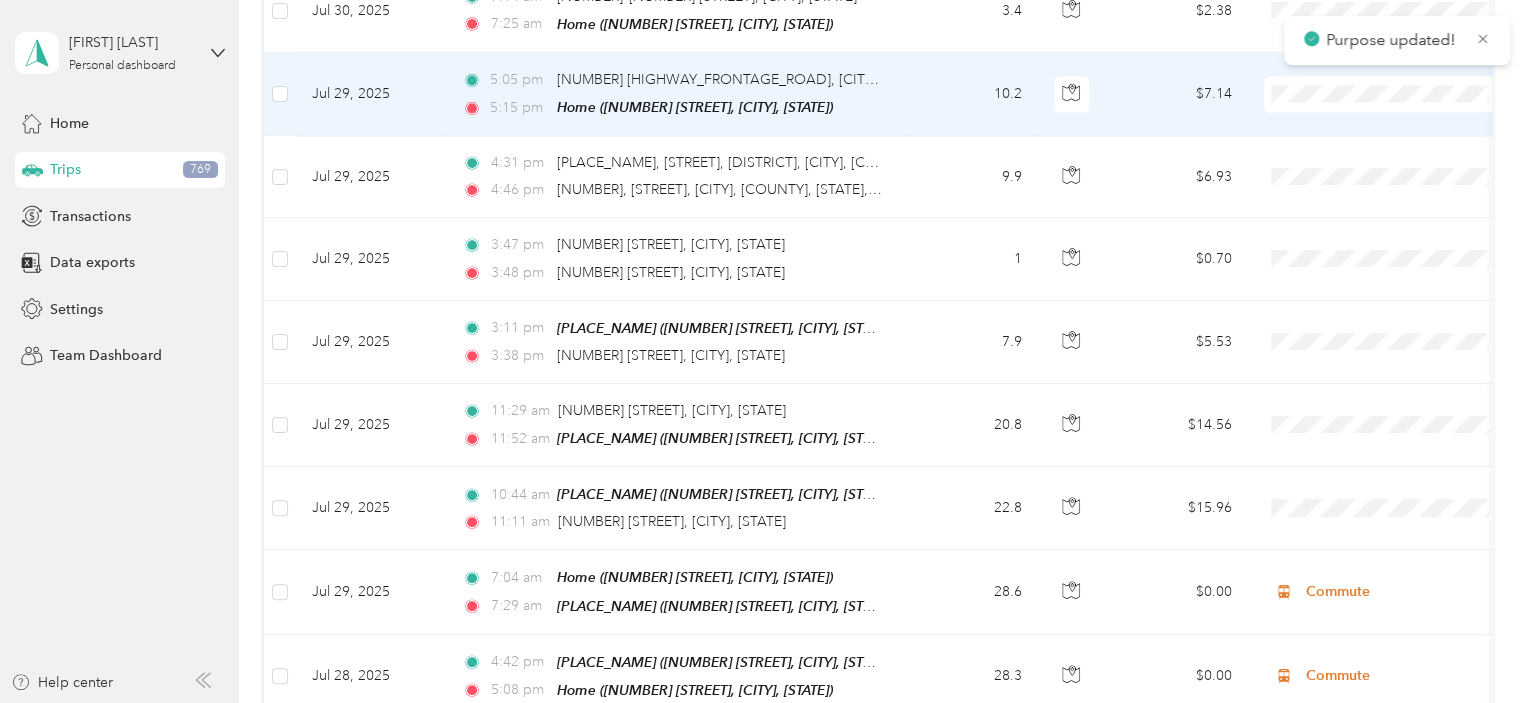 click on "Commute" at bounding box center [1405, 317] 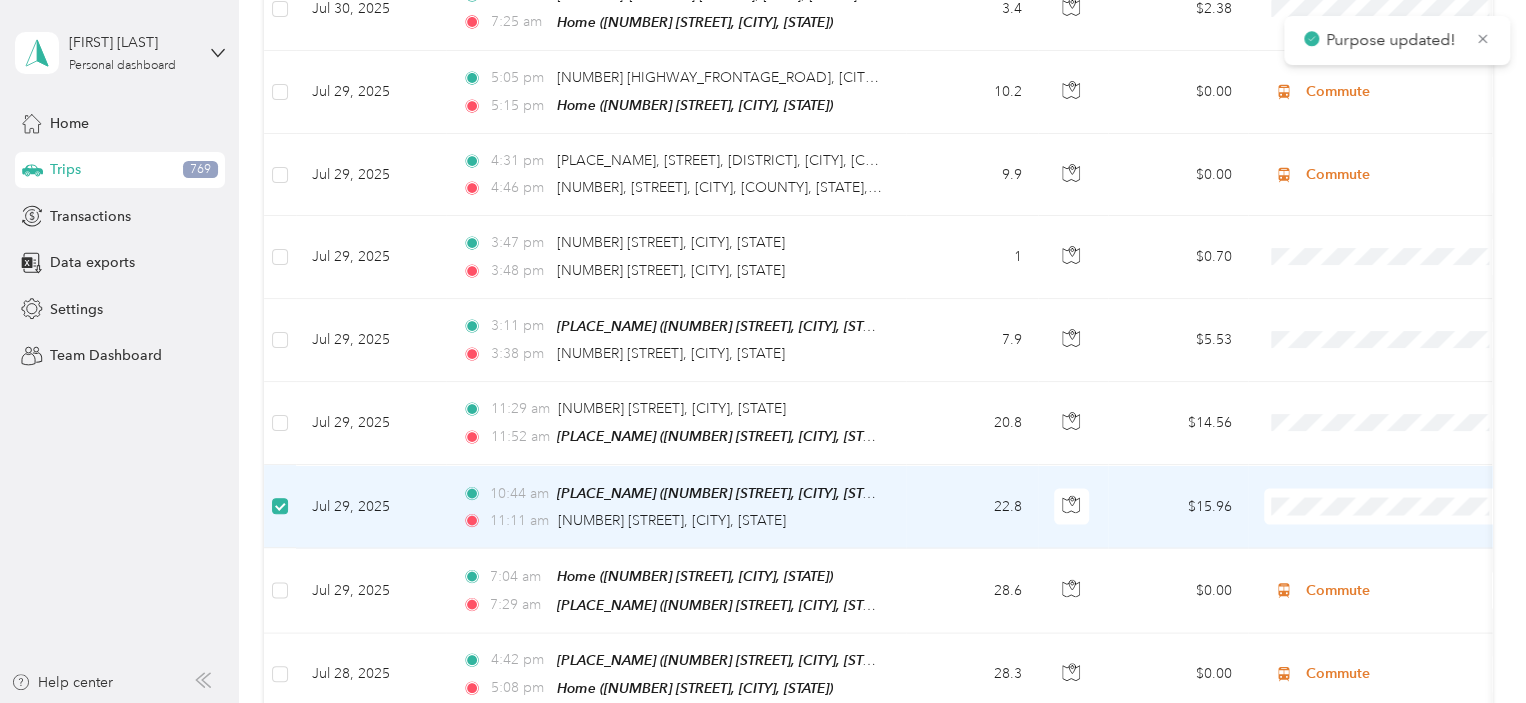 scroll, scrollTop: 1864, scrollLeft: 0, axis: vertical 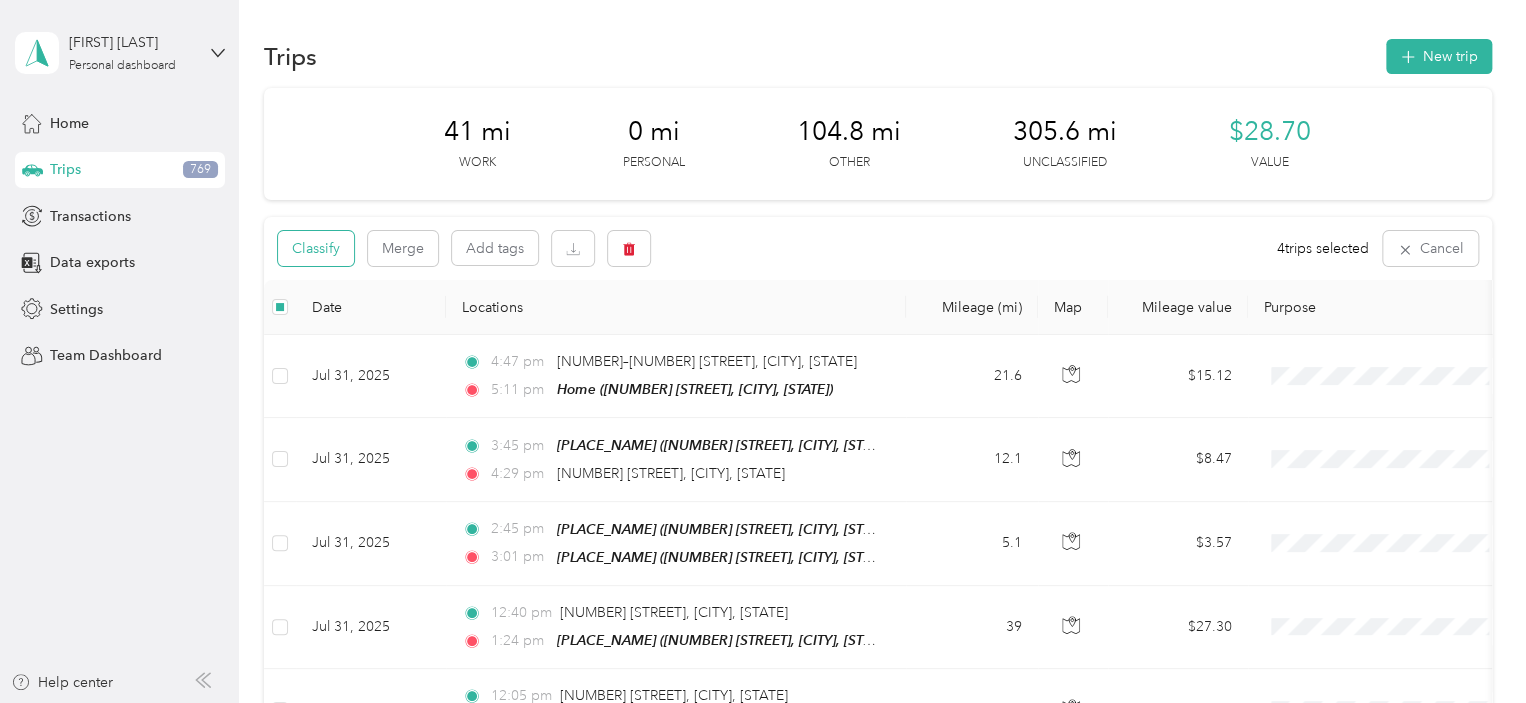 click on "Classify" at bounding box center (316, 248) 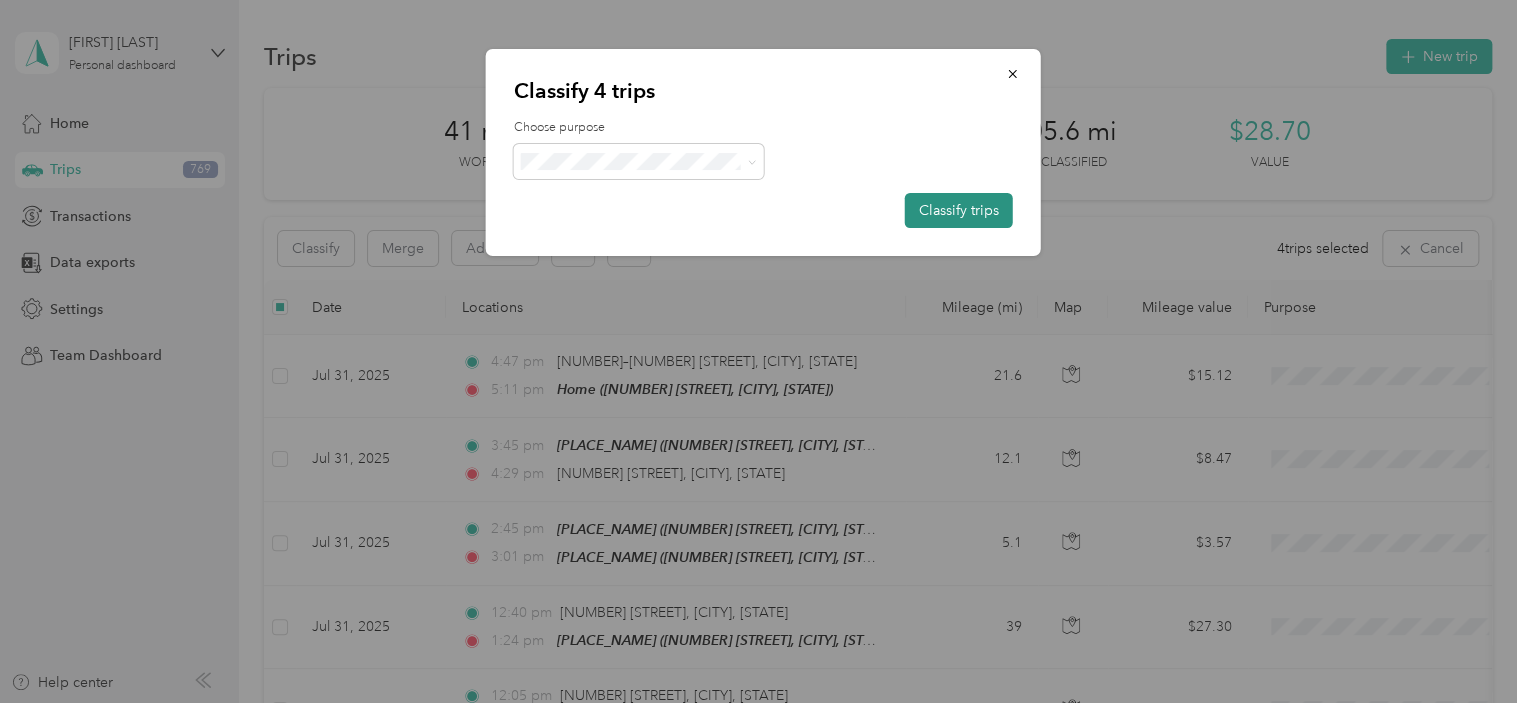 click on "Classify trips" at bounding box center (959, 210) 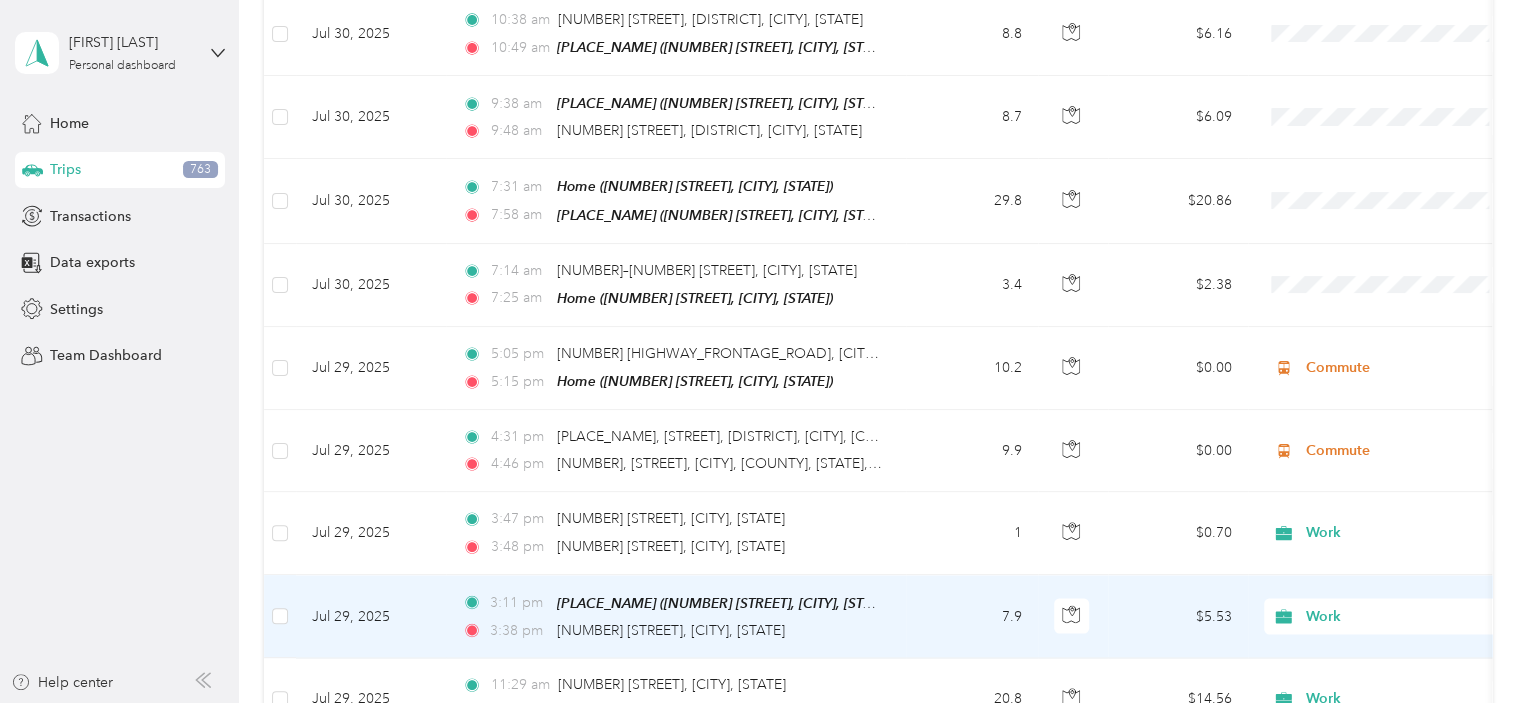 scroll, scrollTop: 1533, scrollLeft: 0, axis: vertical 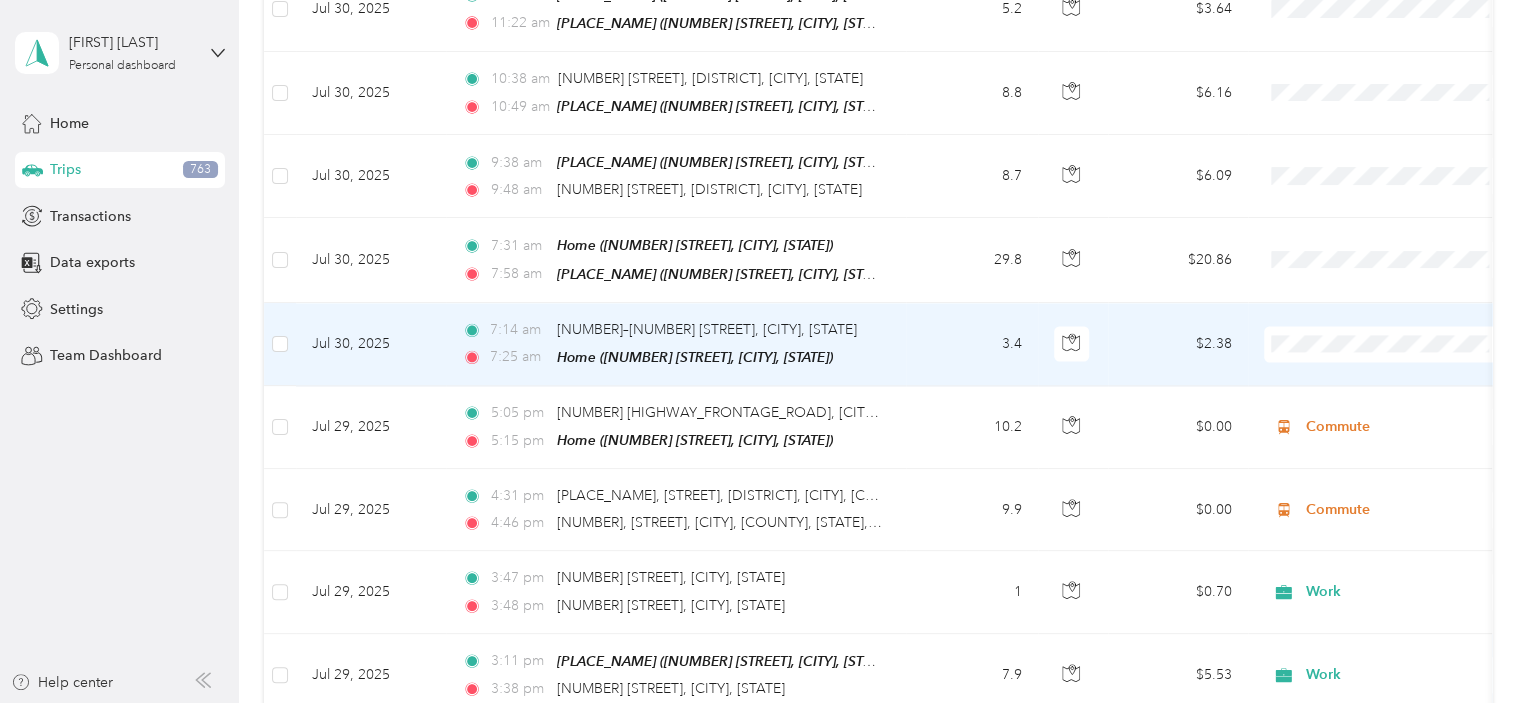click on "Personal" at bounding box center [1405, 391] 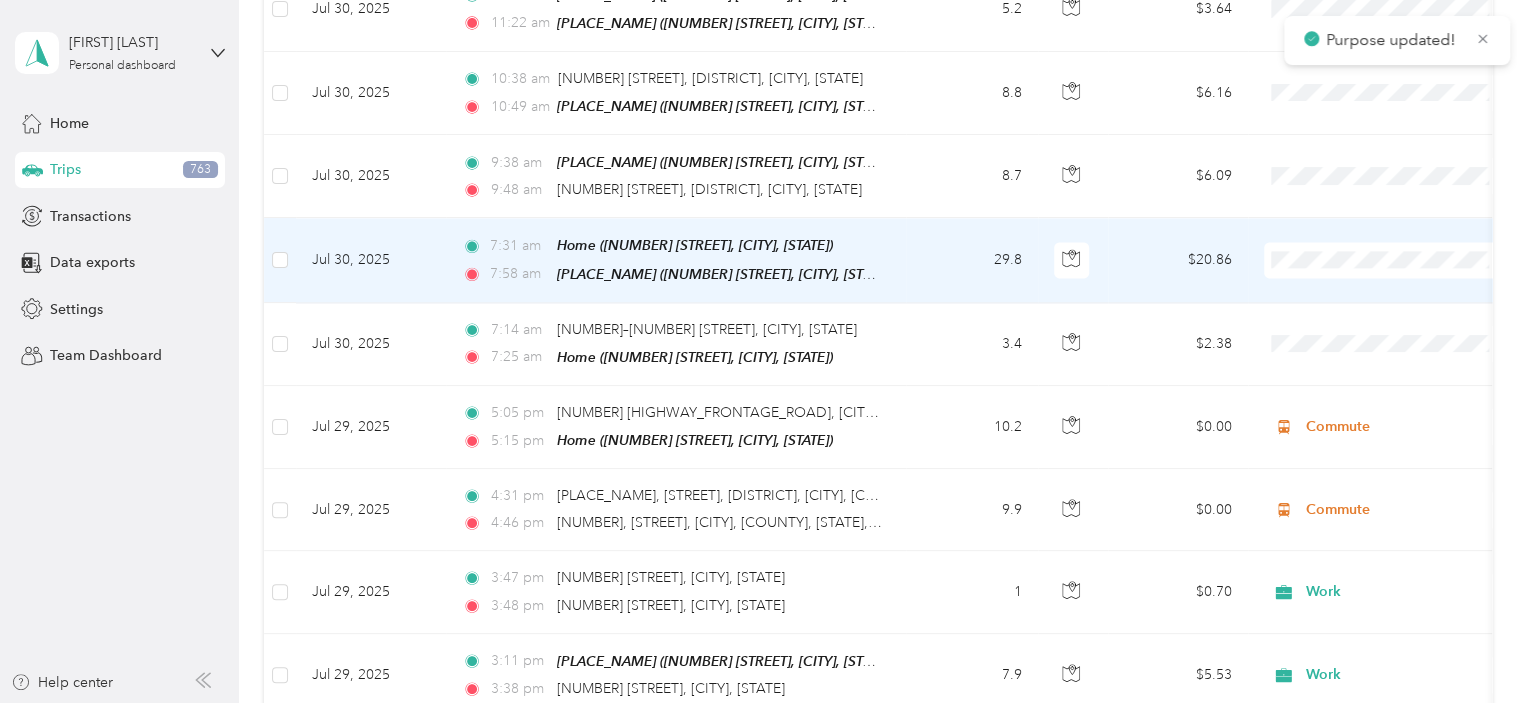 click on "Commute" at bounding box center (1405, 485) 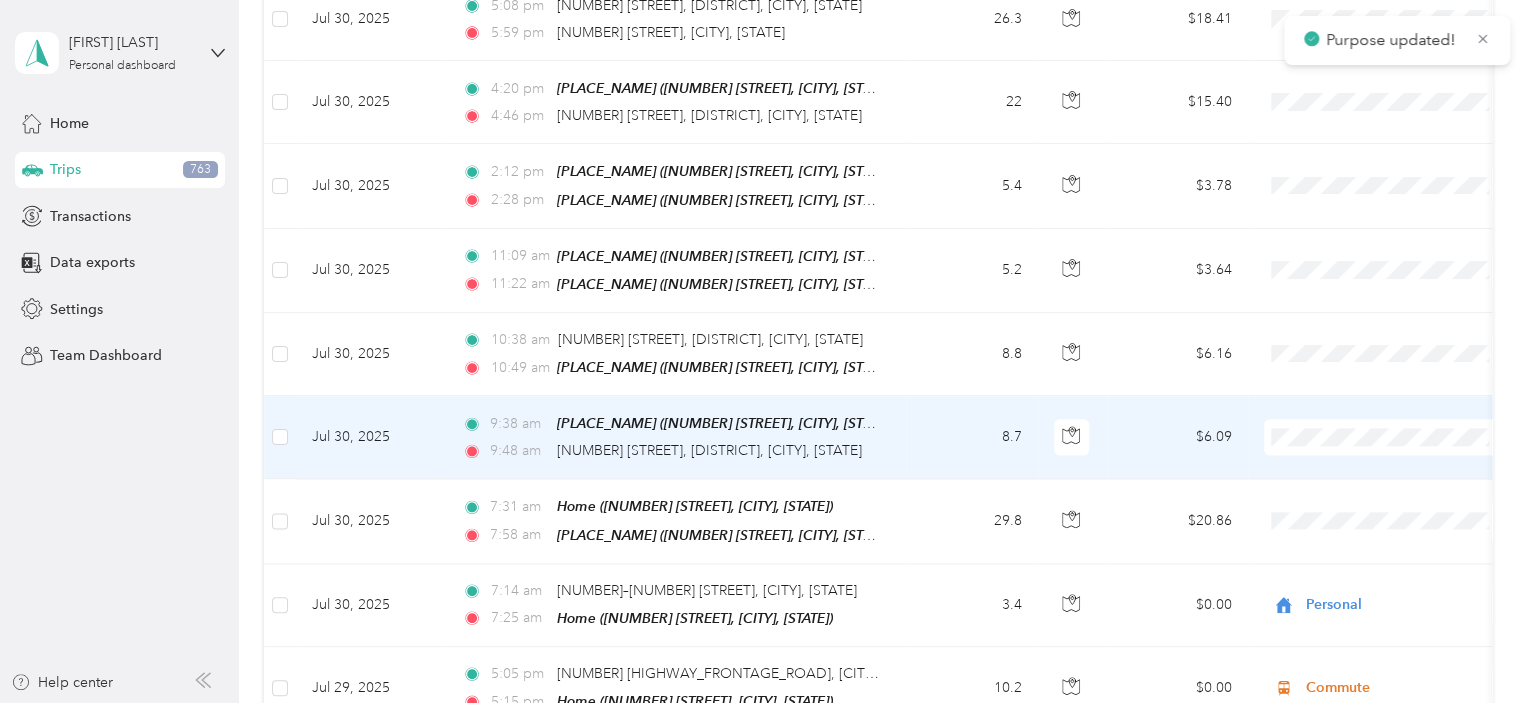 scroll, scrollTop: 1266, scrollLeft: 0, axis: vertical 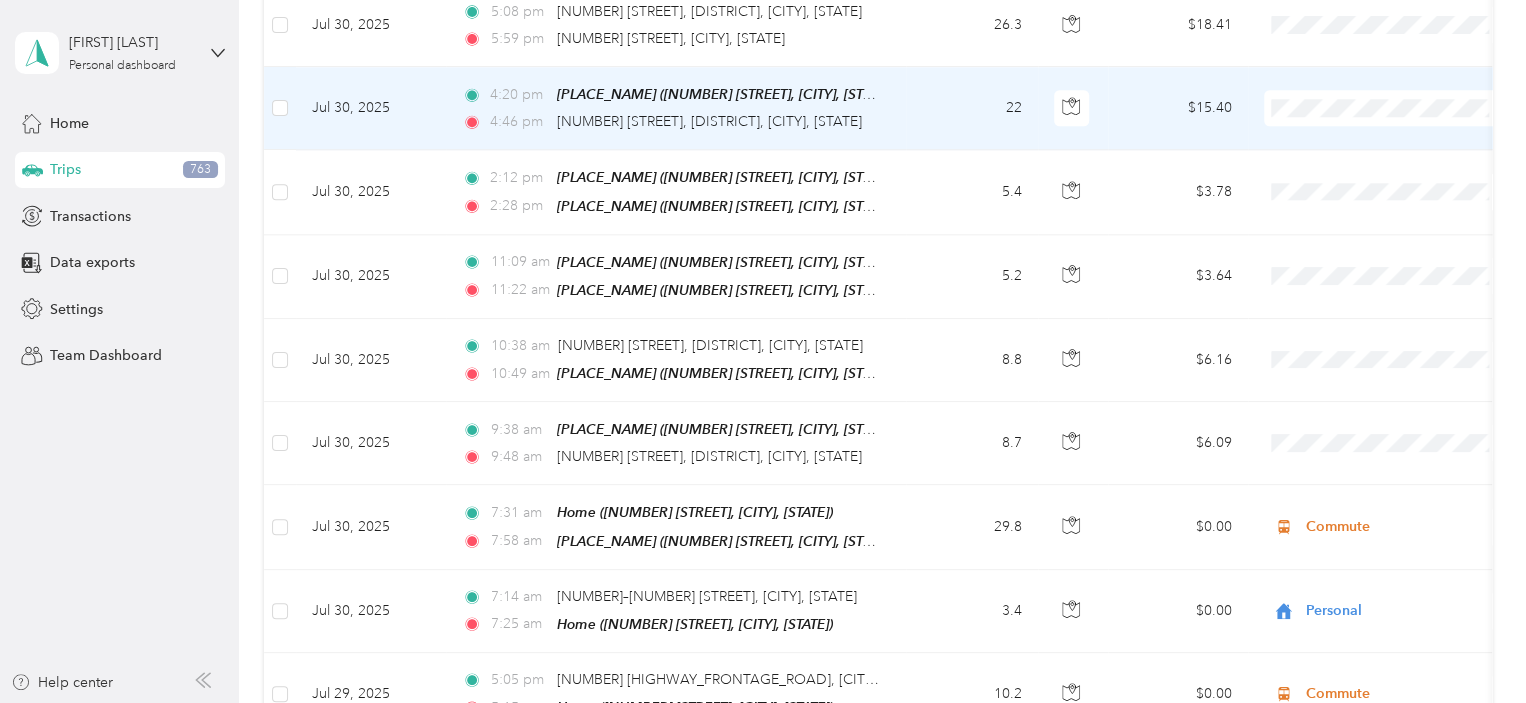 click at bounding box center (1388, 108) 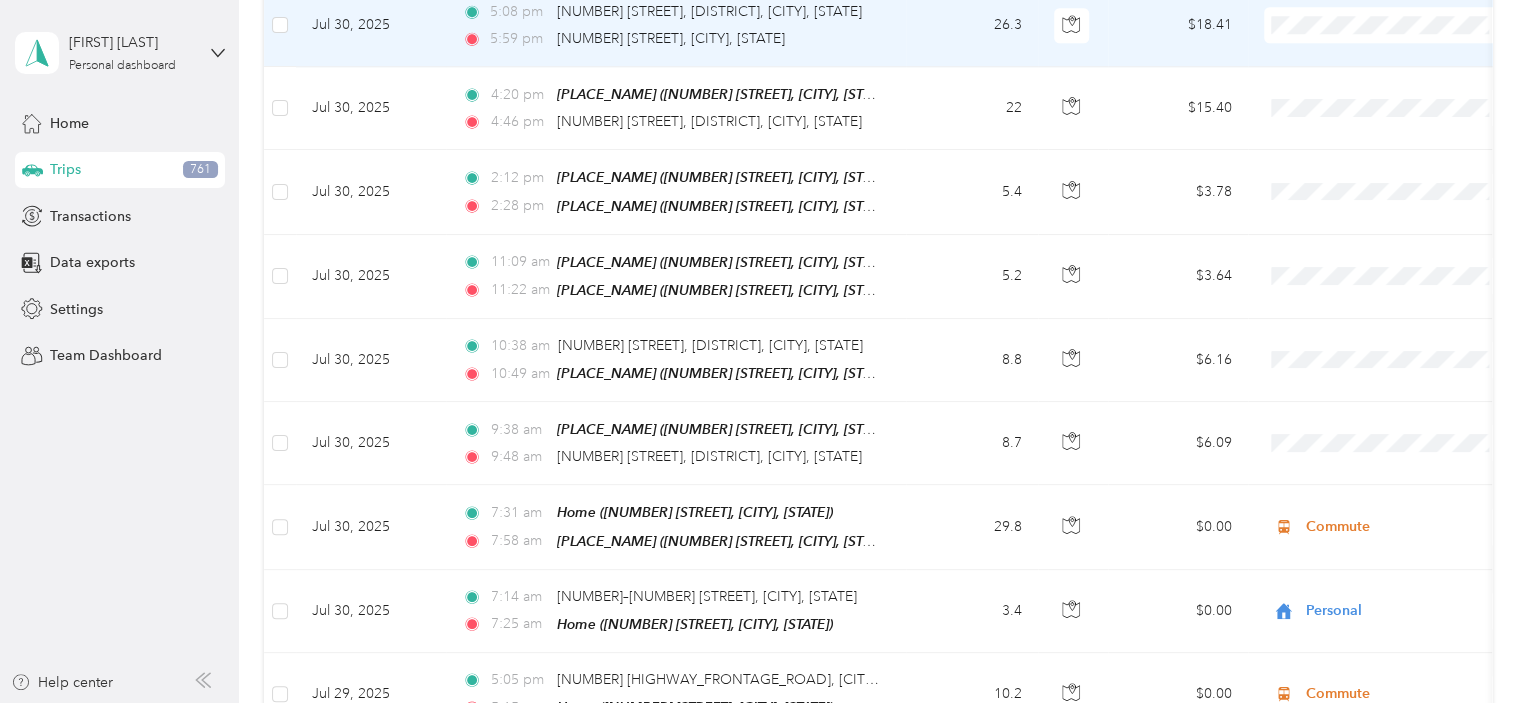 click on "Commute" at bounding box center [1405, 260] 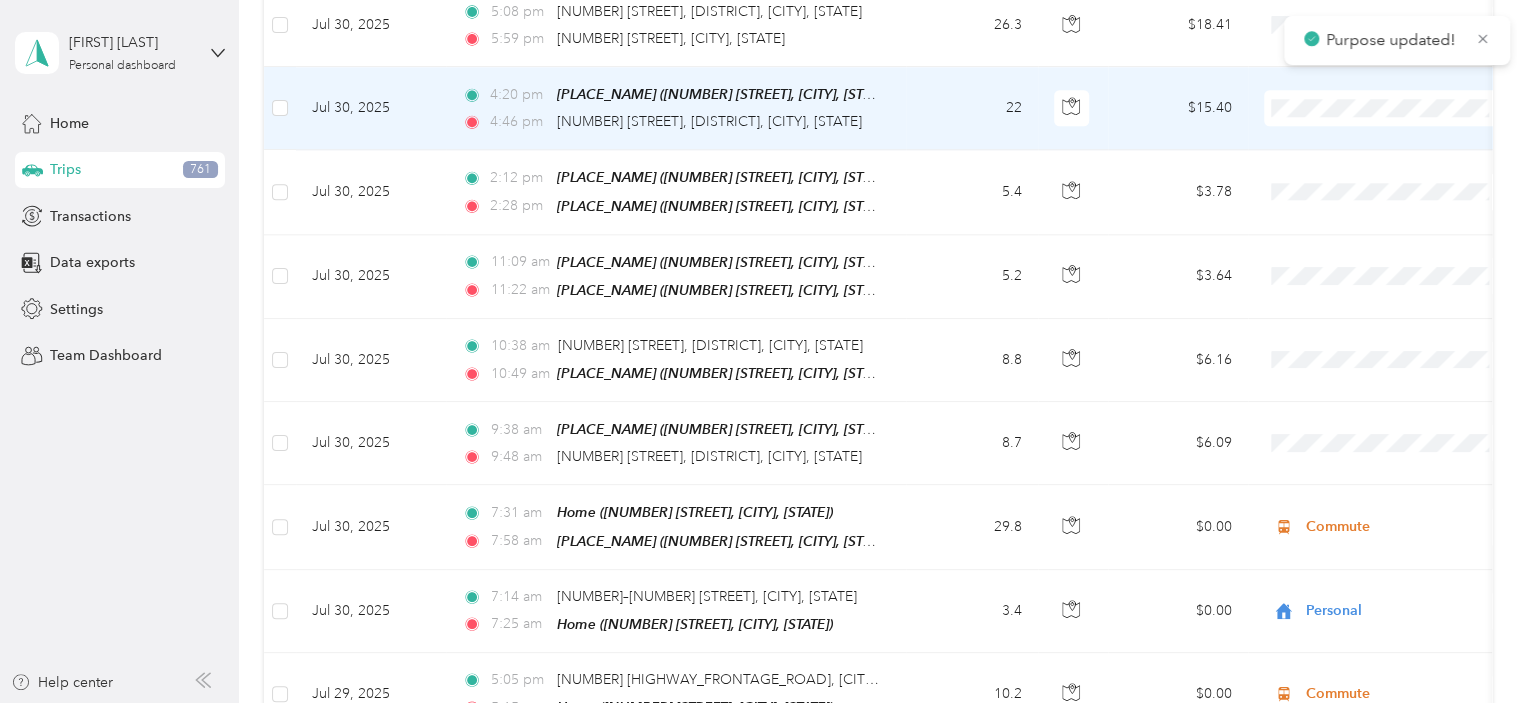 scroll, scrollTop: 1264, scrollLeft: 0, axis: vertical 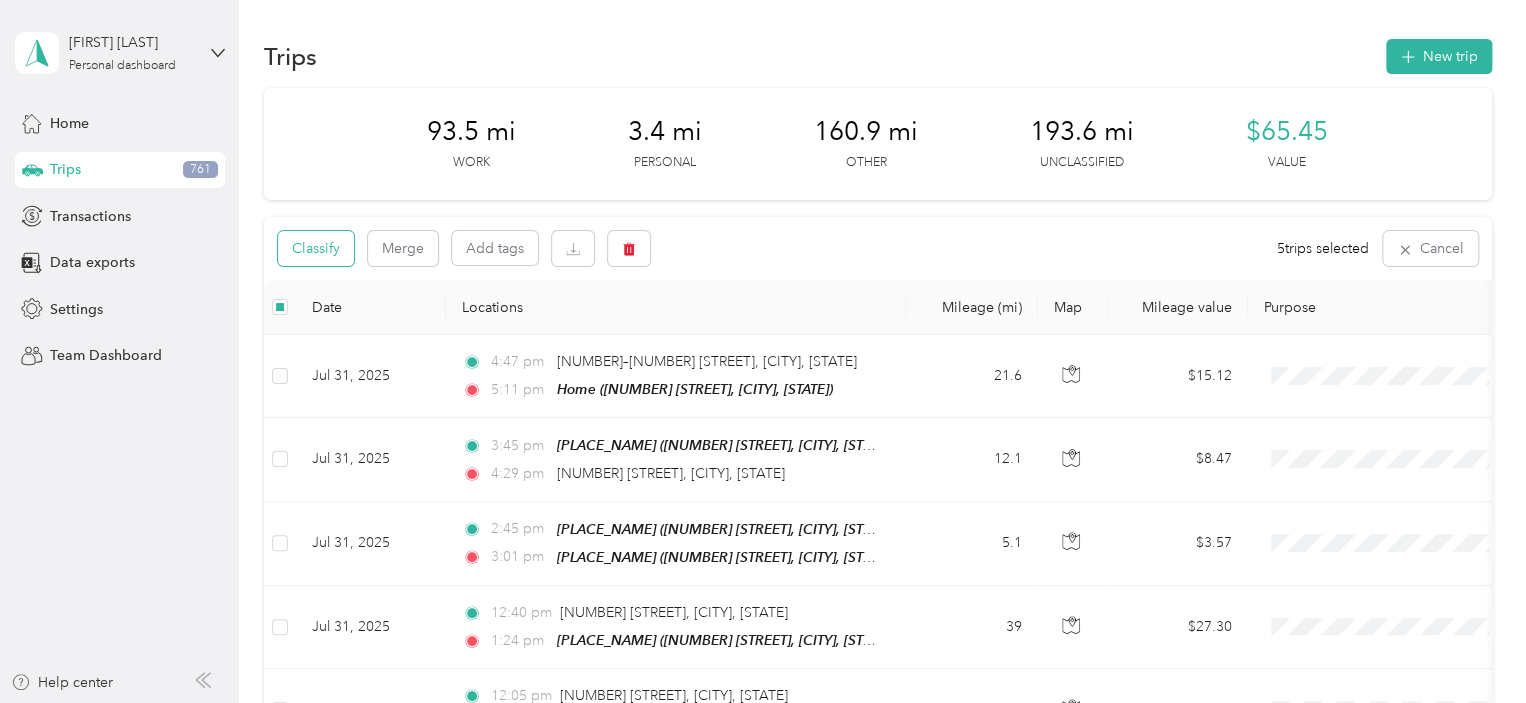 click on "Classify" at bounding box center (316, 248) 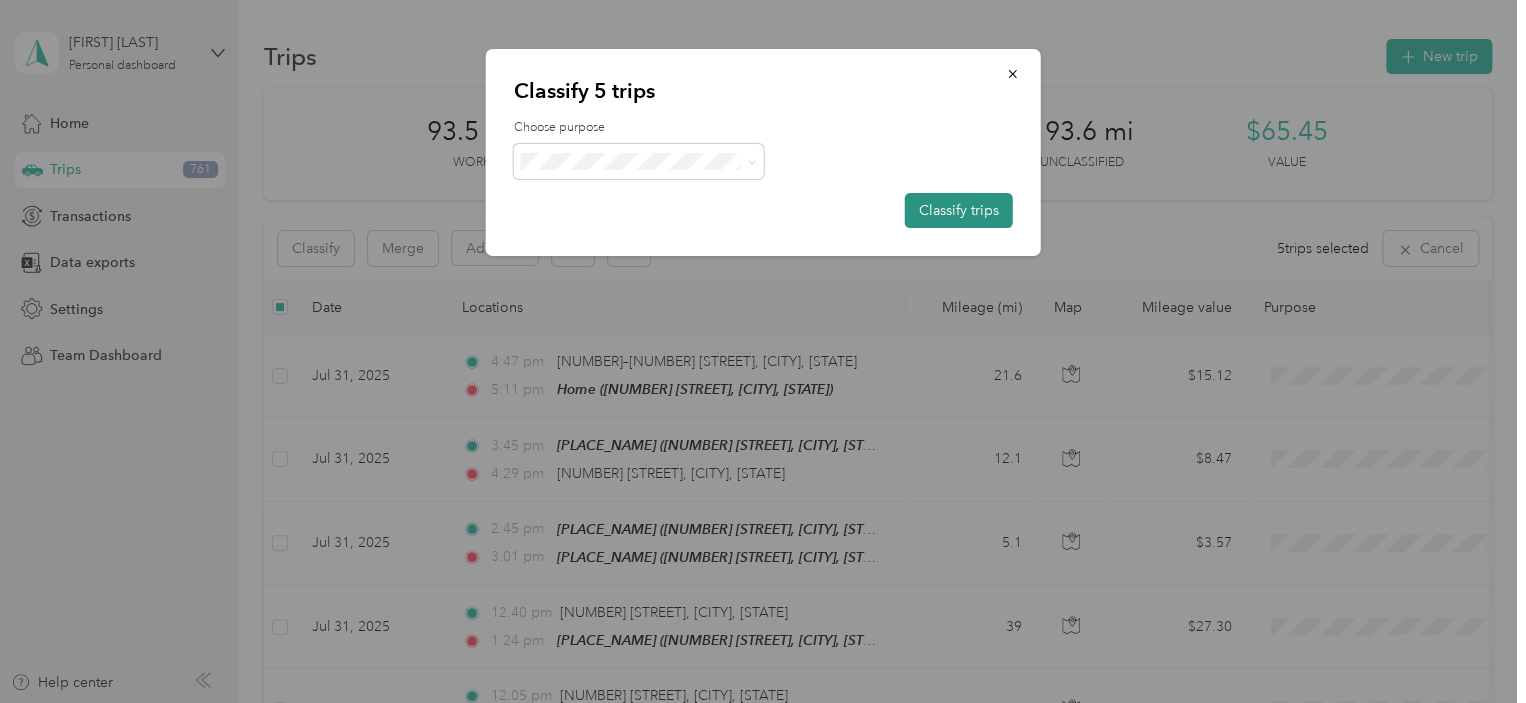 click on "Classify trips" at bounding box center (959, 210) 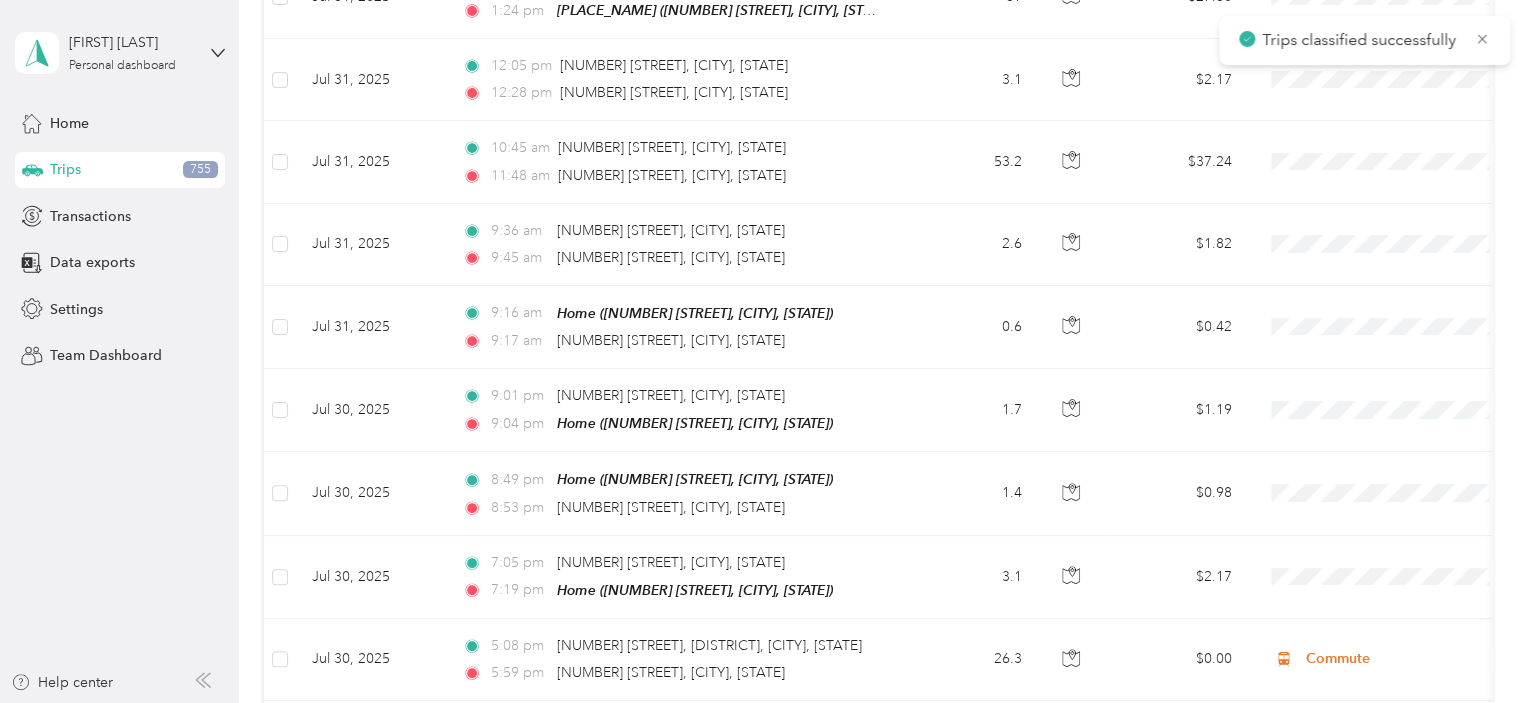 scroll, scrollTop: 733, scrollLeft: 0, axis: vertical 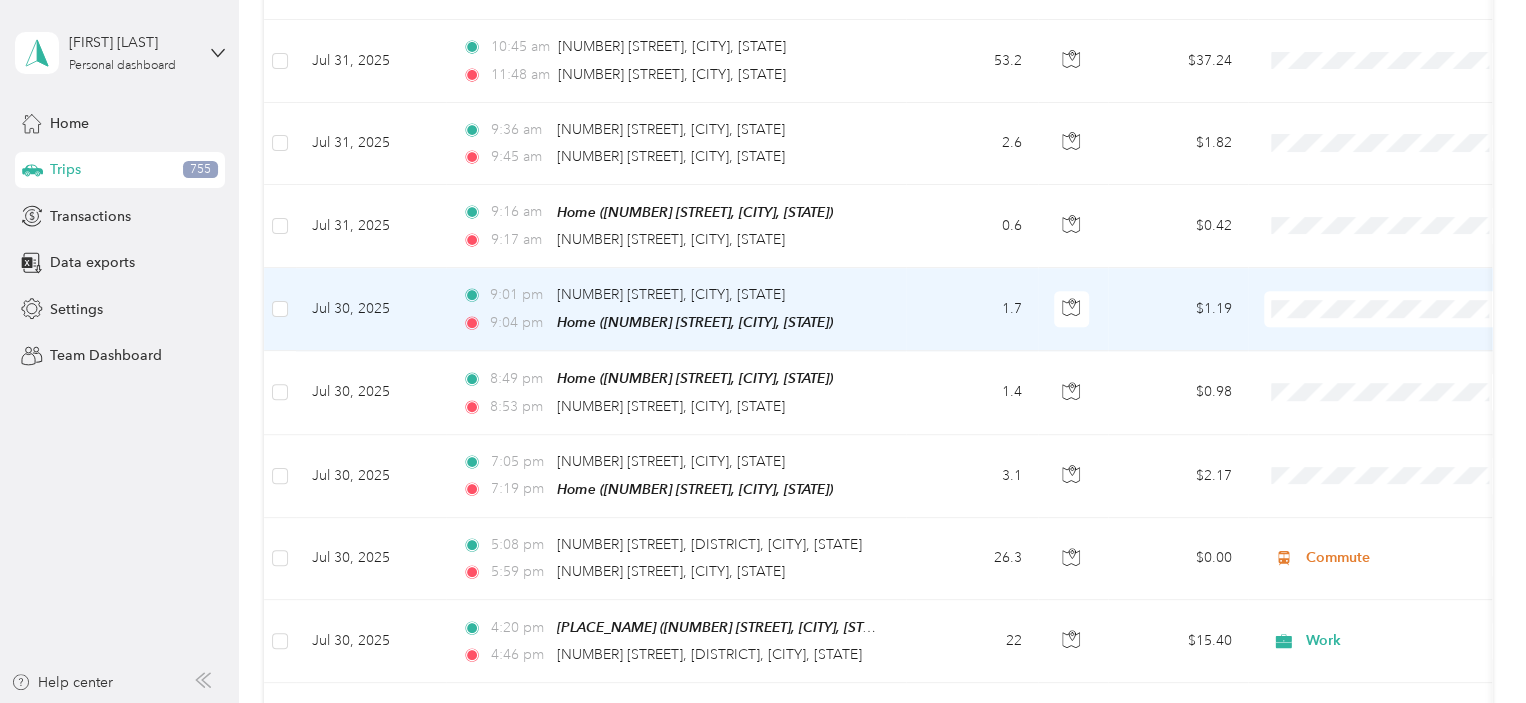 click on "Personal" at bounding box center [1405, 372] 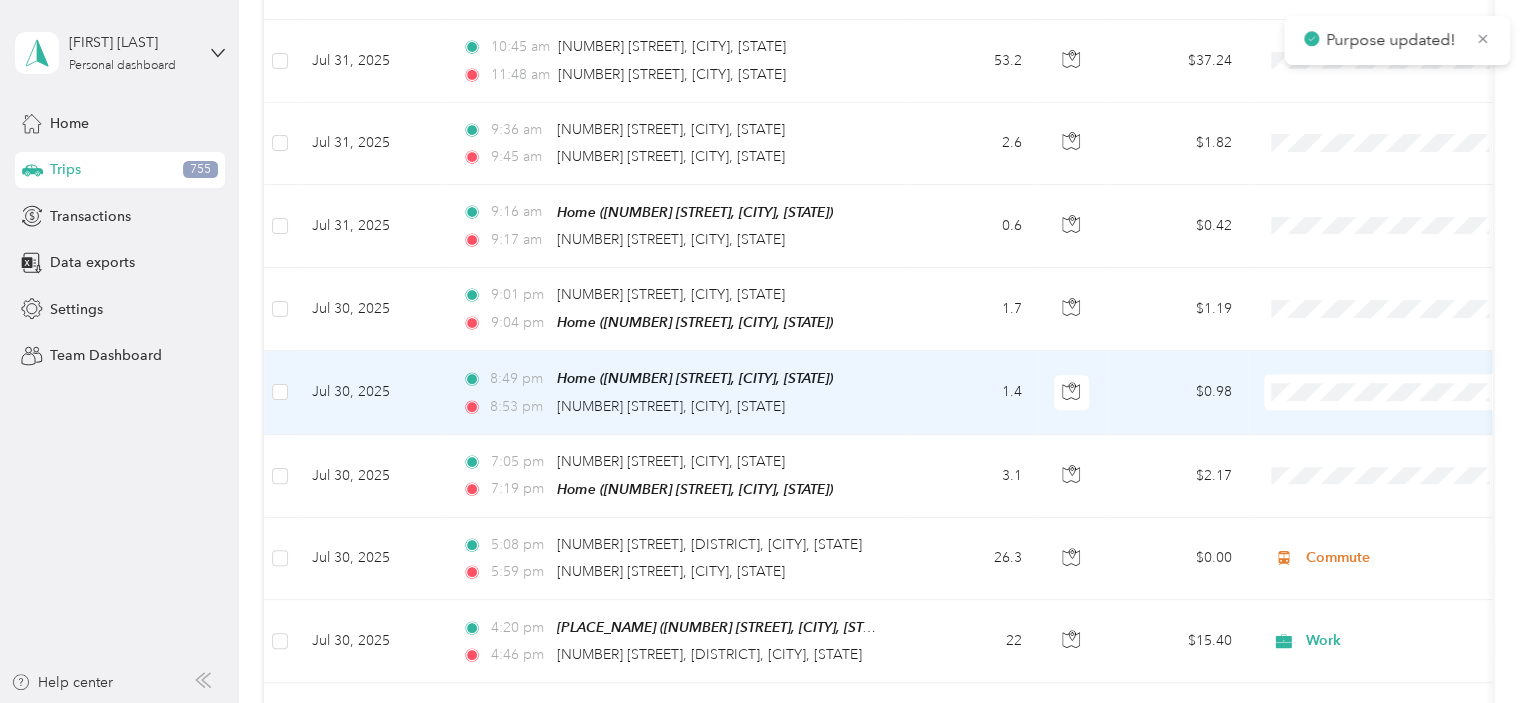 click on "Personal" at bounding box center [1405, 454] 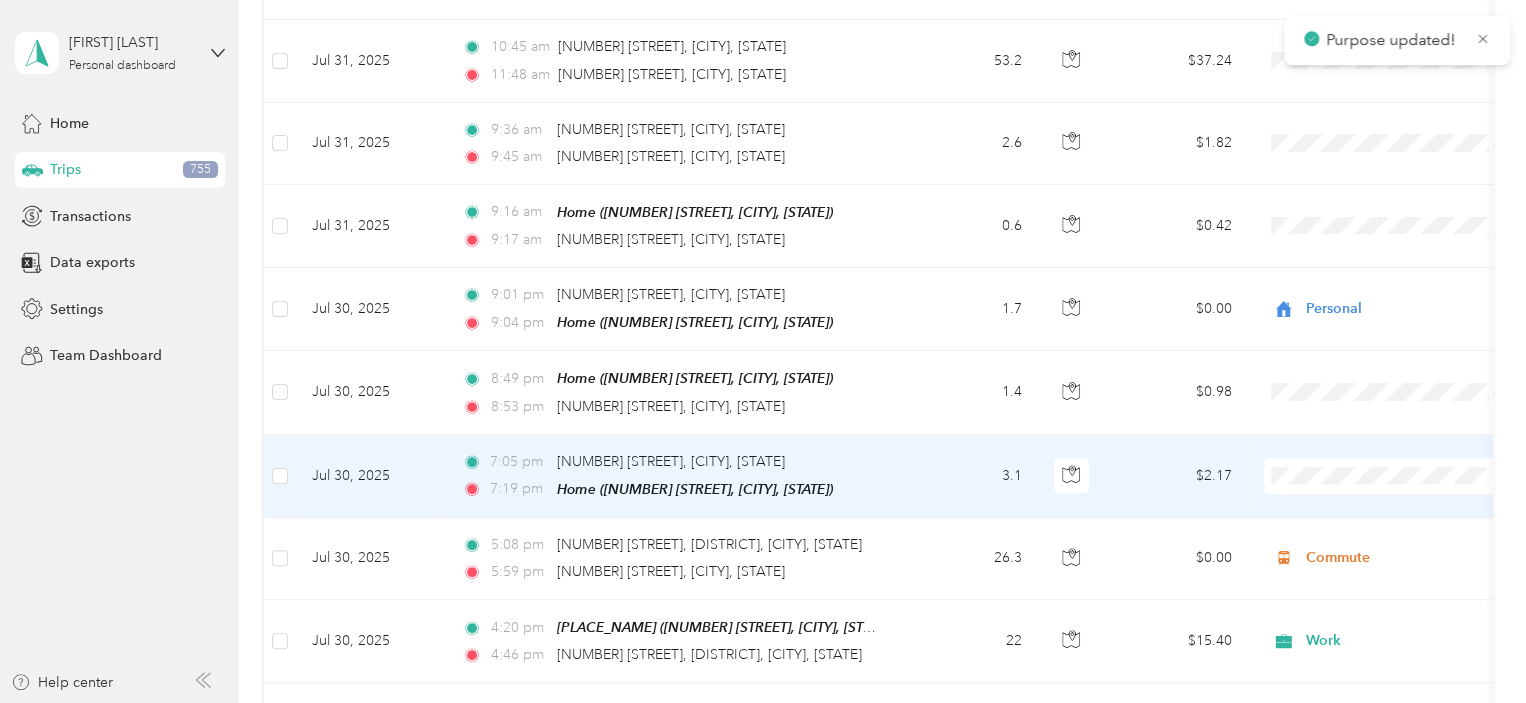 click on "Personal" at bounding box center (1388, 250) 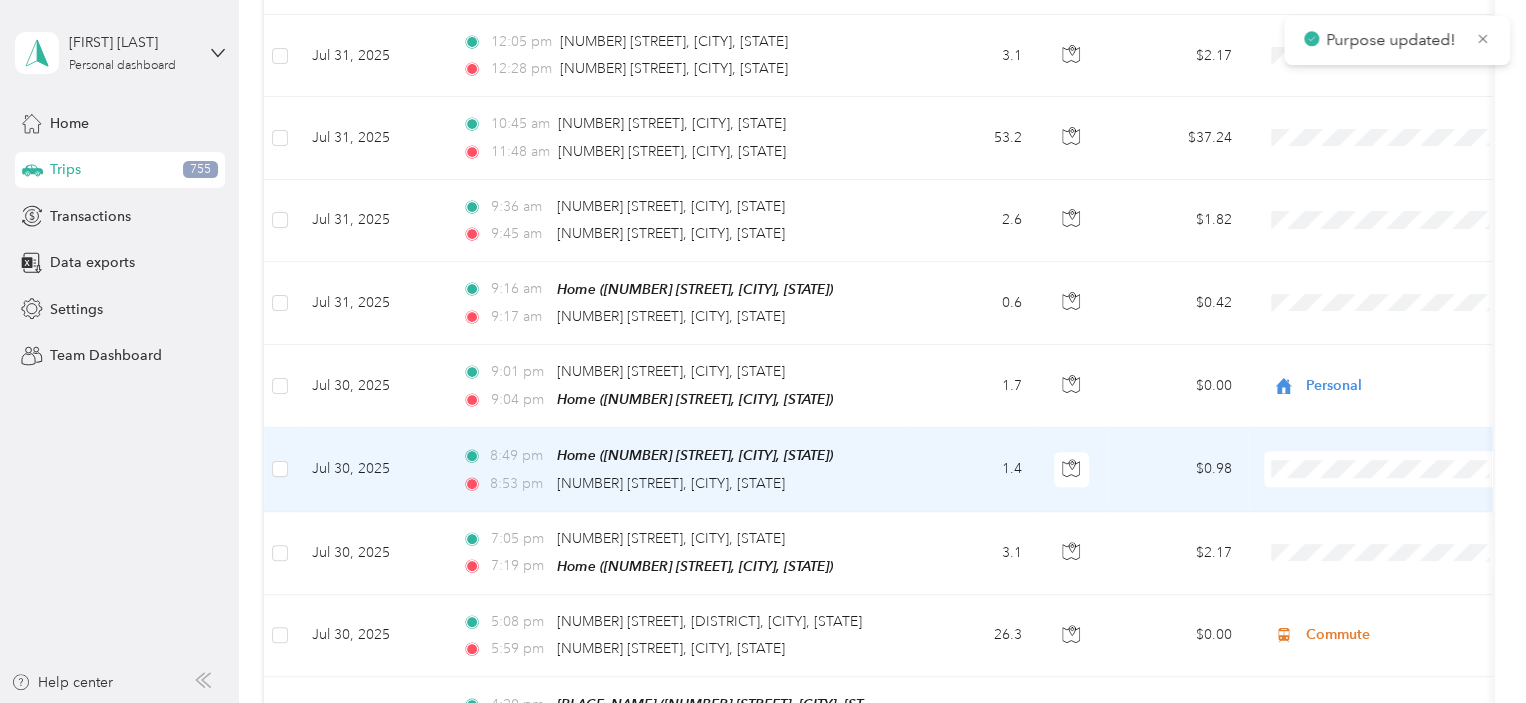 scroll, scrollTop: 600, scrollLeft: 0, axis: vertical 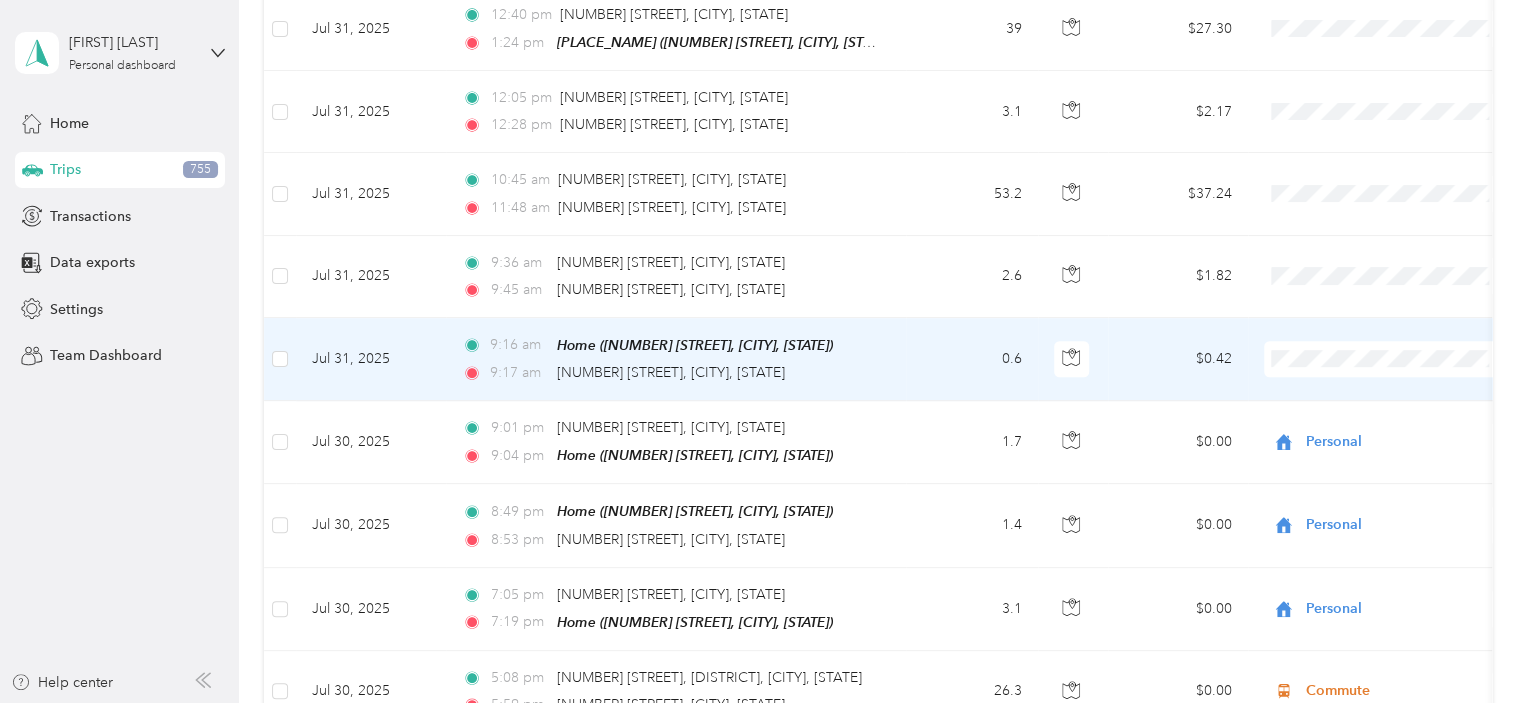 click on "Personal" at bounding box center [1405, 423] 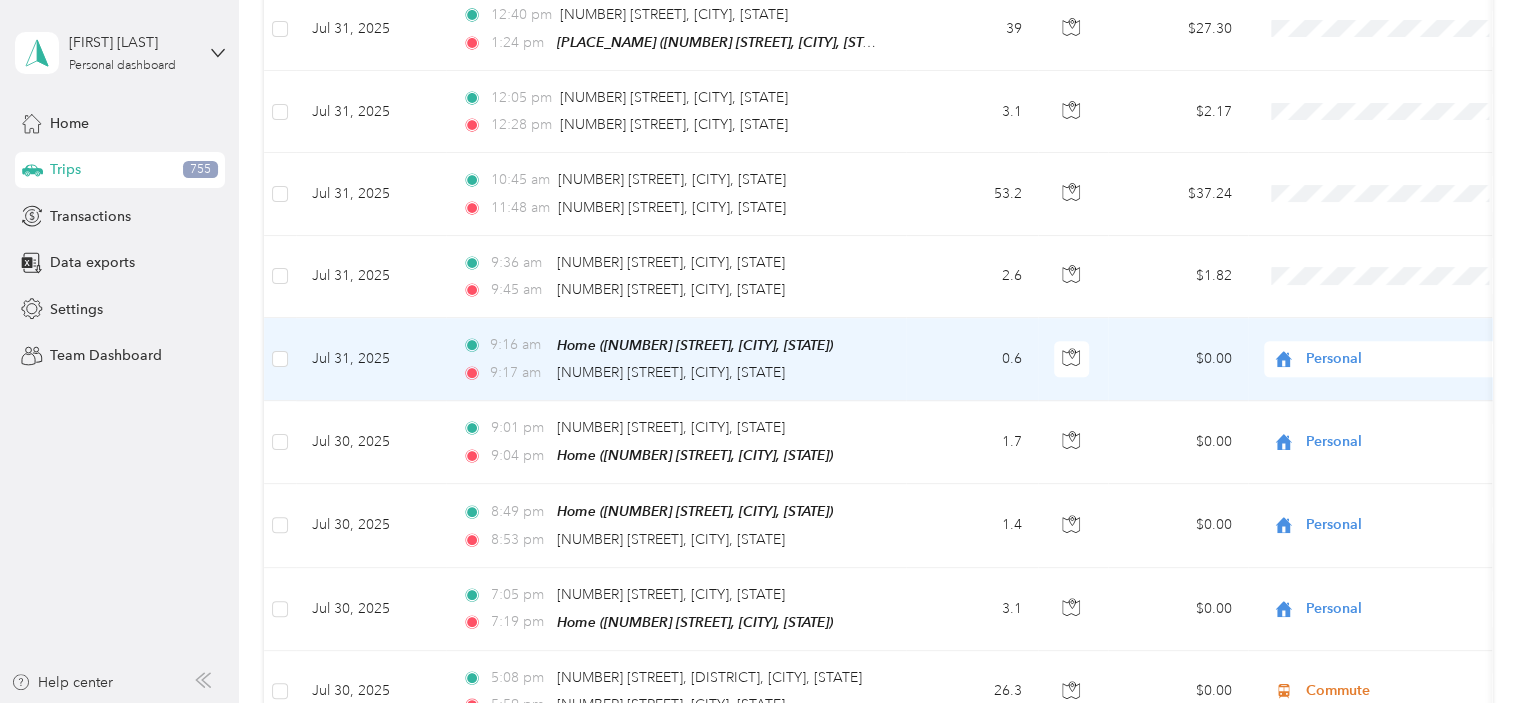 click on "Personal" at bounding box center [1397, 359] 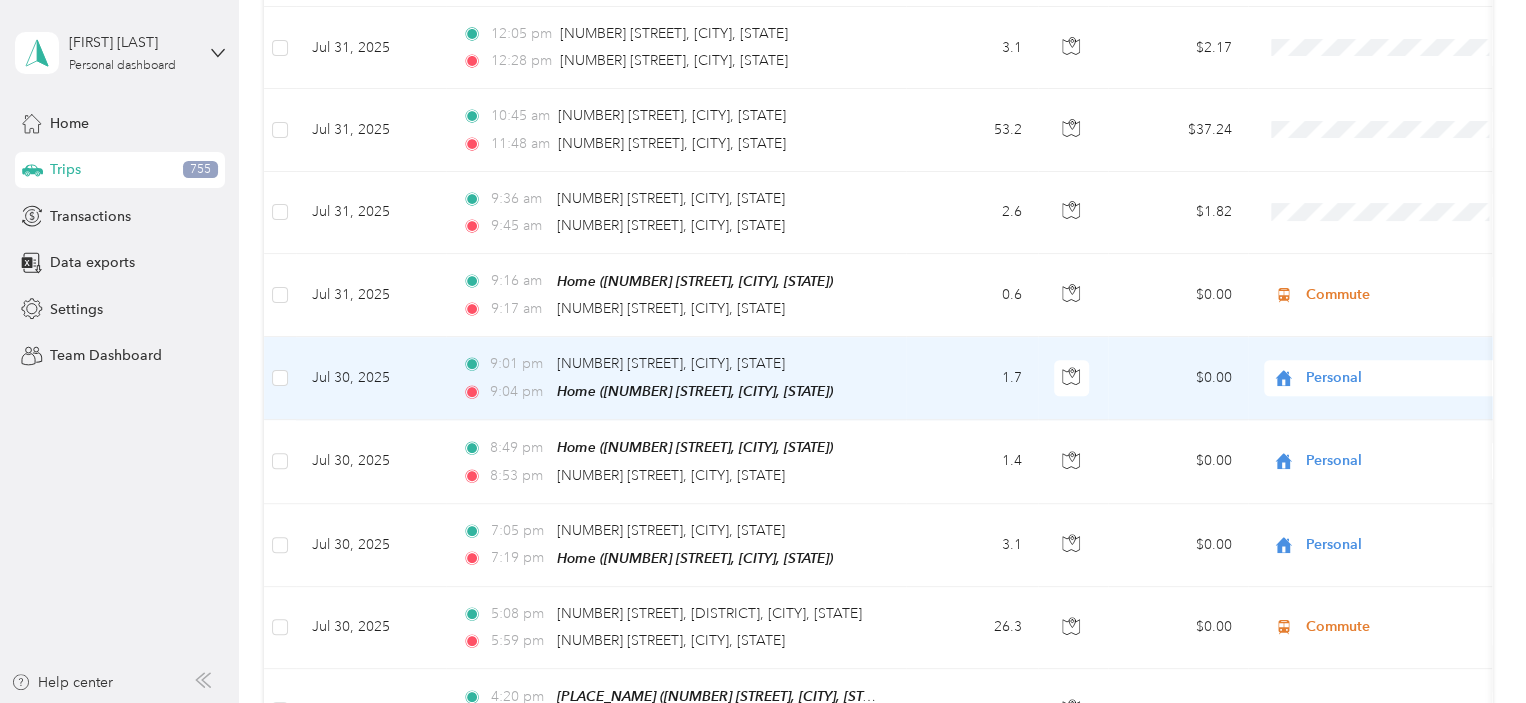 scroll, scrollTop: 666, scrollLeft: 0, axis: vertical 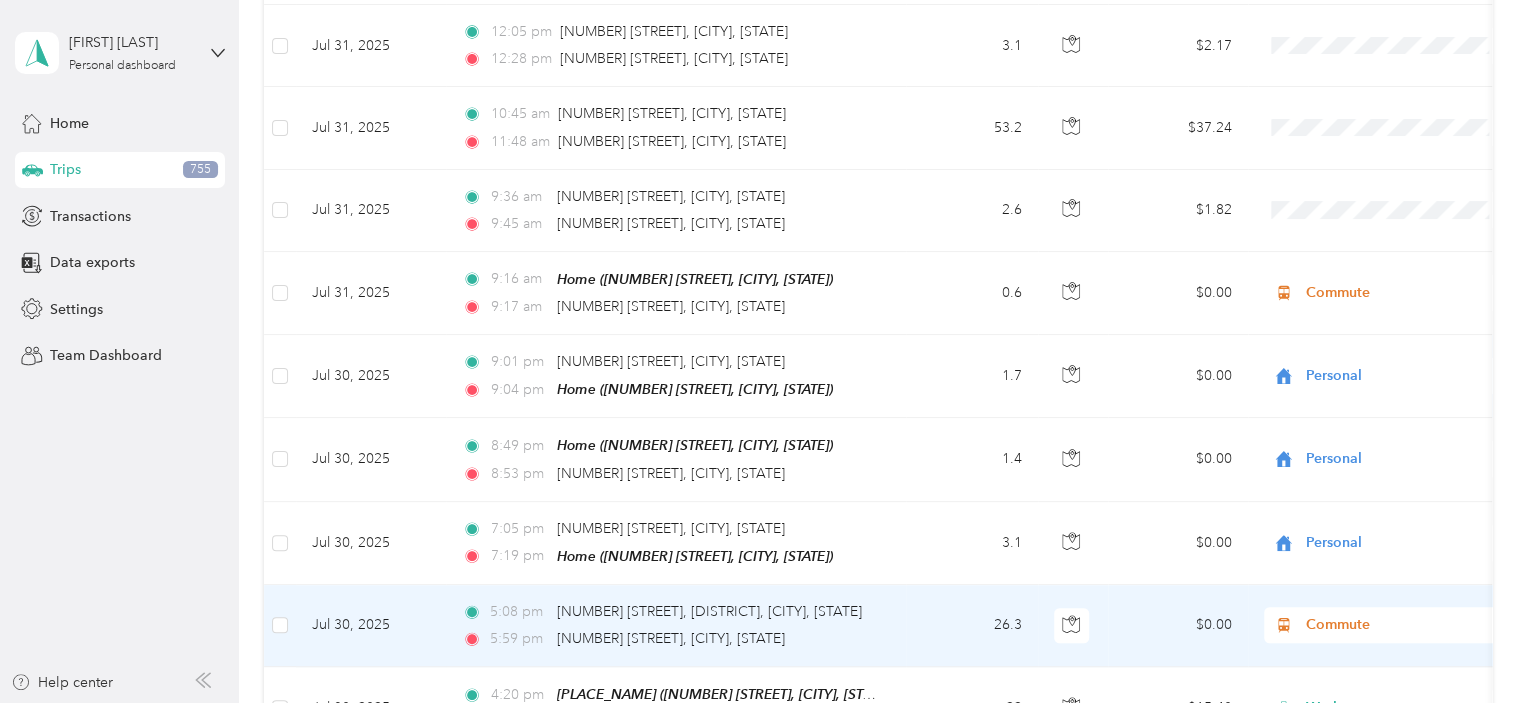 click on "Jul 30, 2025" at bounding box center (371, 626) 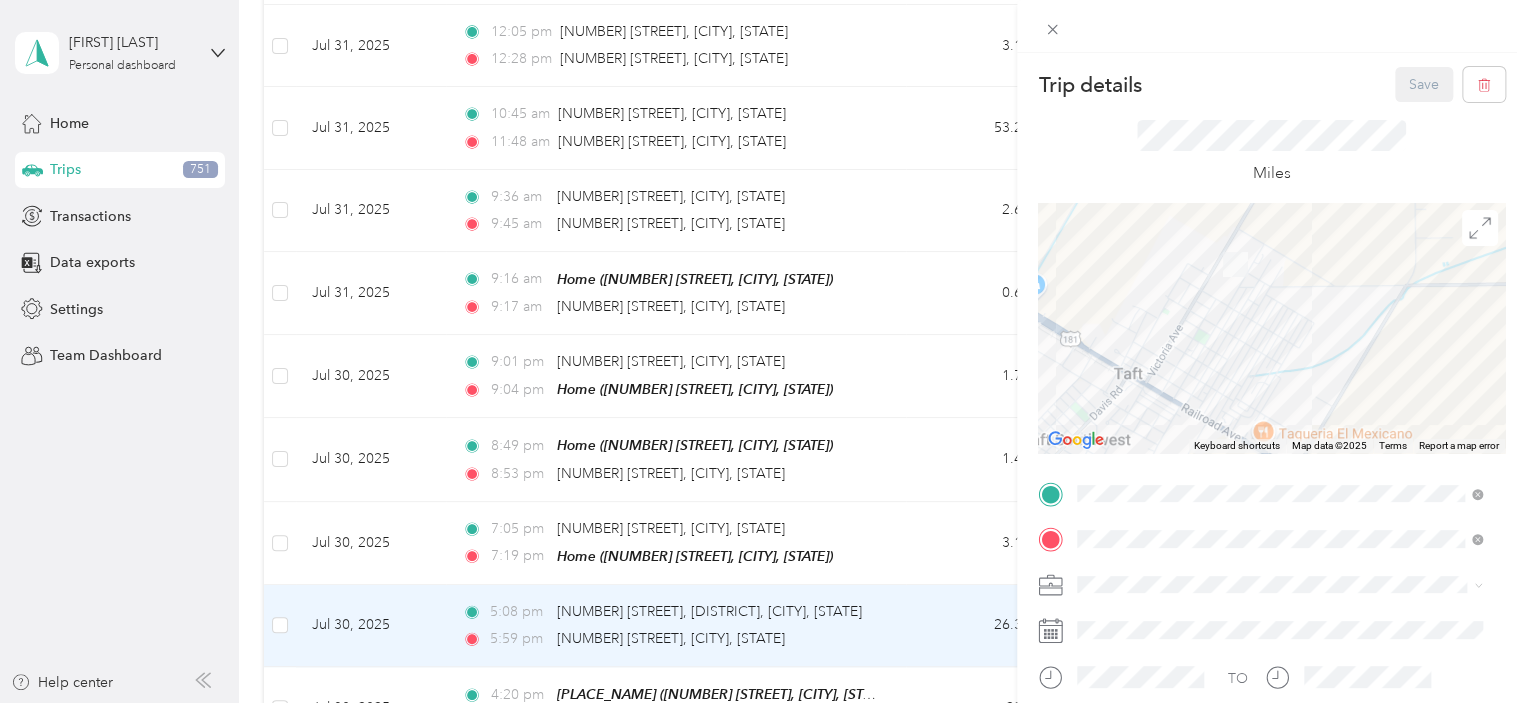 drag, startPoint x: 1108, startPoint y: 293, endPoint x: 1299, endPoint y: 413, distance: 225.56818 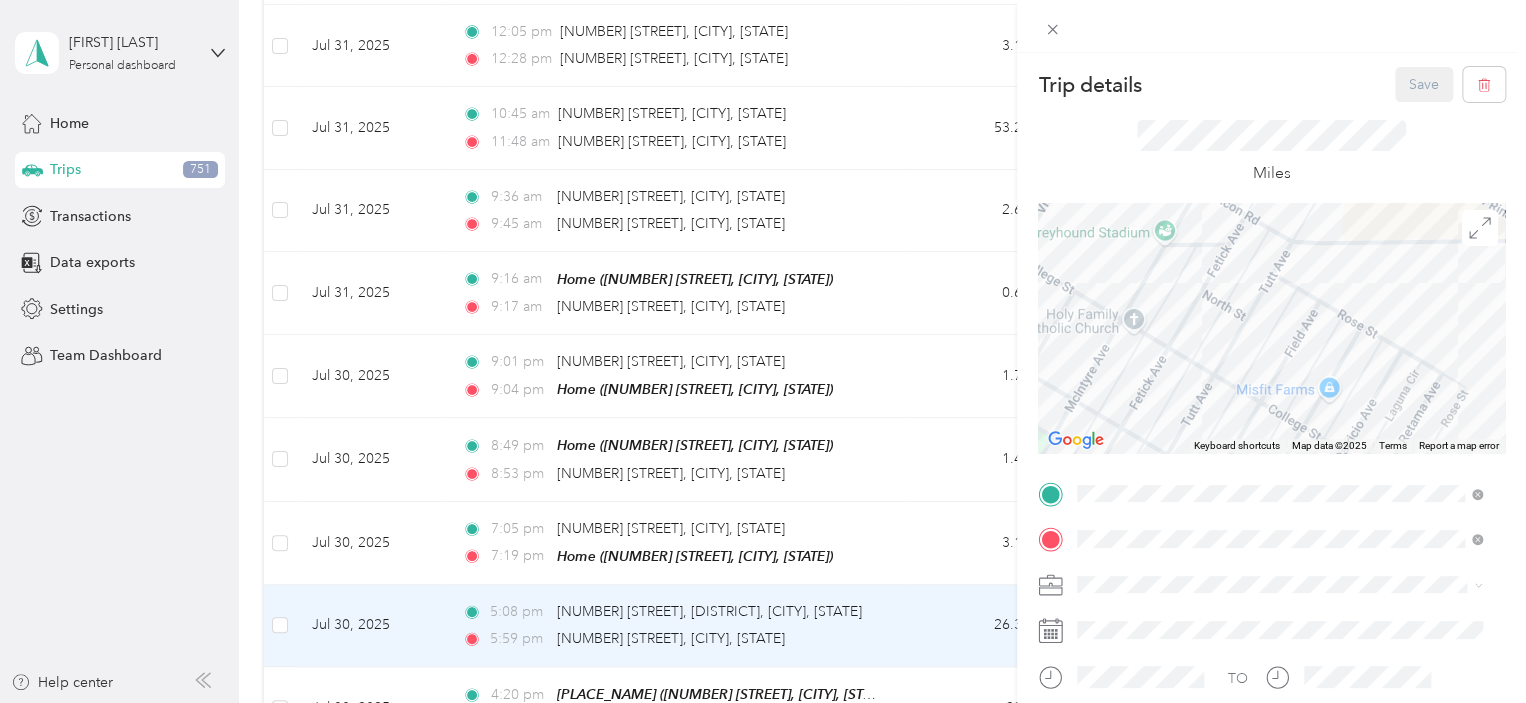 drag, startPoint x: 1220, startPoint y: 284, endPoint x: 1261, endPoint y: 471, distance: 191.4419 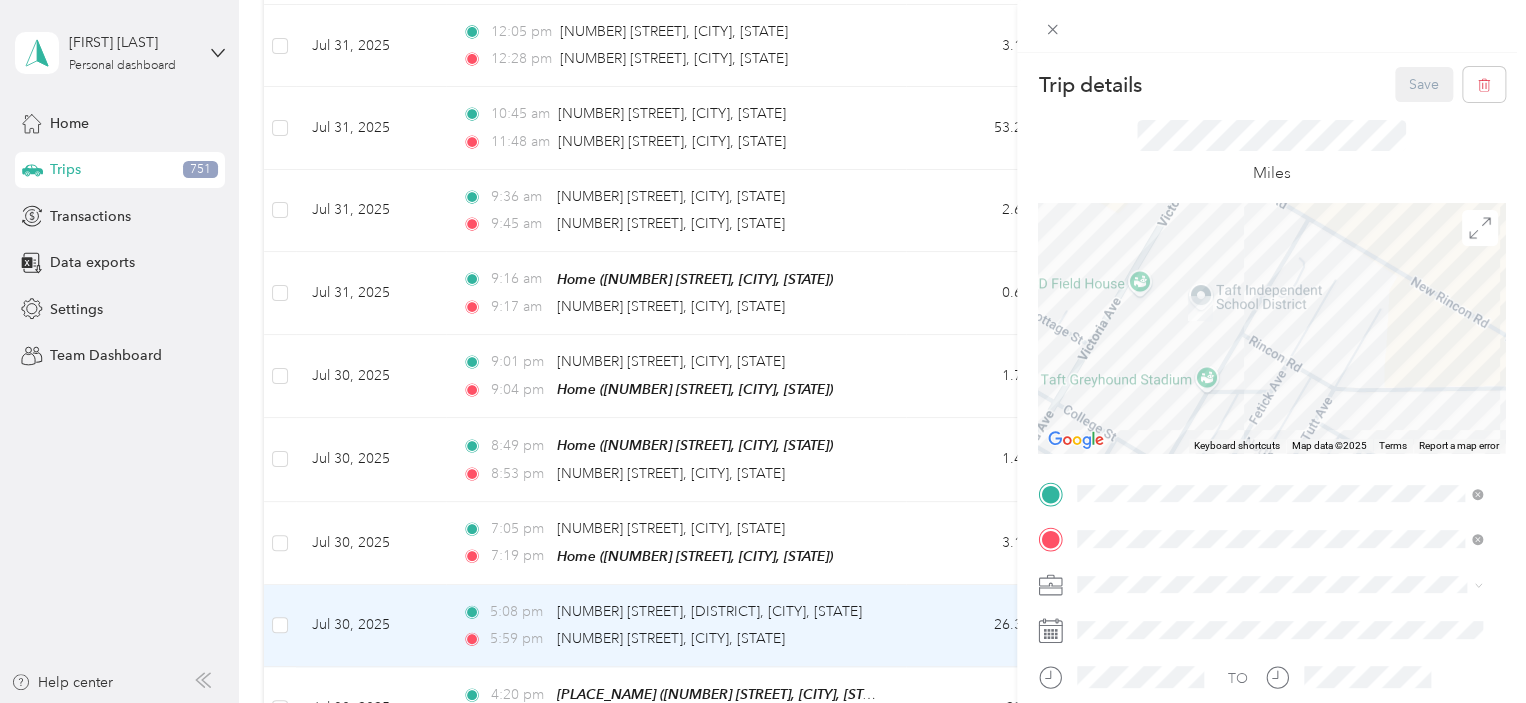 drag, startPoint x: 1216, startPoint y: 291, endPoint x: 1251, endPoint y: 374, distance: 90.07774 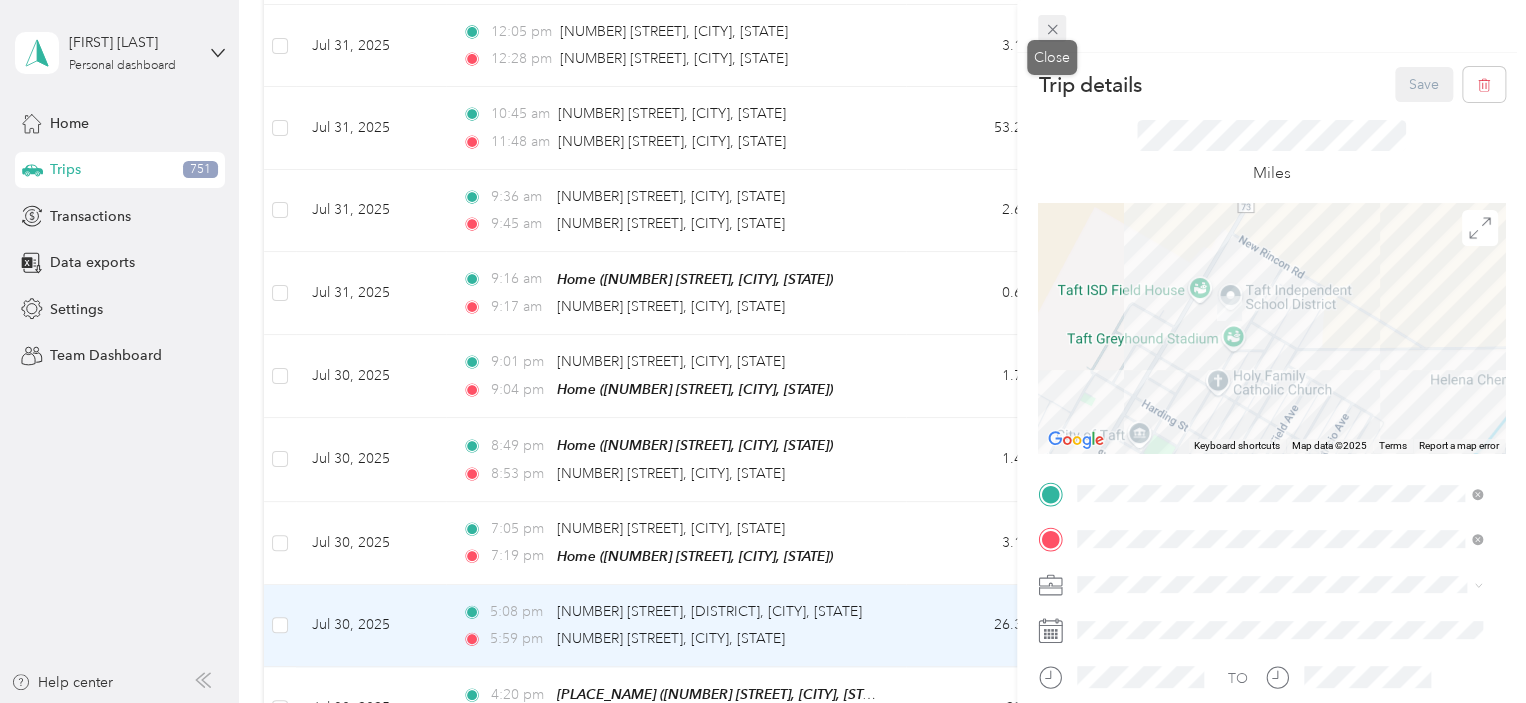click 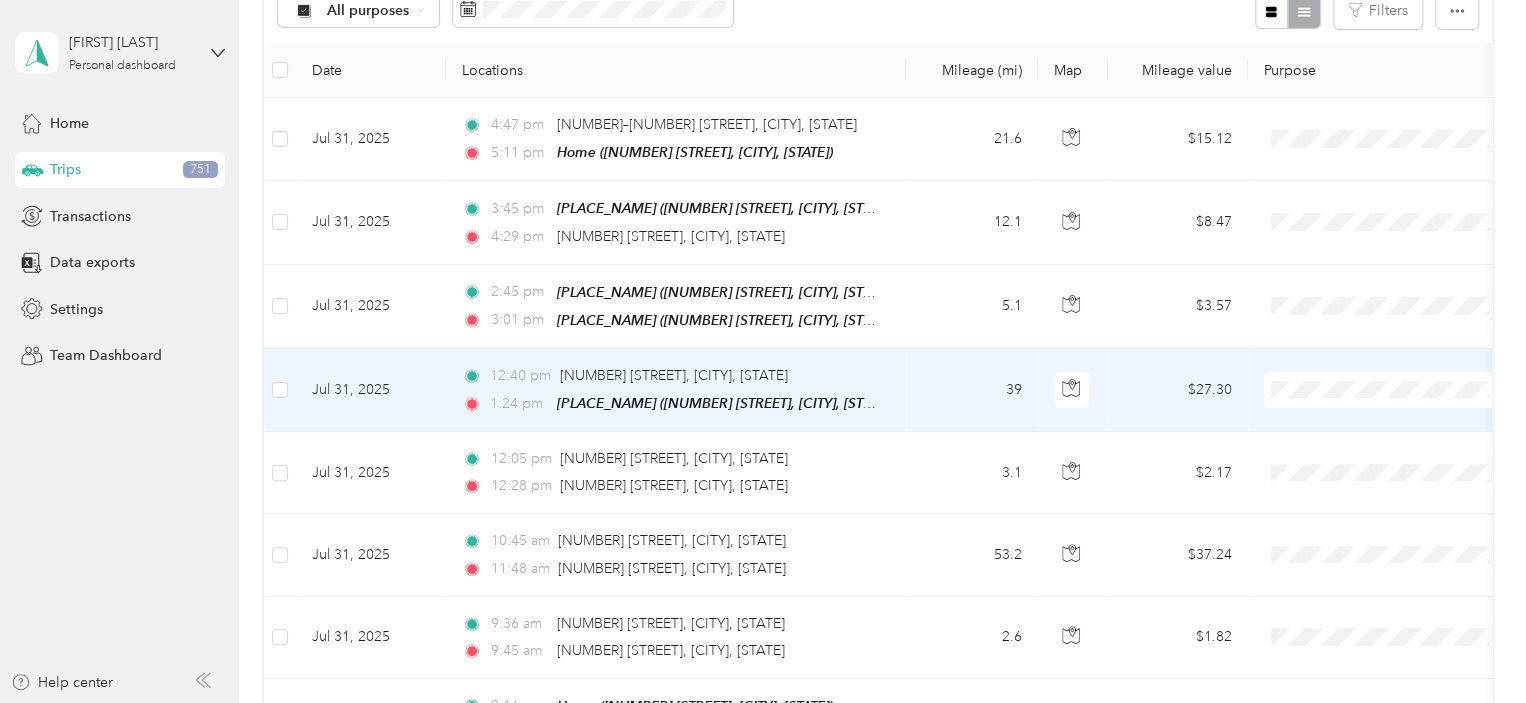 scroll, scrollTop: 200, scrollLeft: 0, axis: vertical 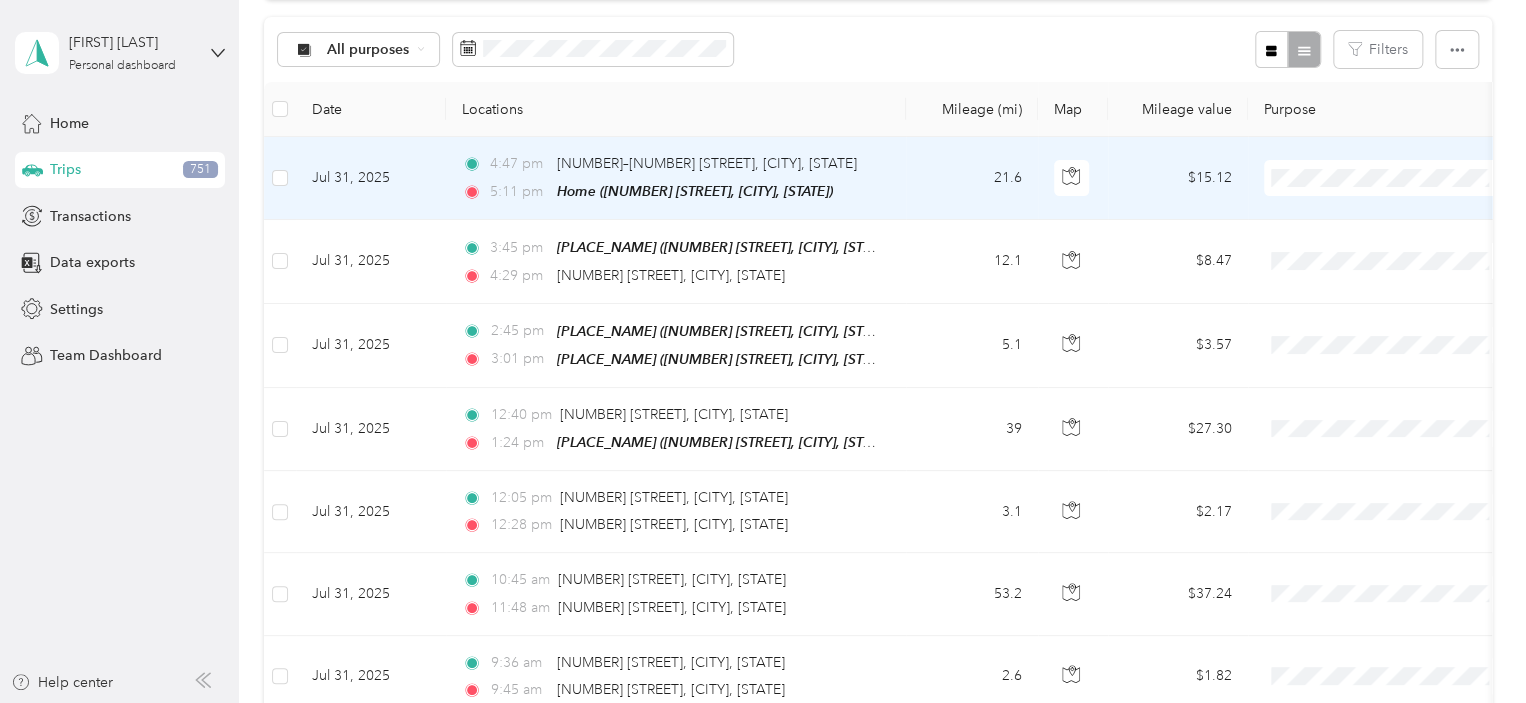 click on "Commute" at bounding box center [1405, 420] 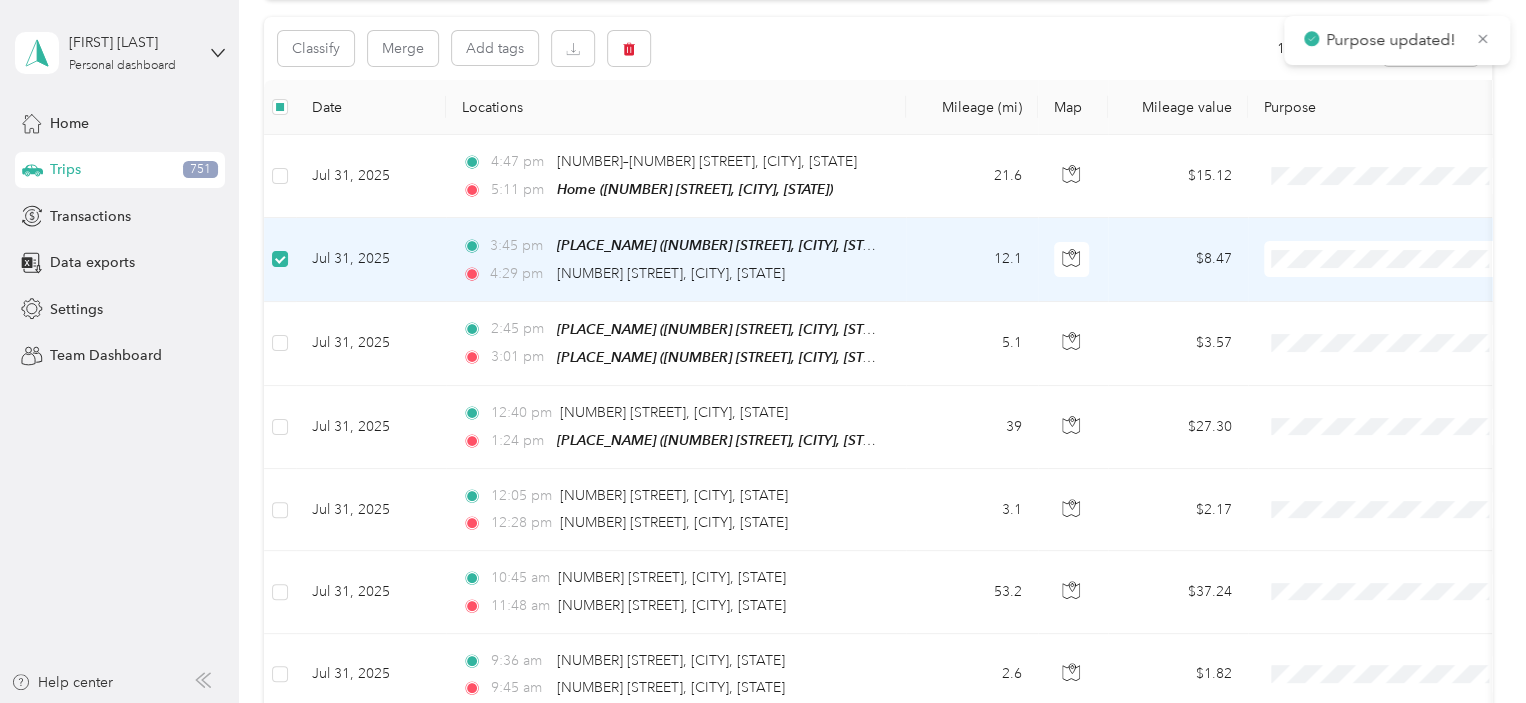 scroll, scrollTop: 198, scrollLeft: 0, axis: vertical 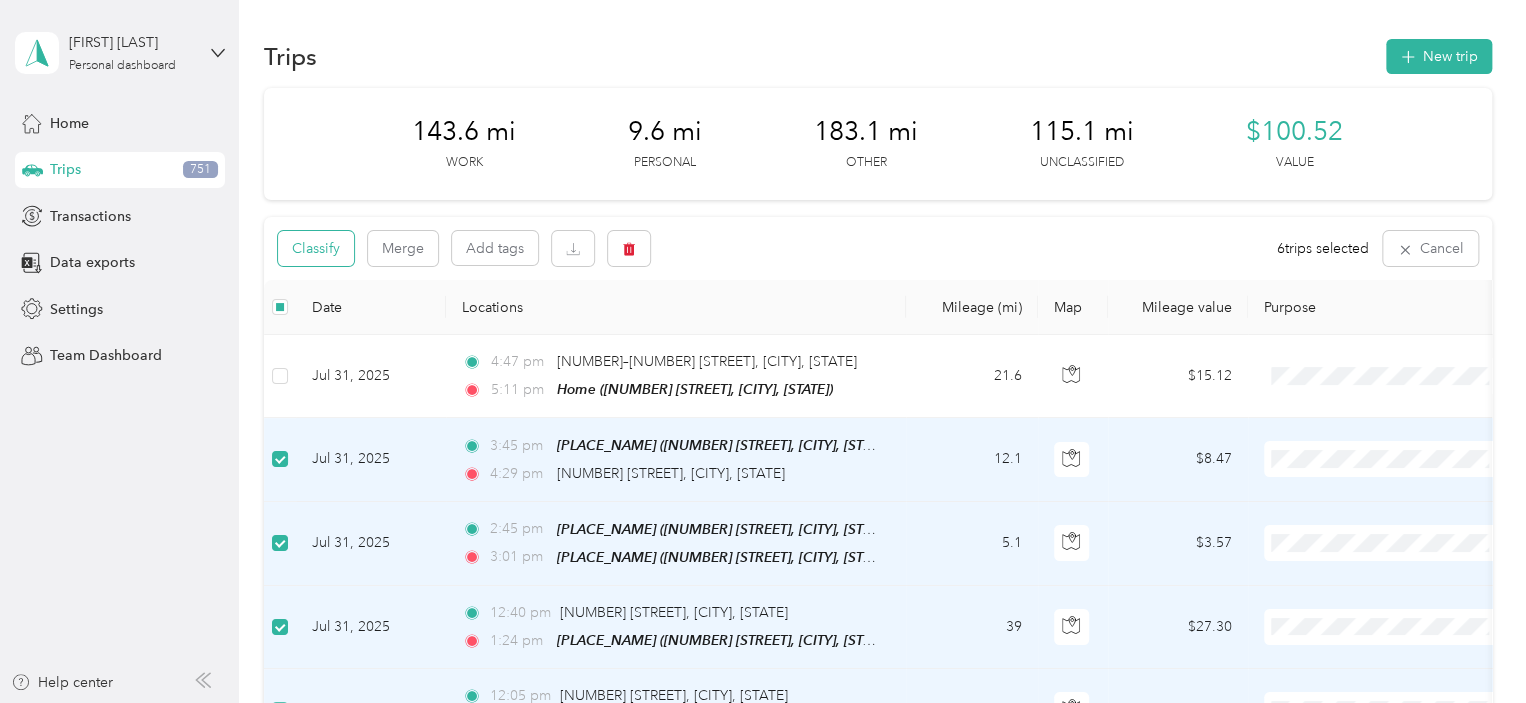 click on "Classify" at bounding box center (316, 248) 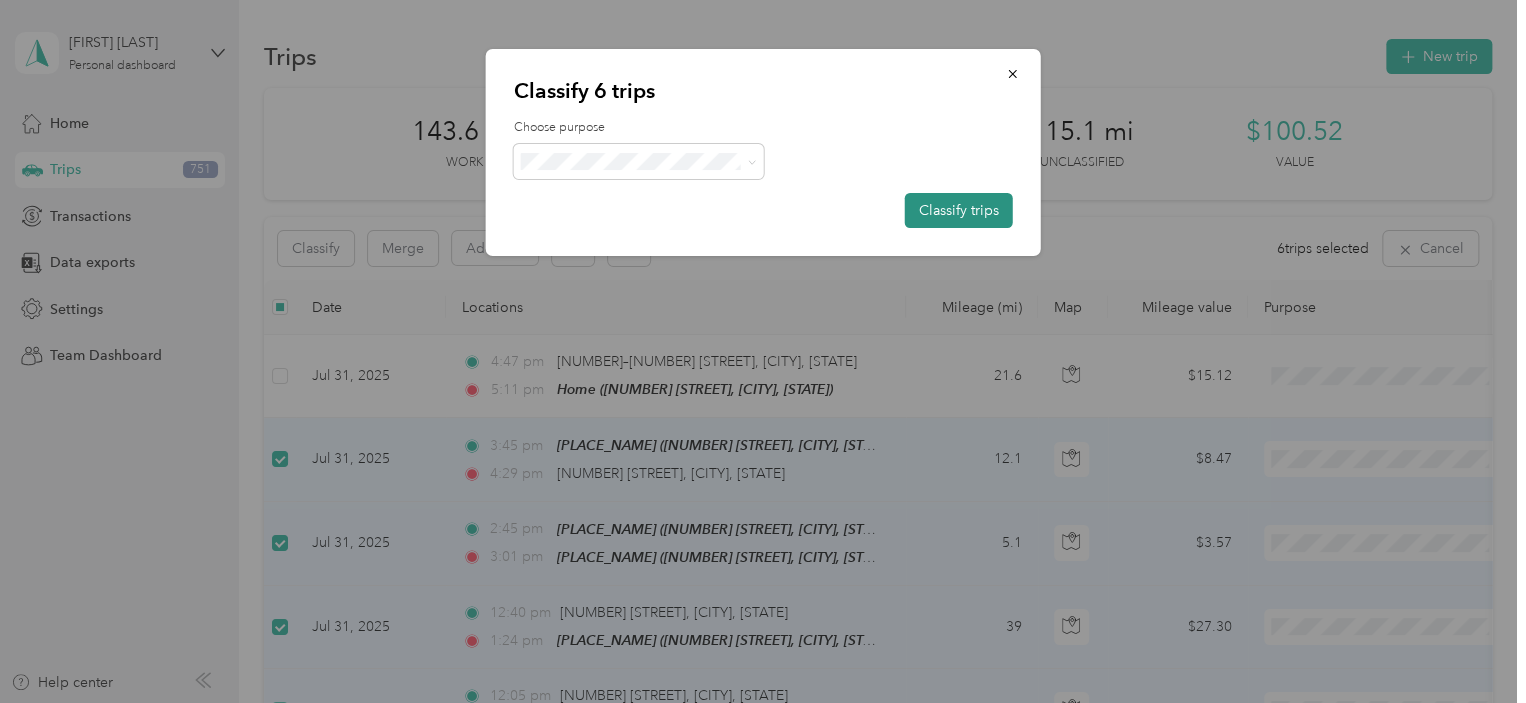 click on "Classify trips" at bounding box center [959, 210] 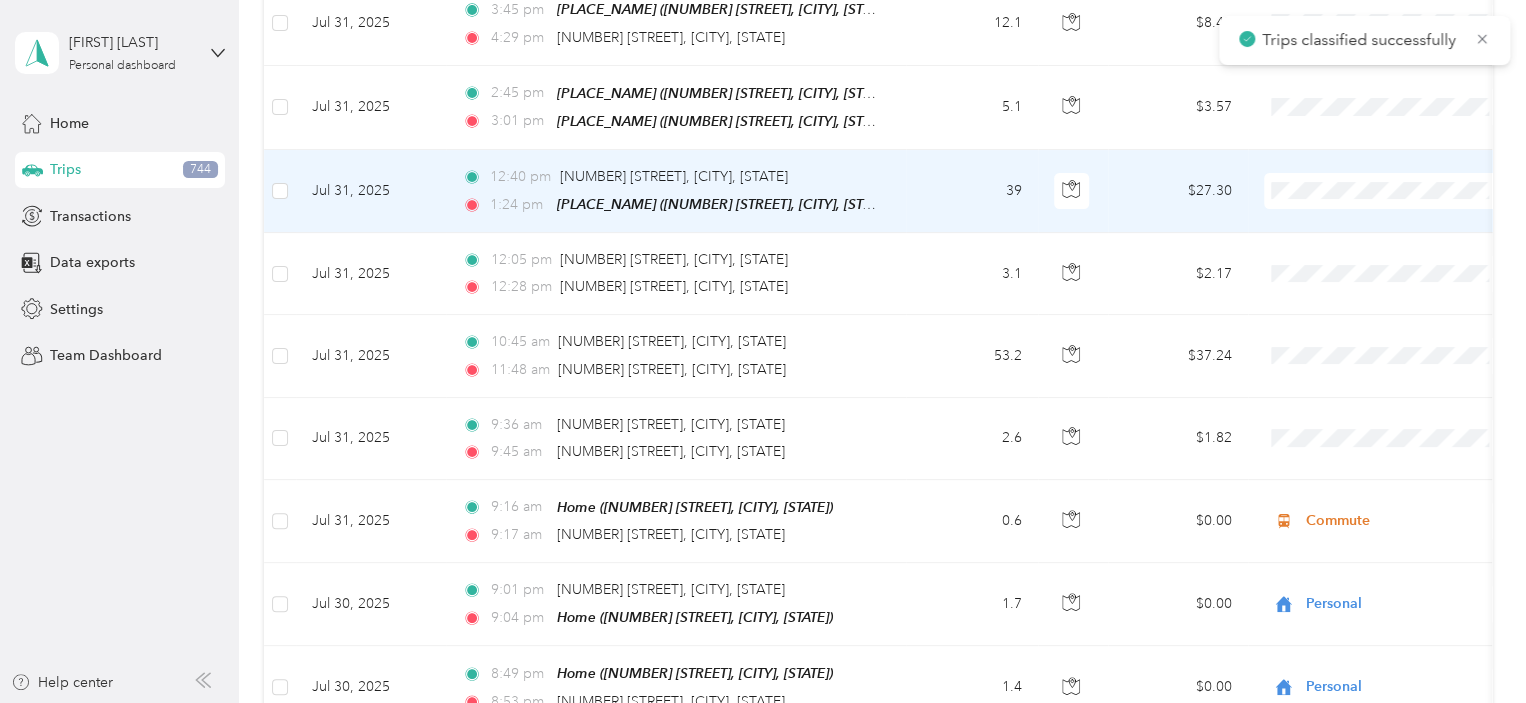 scroll, scrollTop: 466, scrollLeft: 0, axis: vertical 